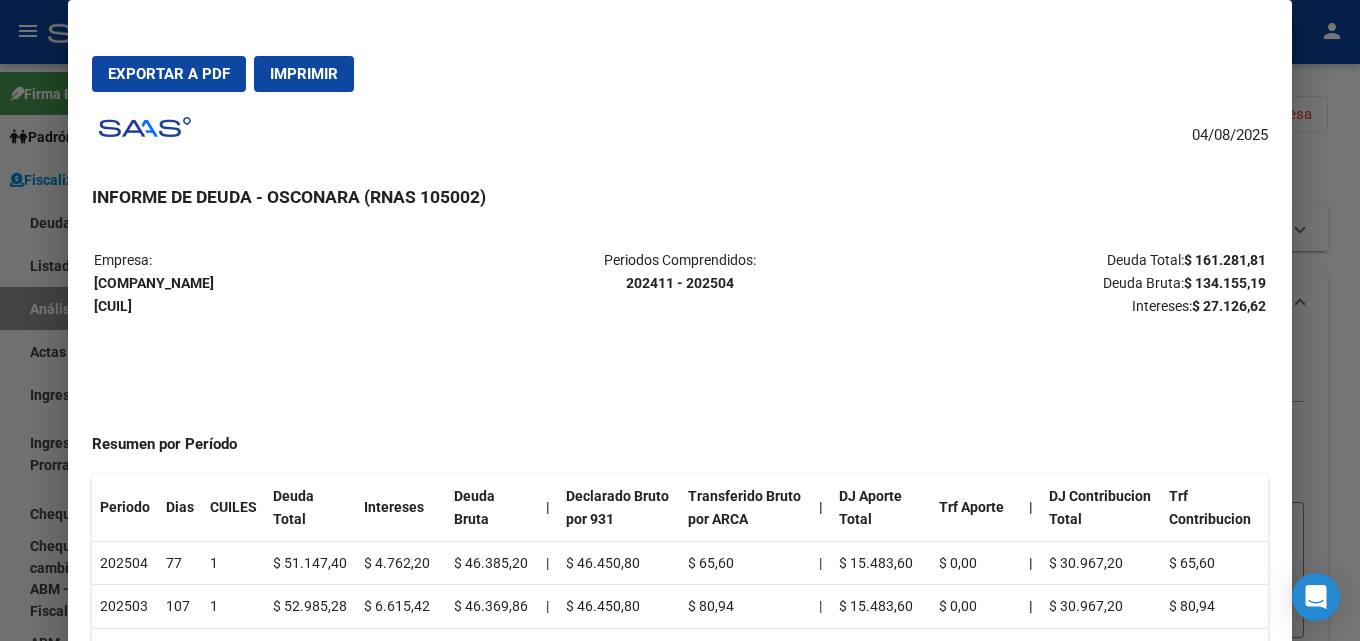 scroll, scrollTop: 0, scrollLeft: 0, axis: both 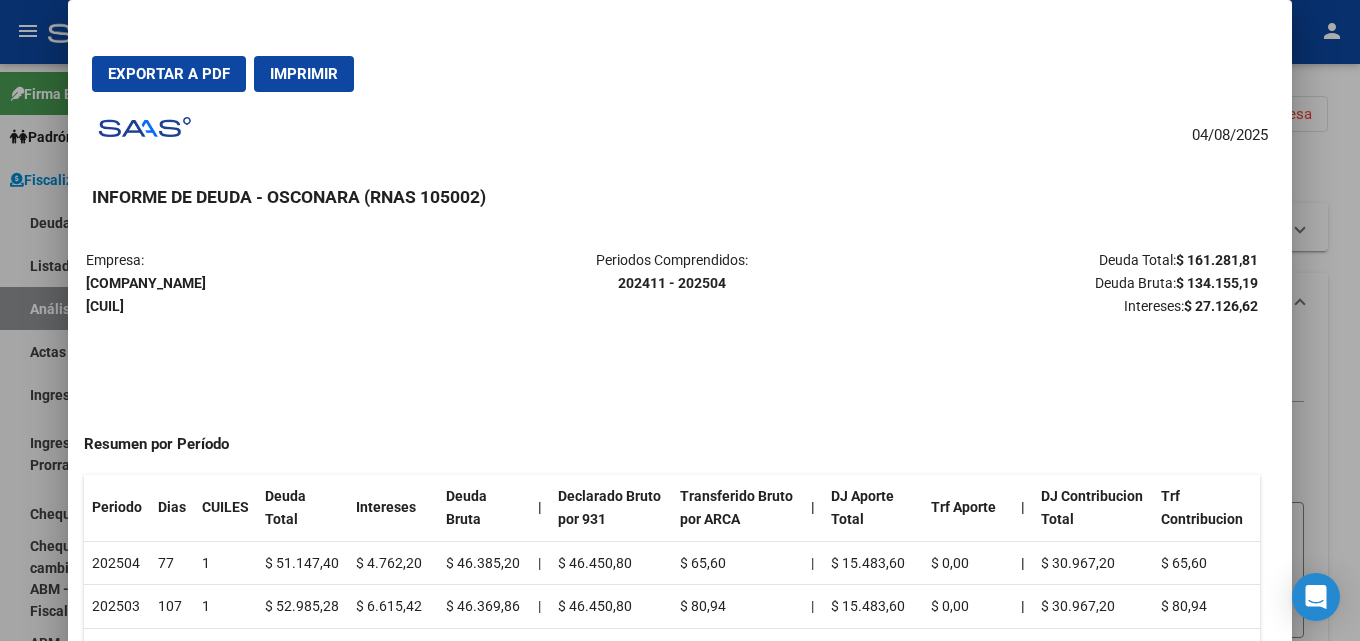 click at bounding box center (680, 320) 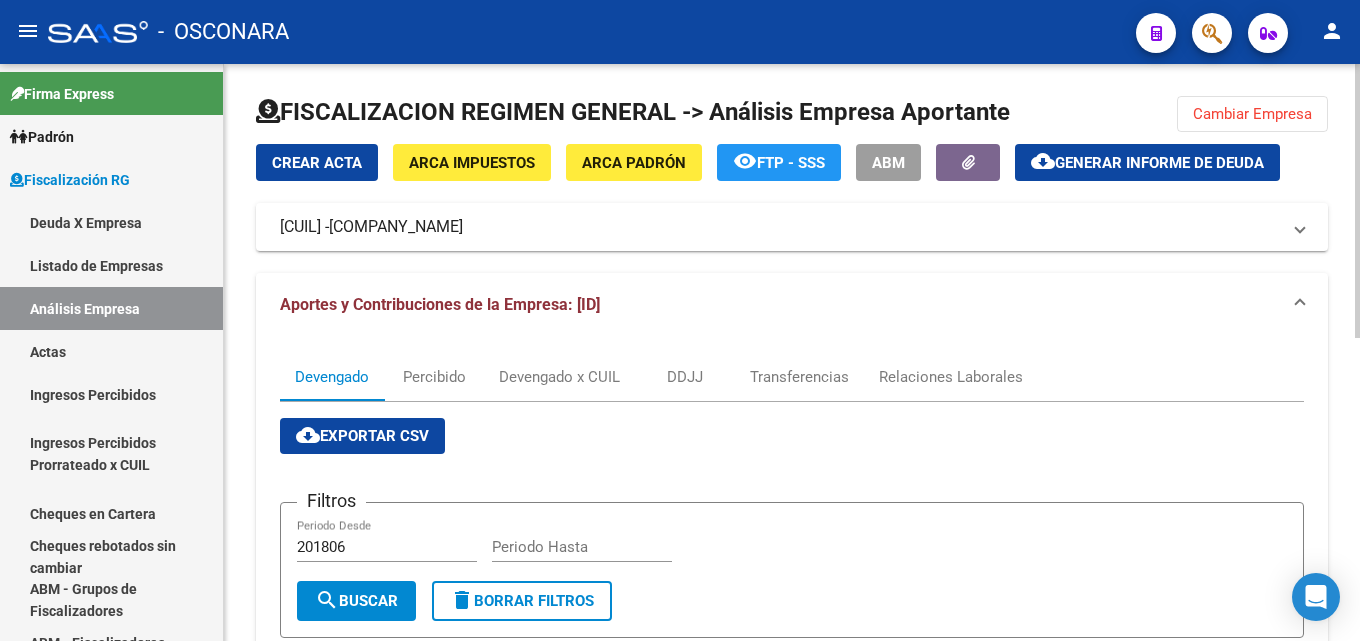 click on "Cambiar Empresa" 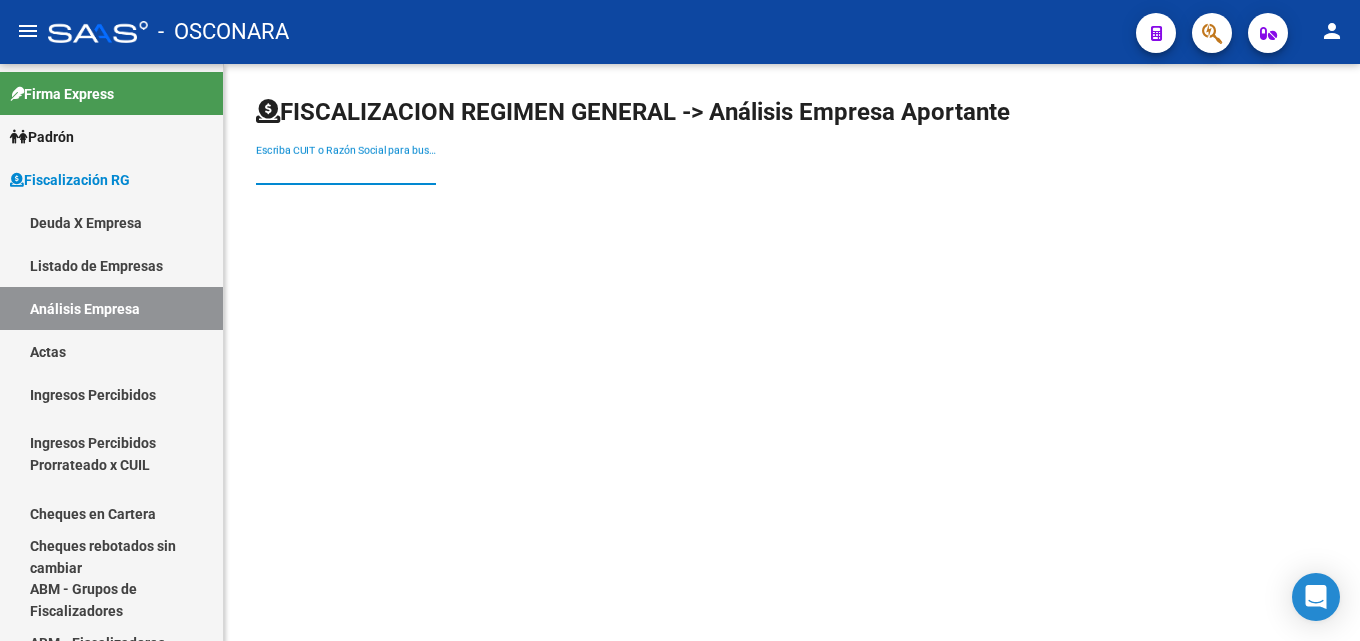 click on "Escriba CUIT o Razón Social para buscar" at bounding box center [346, 170] 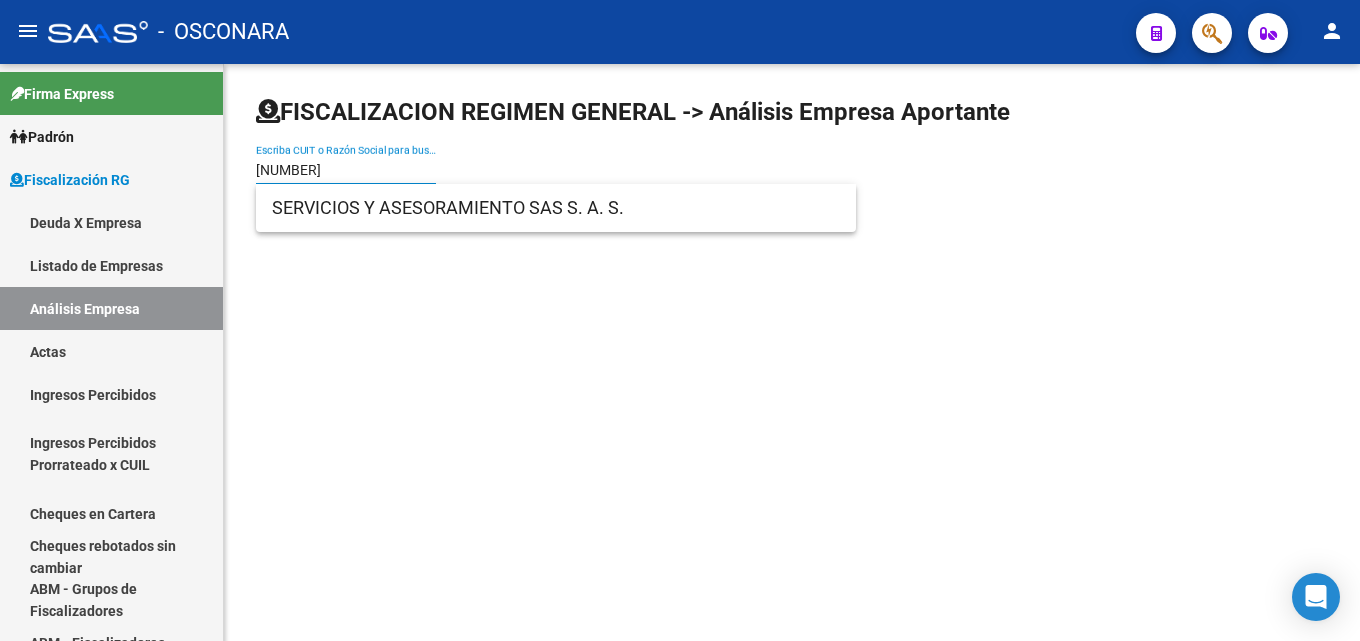 type on "[NUMBER]" 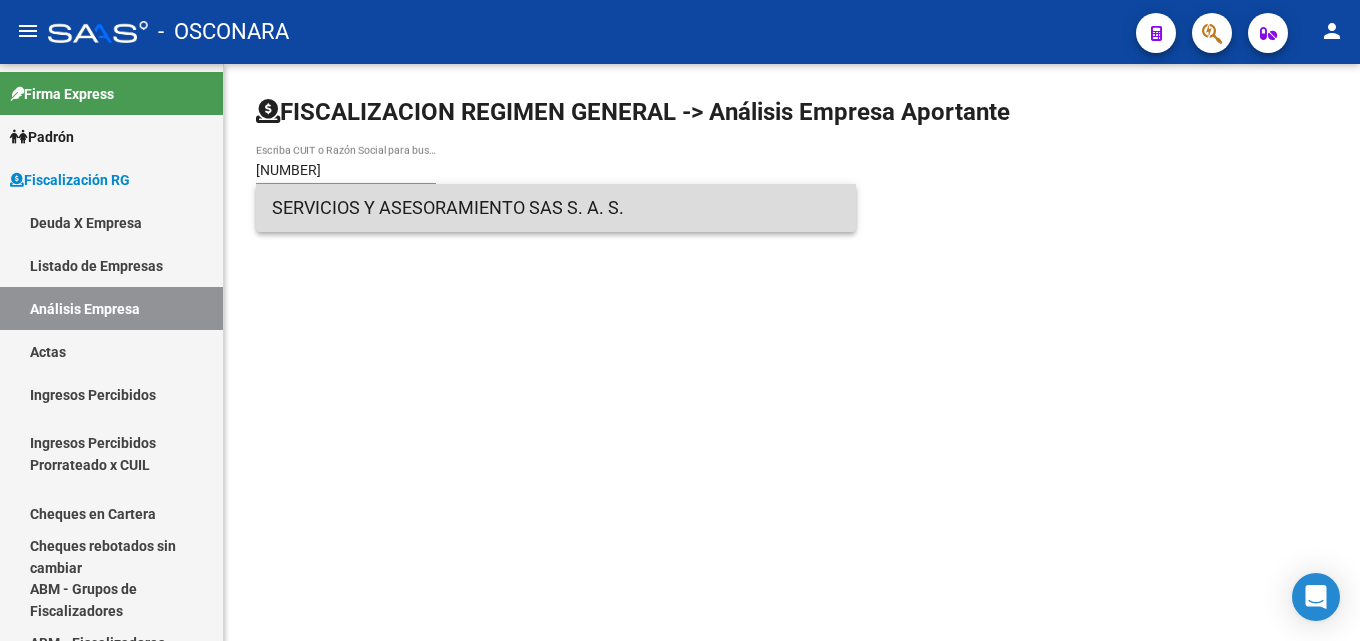 click on "SERVICIOS Y ASESORAMIENTO SAS S. A. S." at bounding box center (556, 208) 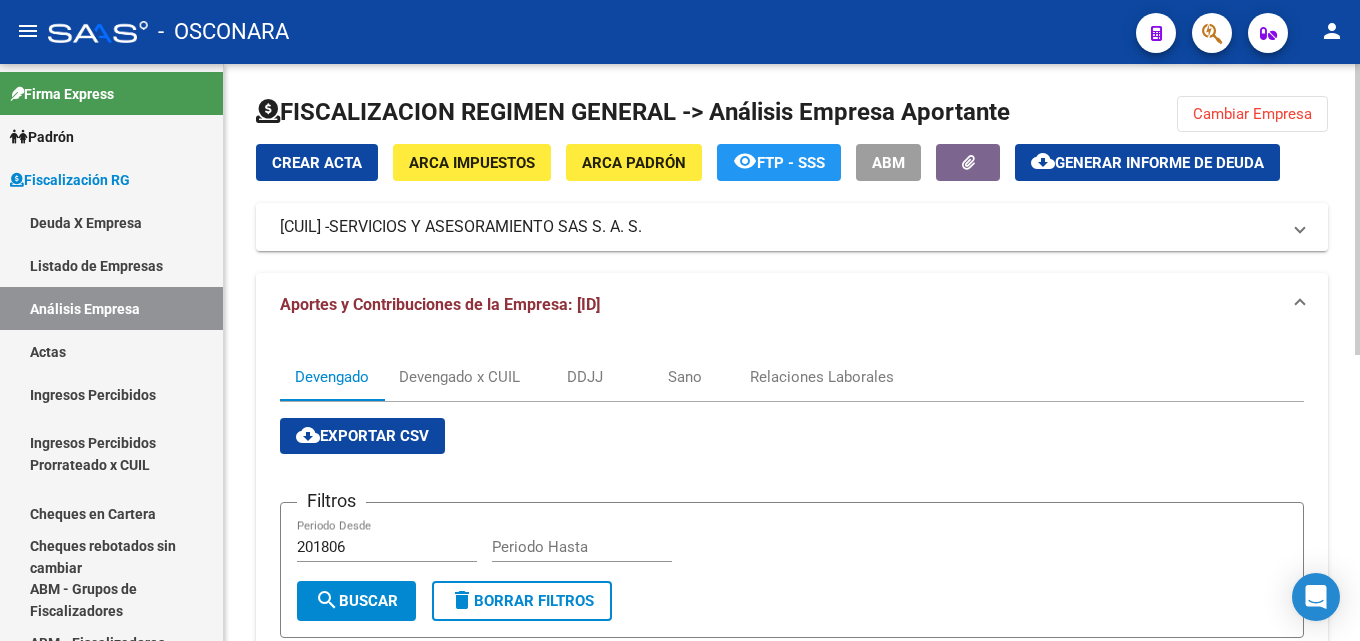 click on "Generar informe de deuda" 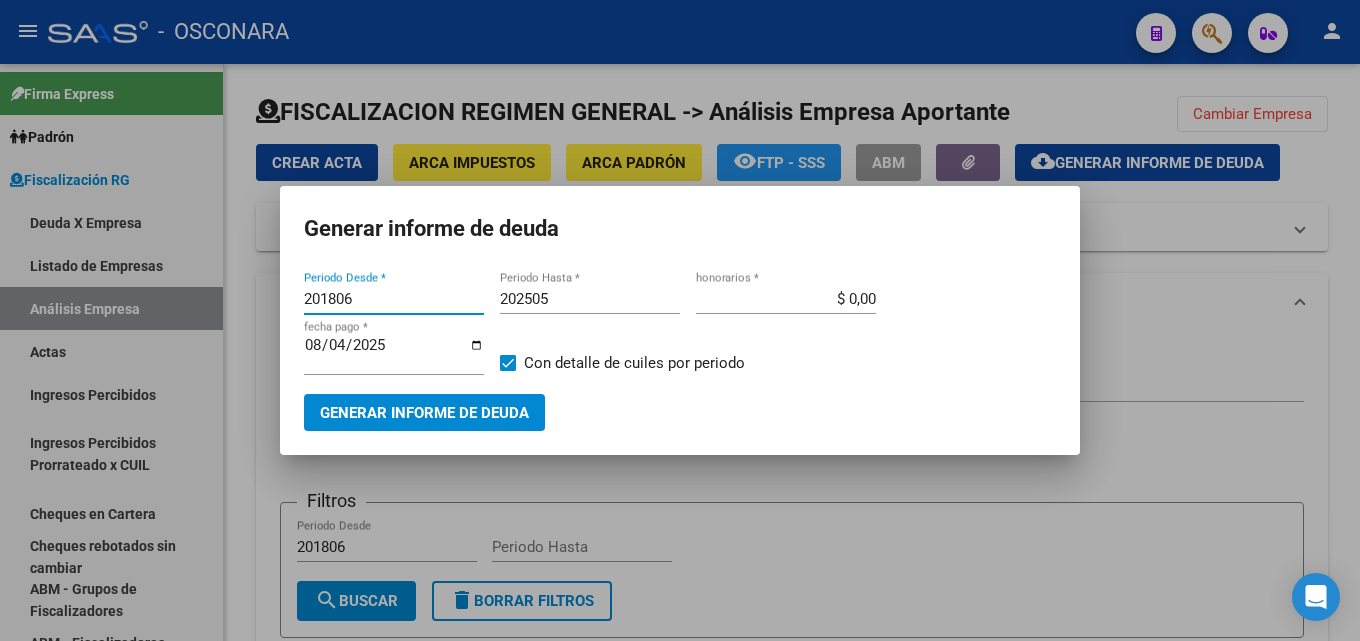 drag, startPoint x: 372, startPoint y: 293, endPoint x: 19, endPoint y: 300, distance: 353.0694 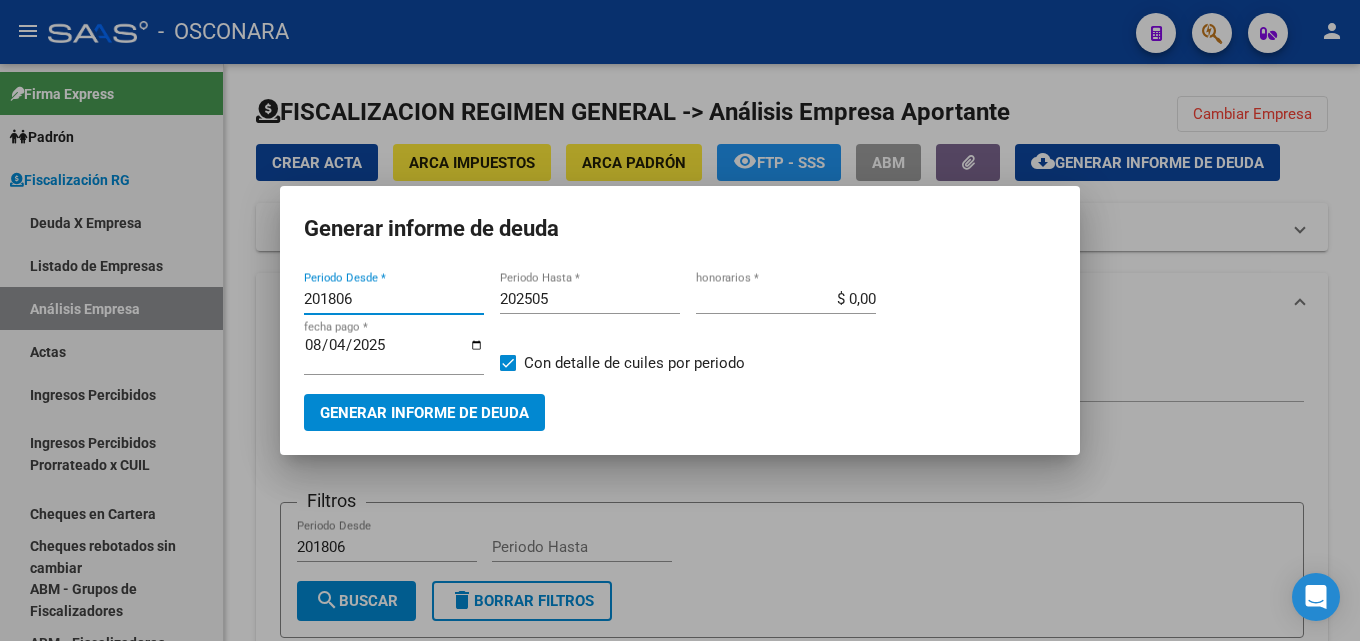 click on "Generar informe de deuda   201806 Periodo Desde *   202505 Periodo Hasta *   $ 0,00 honorarios *   2025-08-04 fecha pago *   Con detalle de cuiles por periodo  Generar informe de deuda" at bounding box center (680, 320) 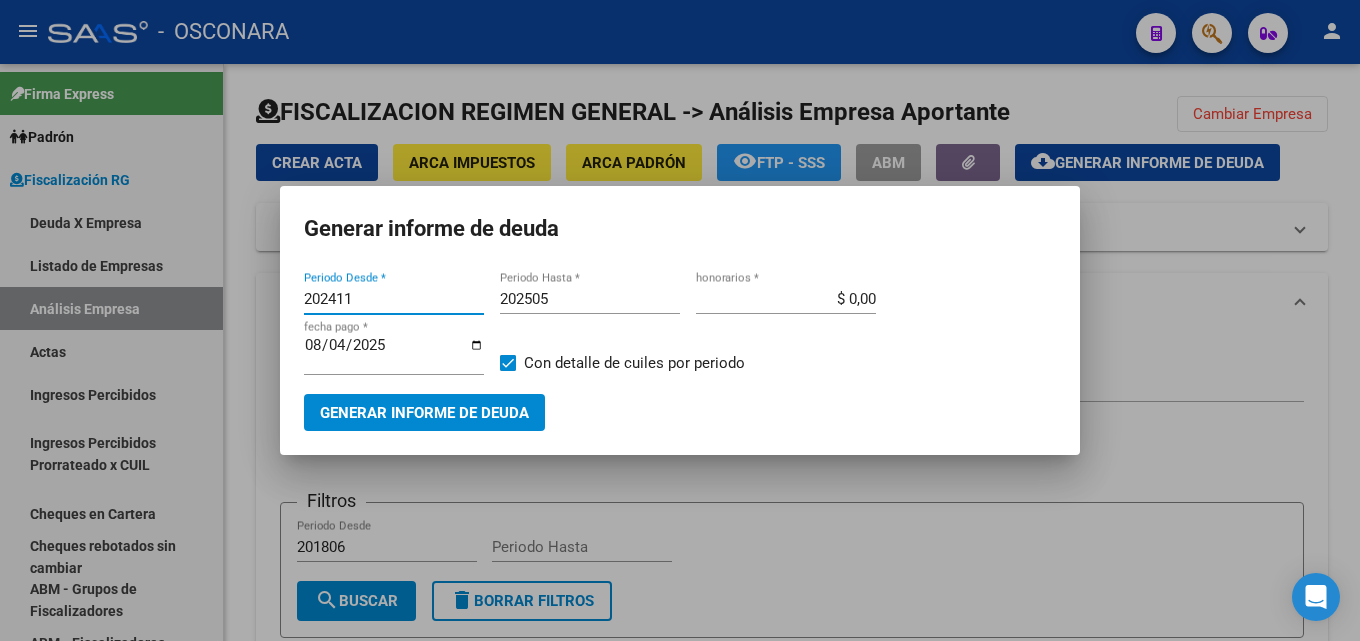 type on "202411" 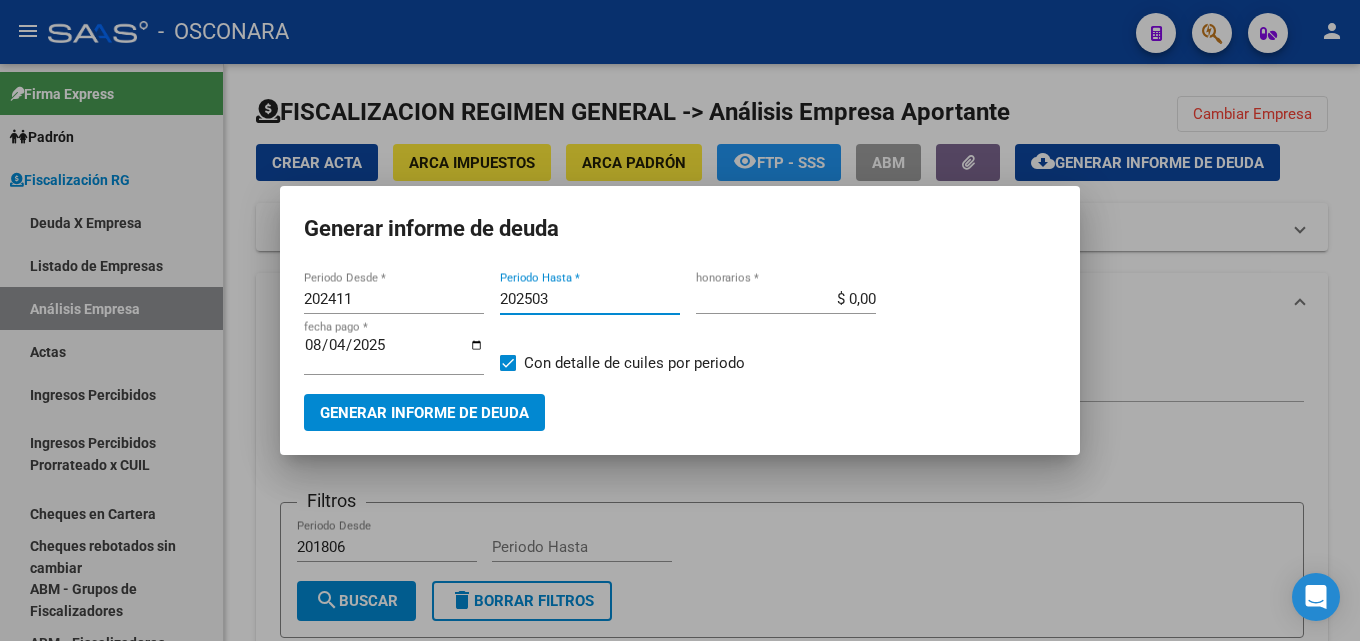 type on "202503" 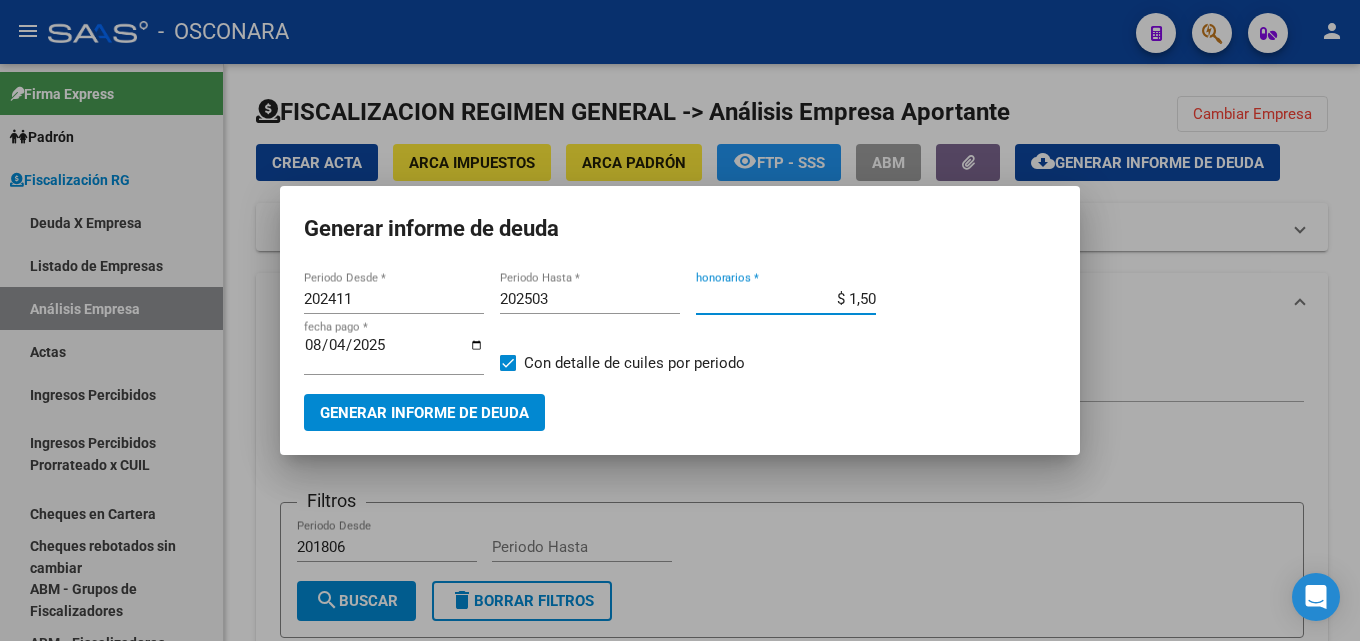 type on "$ 15,00" 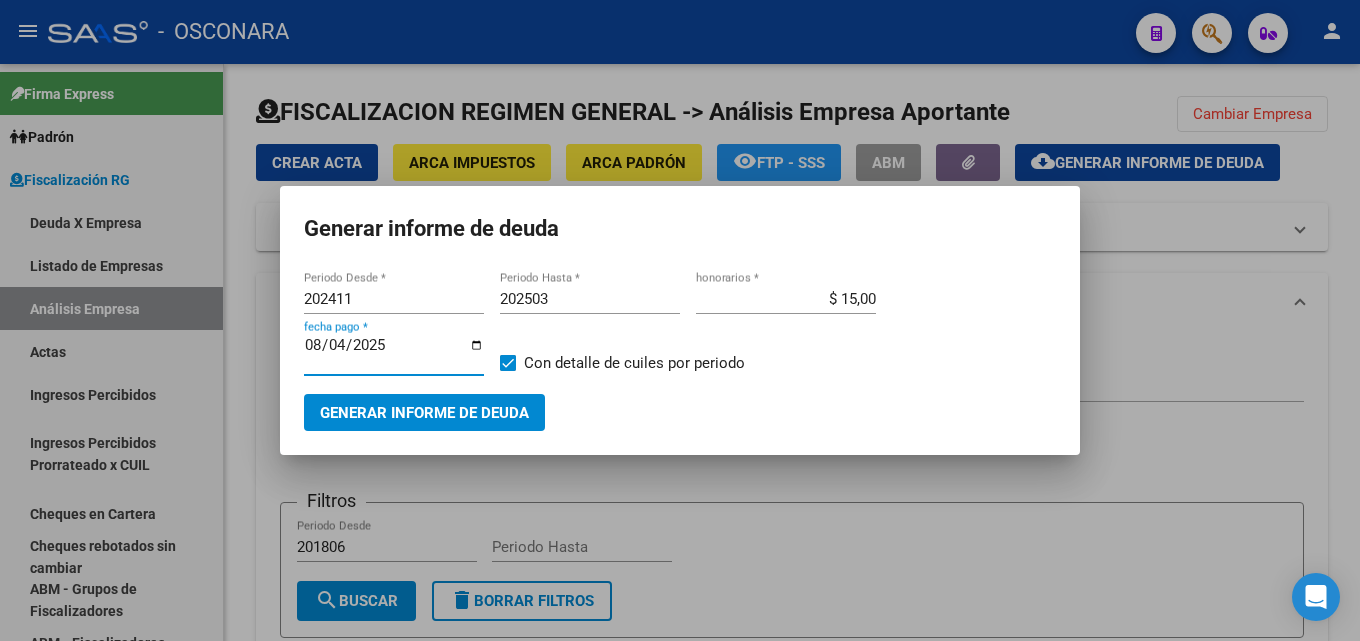click on "2025-08-04" at bounding box center [394, 353] 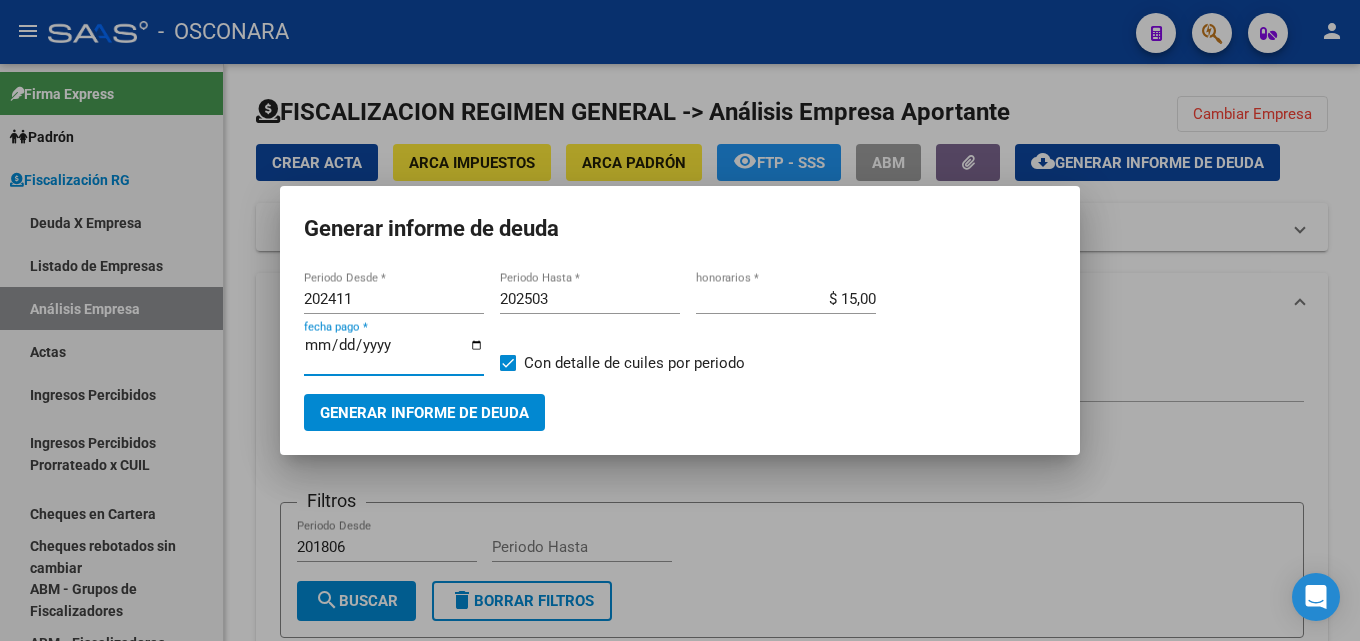 type on "[DATE]" 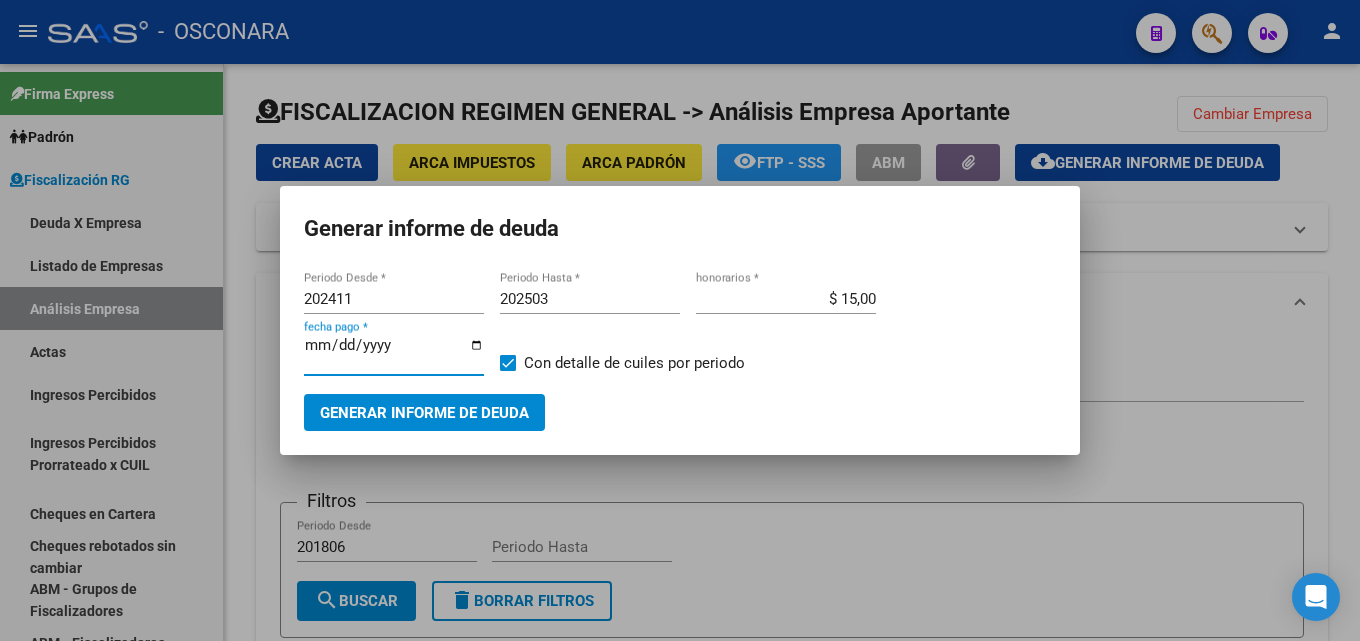 click on "Generar informe de deuda" at bounding box center (424, 413) 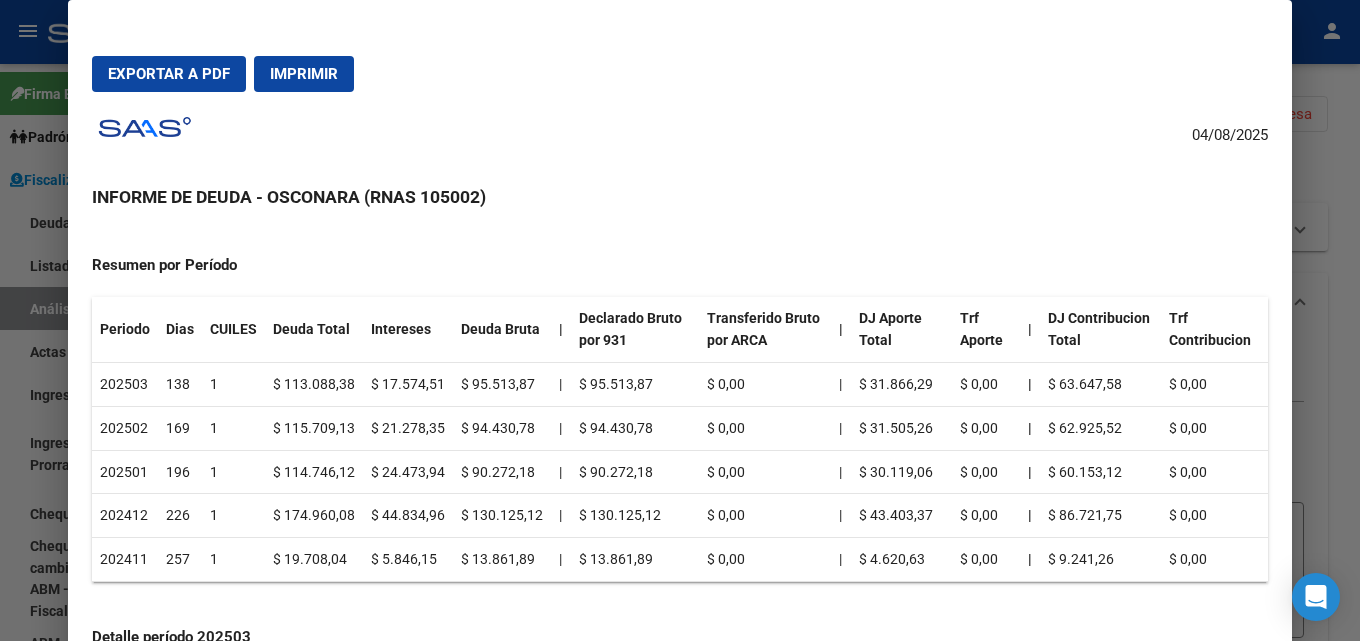 scroll, scrollTop: 200, scrollLeft: 0, axis: vertical 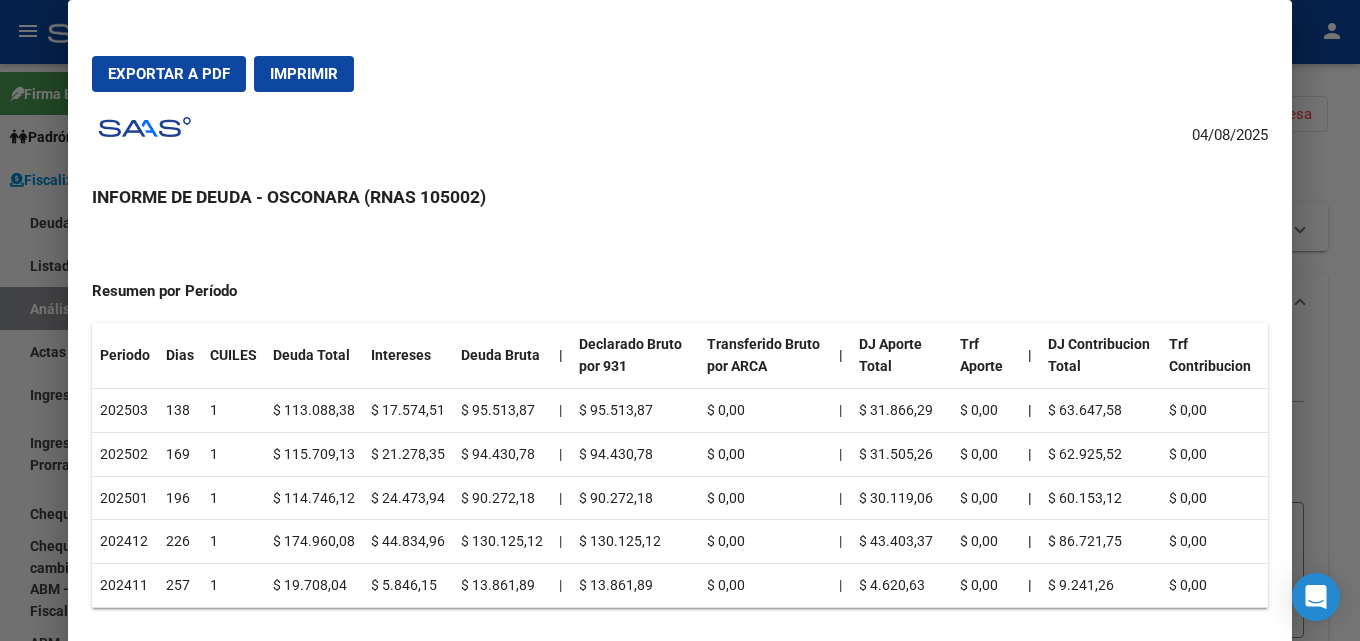 drag, startPoint x: 725, startPoint y: 579, endPoint x: 106, endPoint y: 414, distance: 640.6138 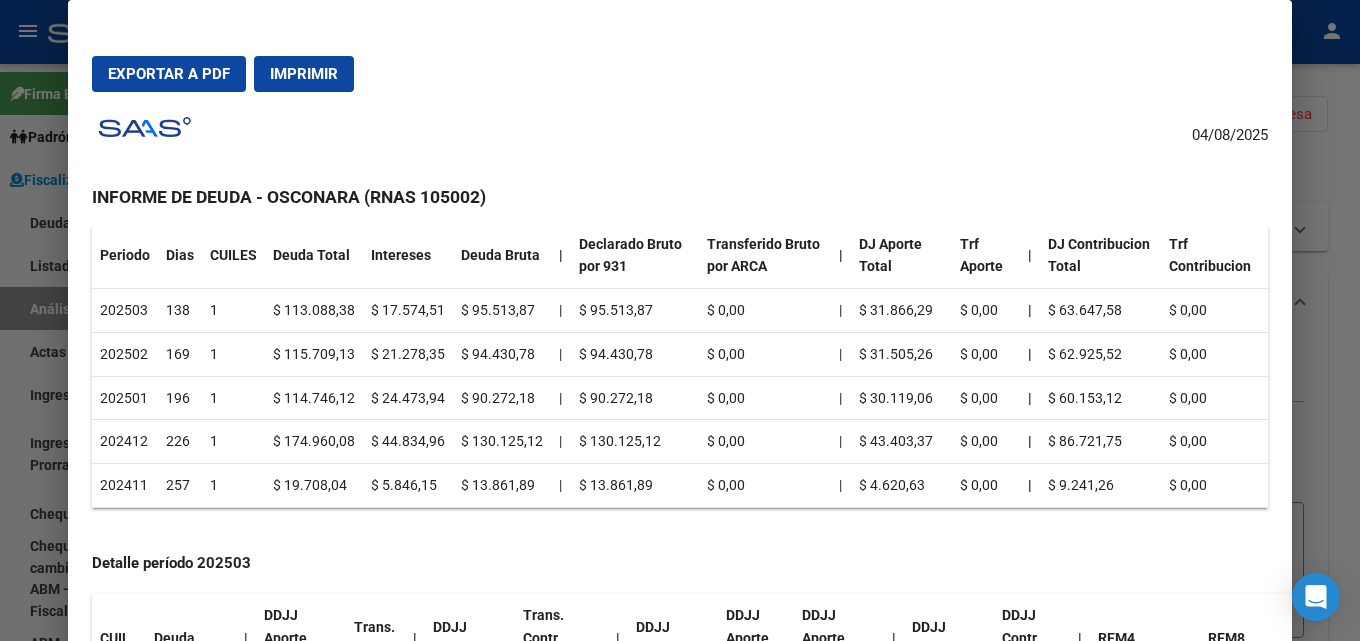 scroll, scrollTop: 0, scrollLeft: 0, axis: both 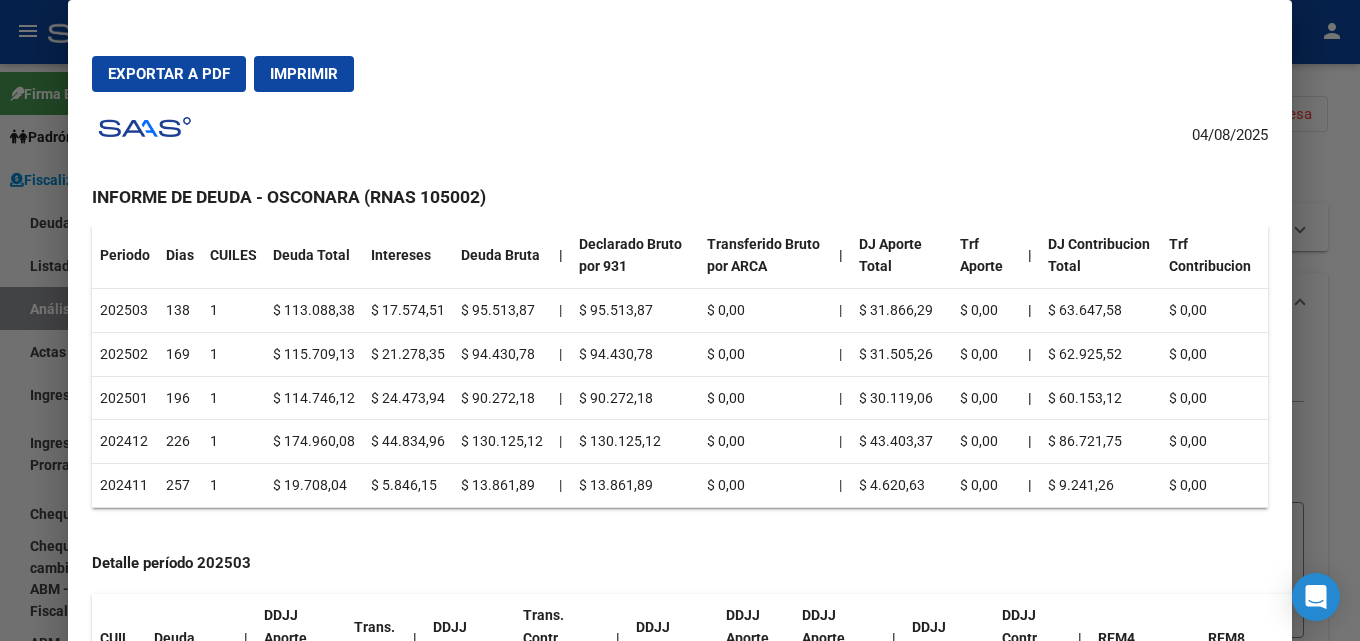 drag, startPoint x: 198, startPoint y: 433, endPoint x: 343, endPoint y: 436, distance: 145.03104 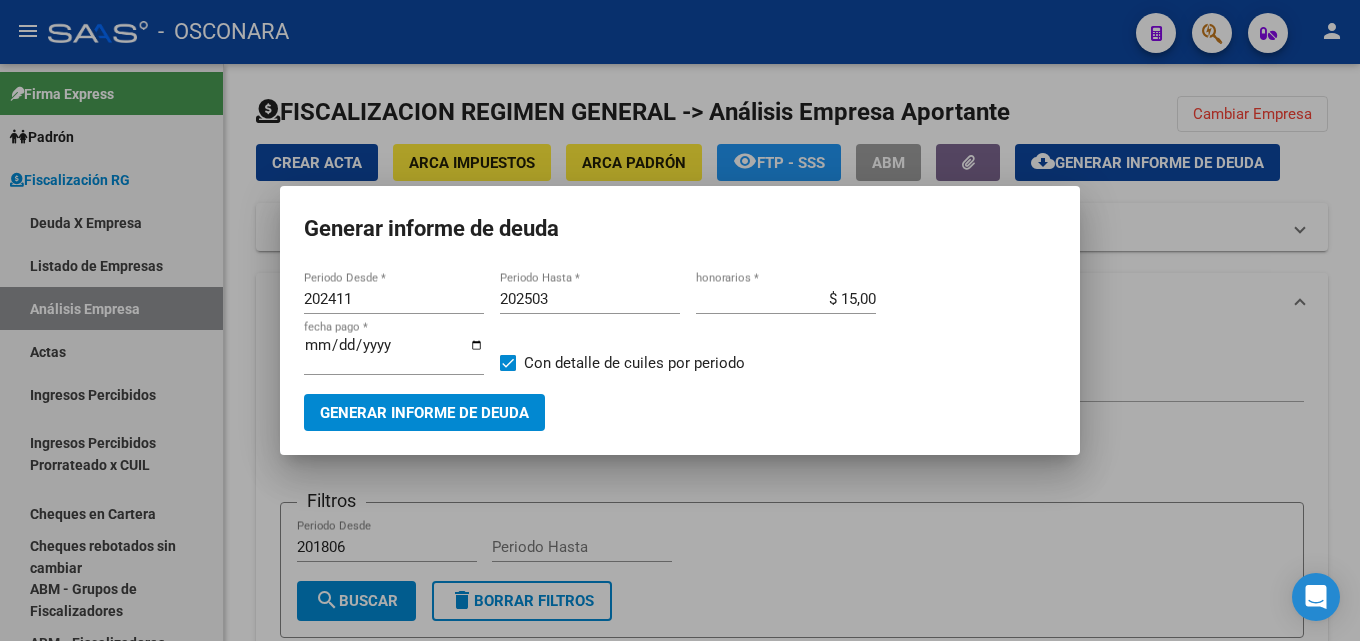 click on "202411 Periodo Desde *" at bounding box center (394, 299) 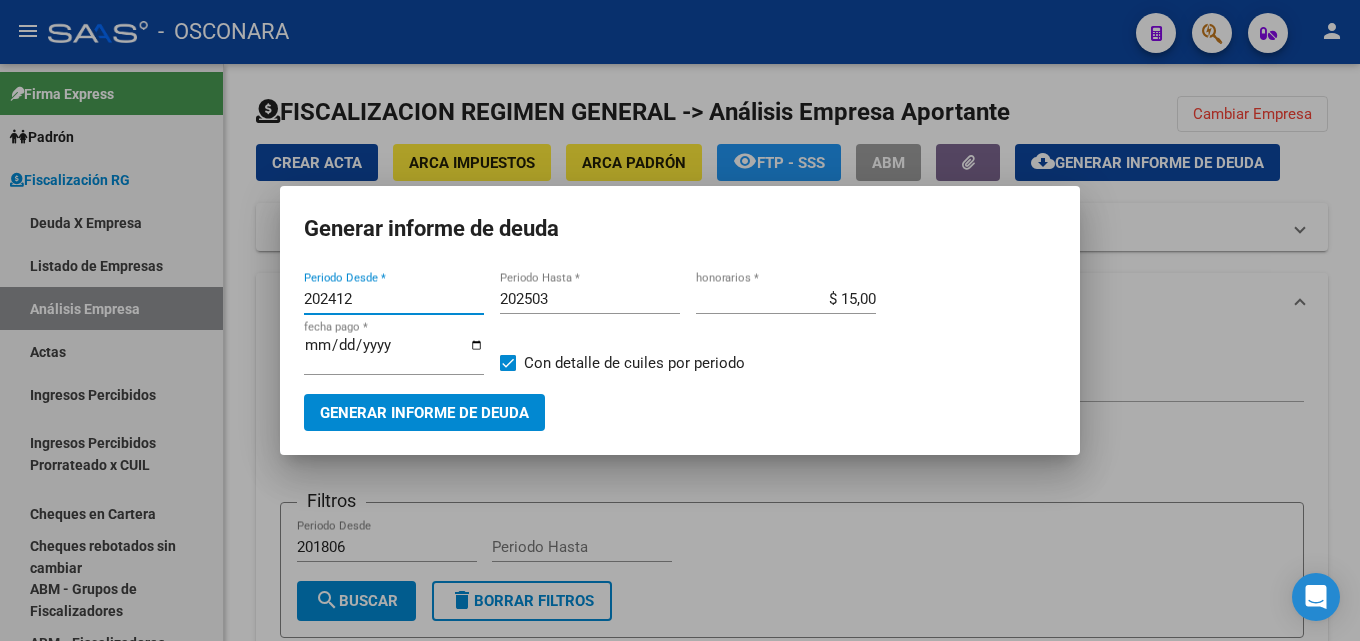 type on "202412" 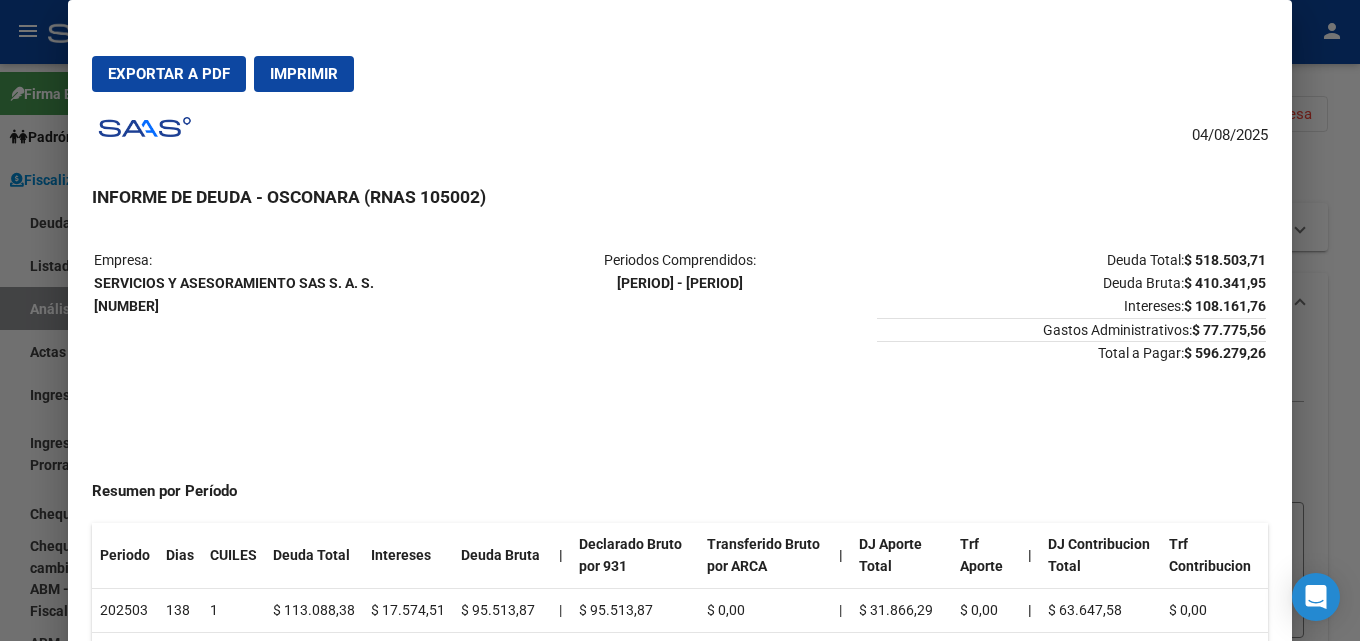 click at bounding box center (680, 320) 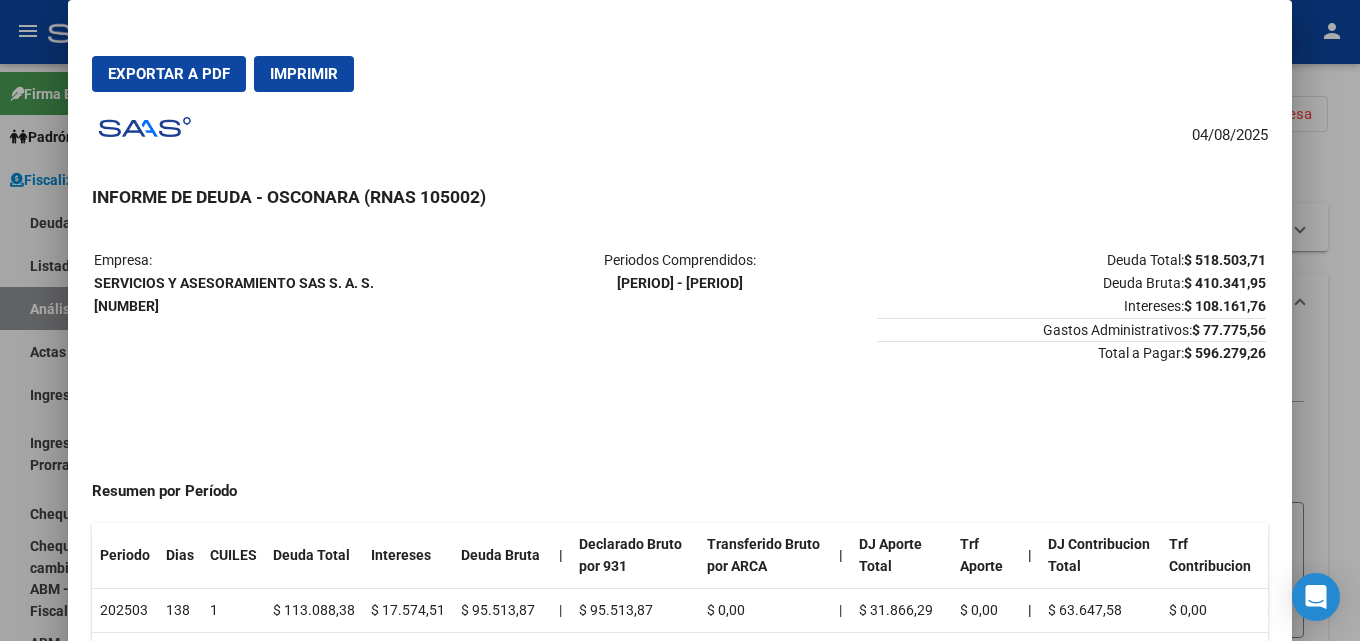 click at bounding box center (680, 320) 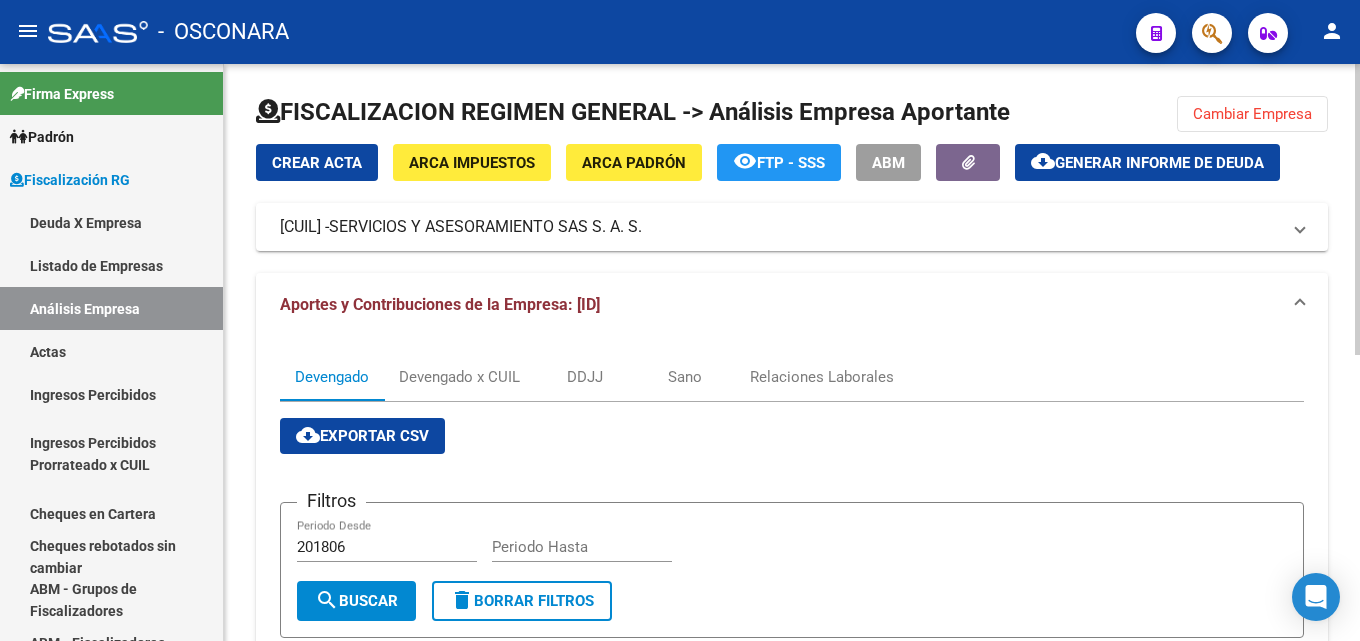 type 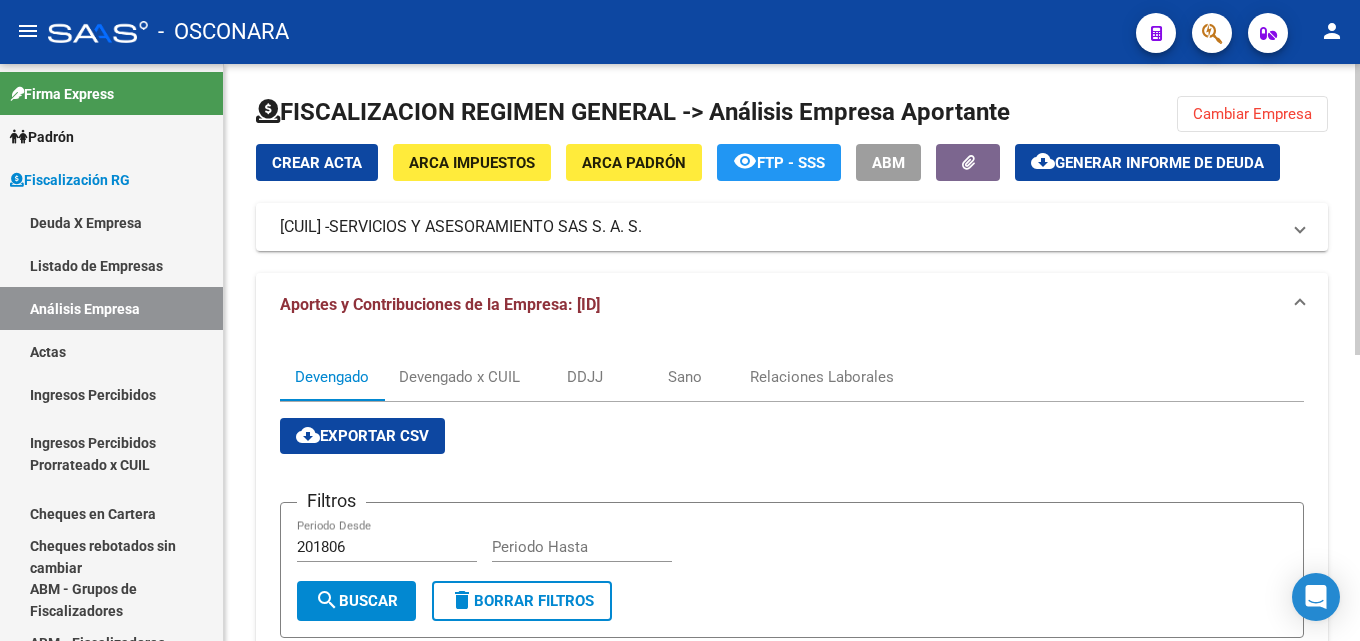 click on "Cambiar Empresa" 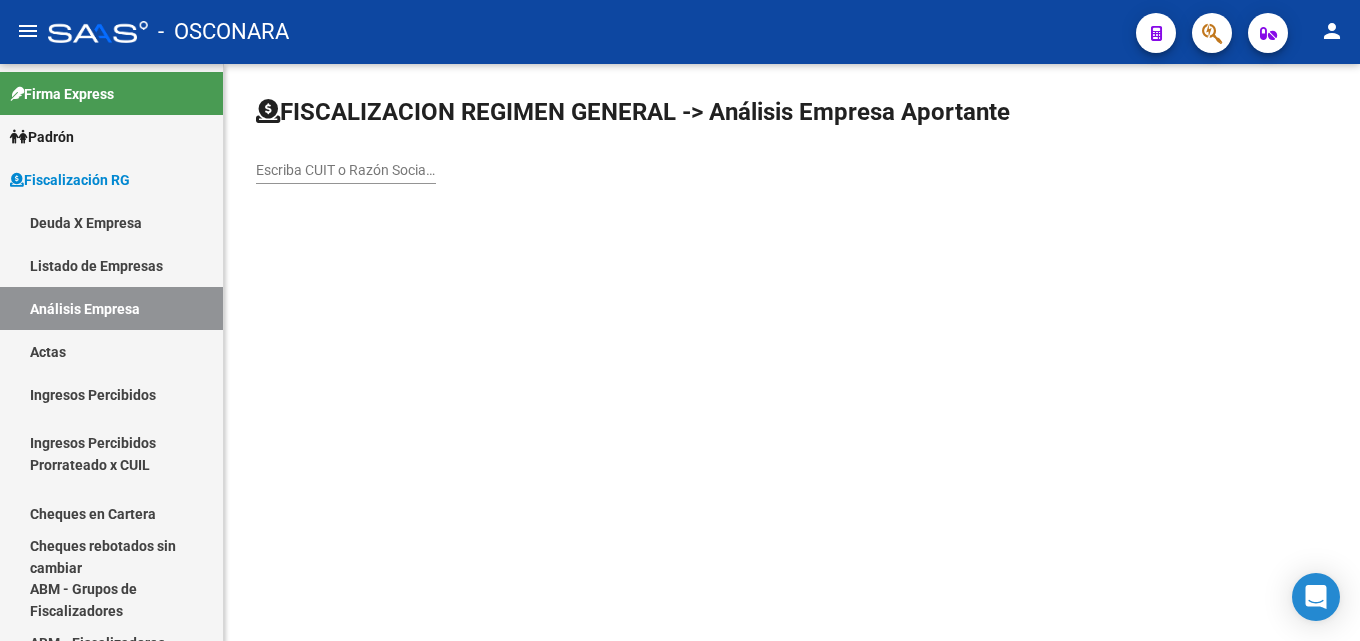 click on "Escriba CUIT o Razón Social para buscar" at bounding box center (346, 170) 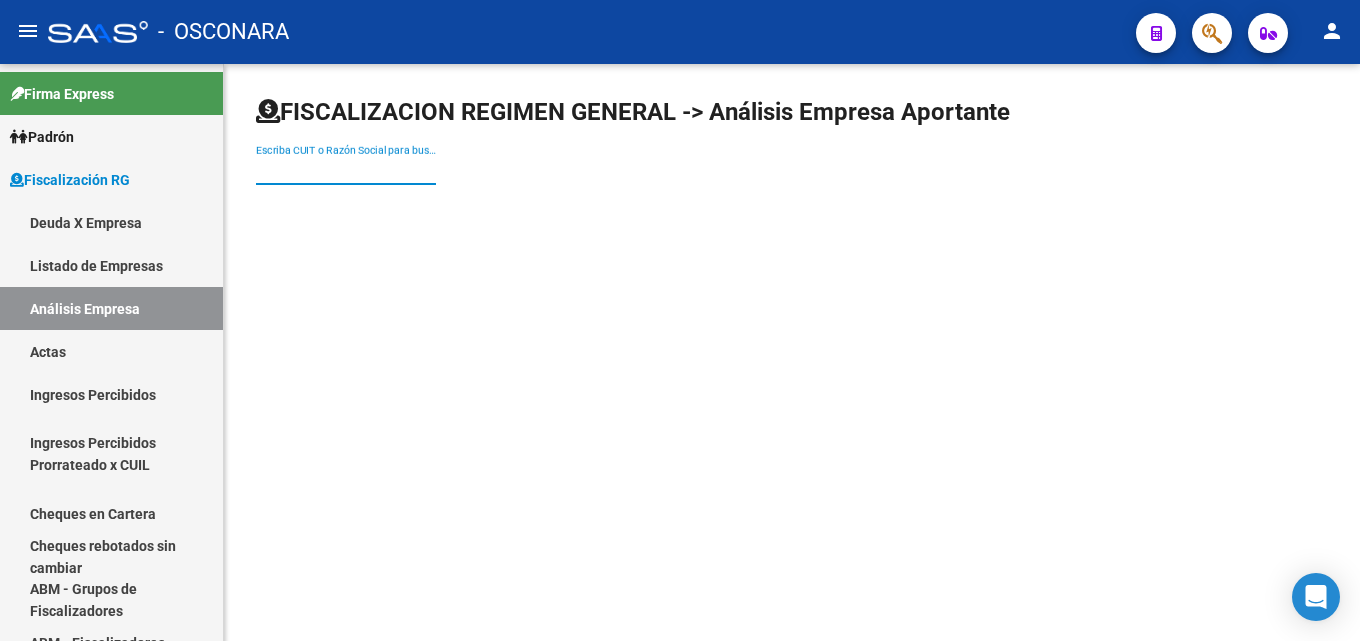paste on "[NUMBER]" 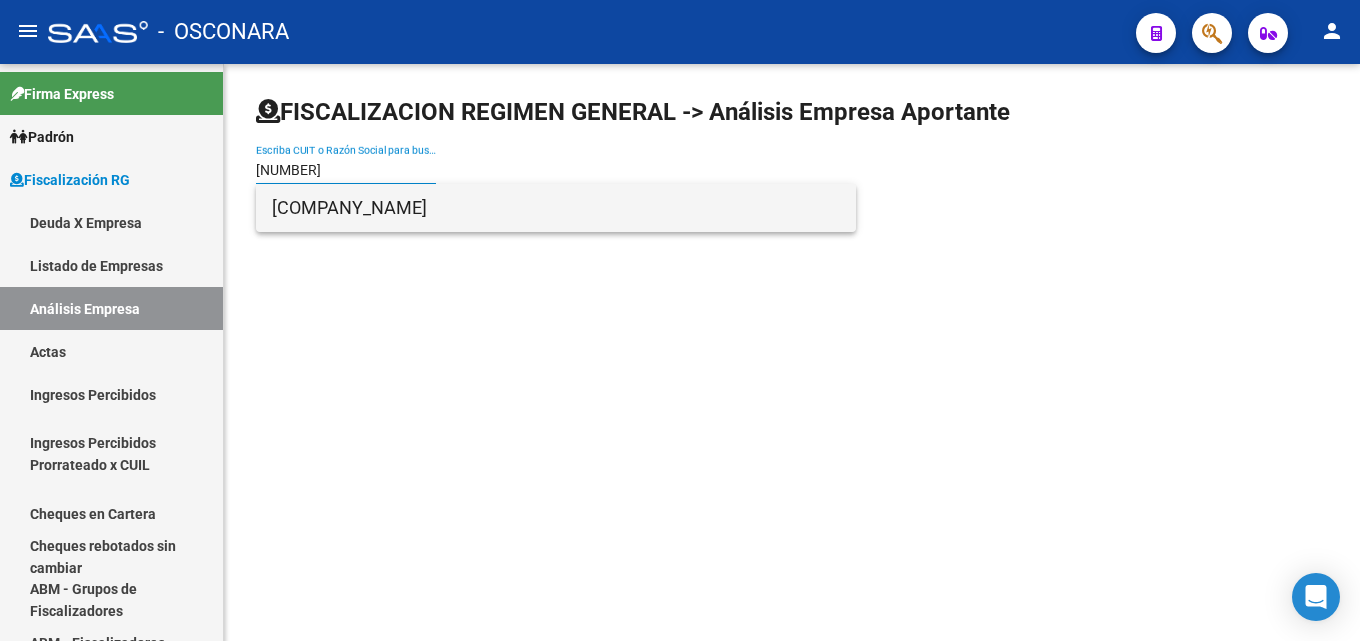 type on "[NUMBER]" 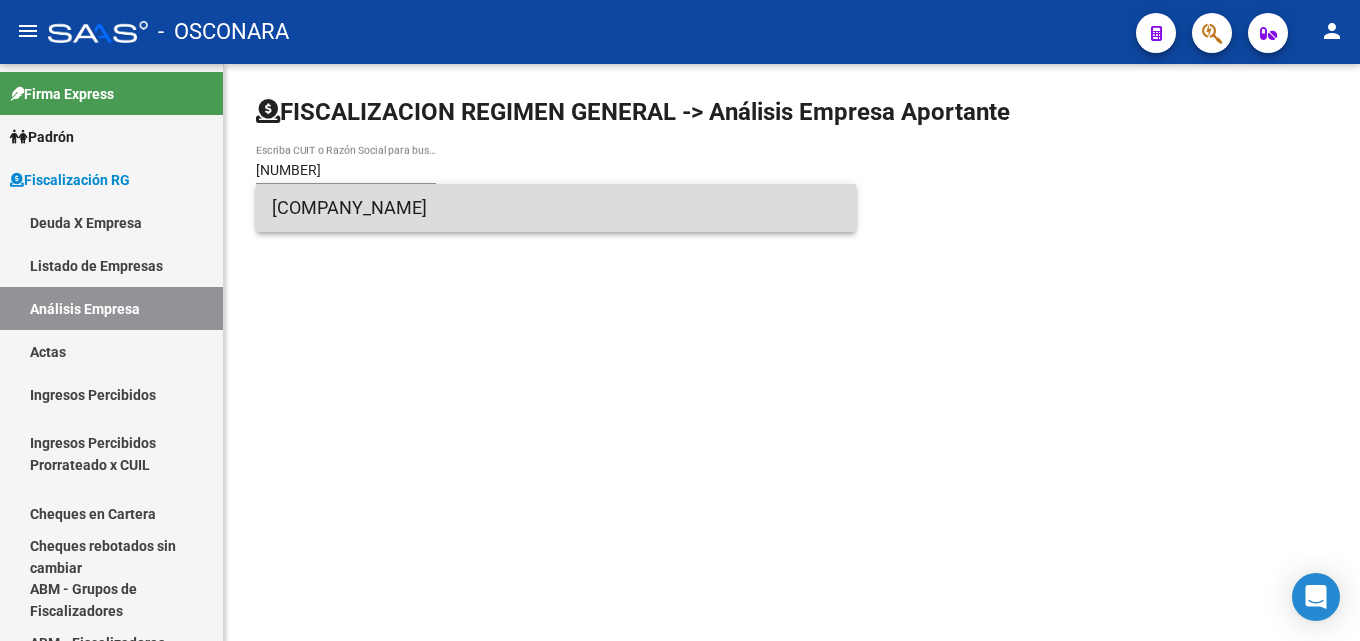 click on "[COMPANY_NAME]" at bounding box center (556, 208) 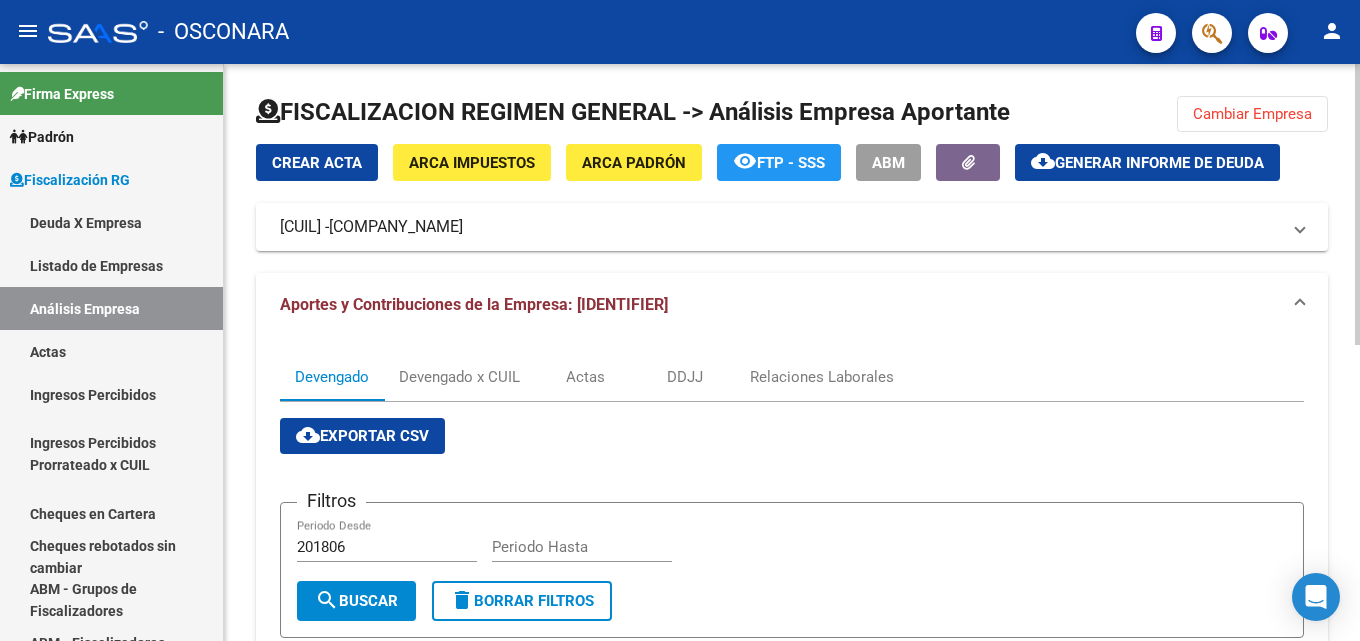 click on "Generar informe de deuda" 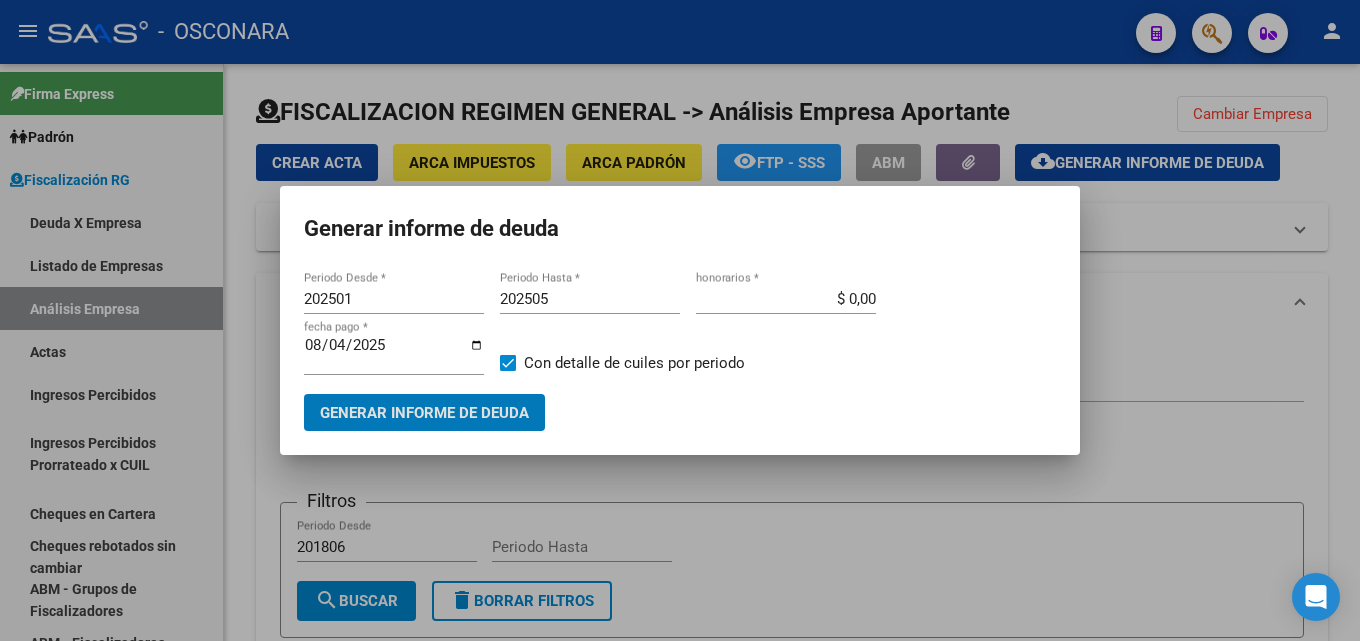 click on "202501" at bounding box center (394, 299) 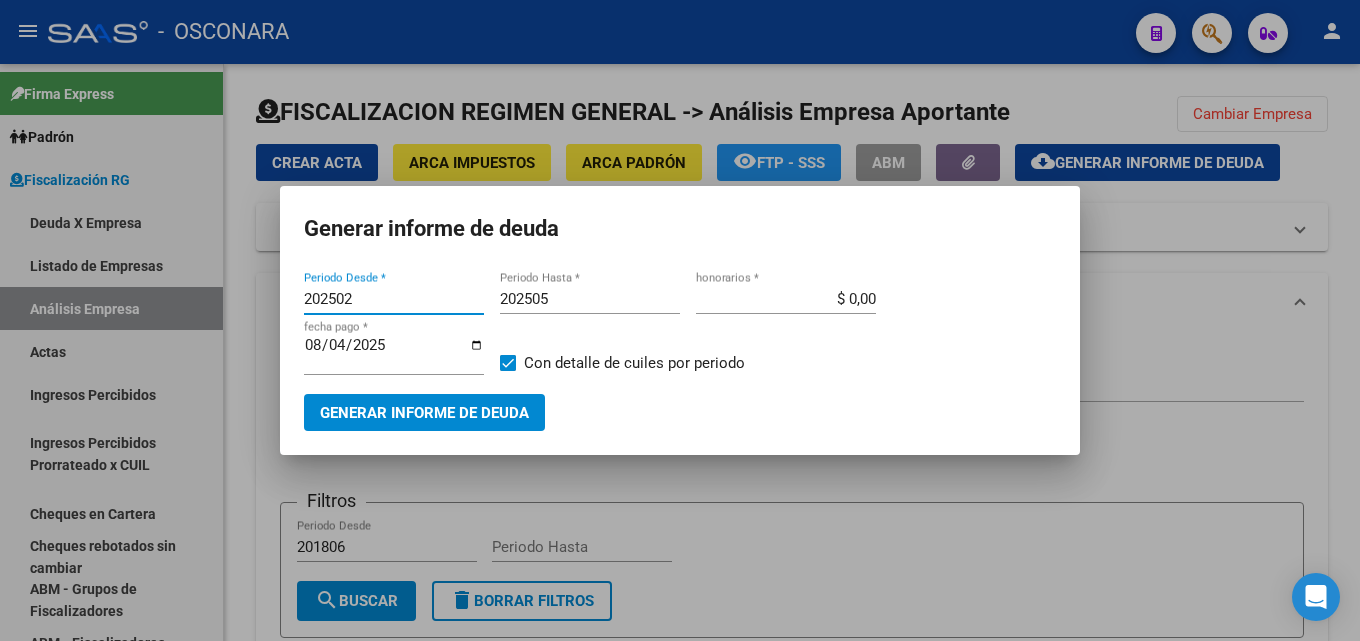 type on "202502" 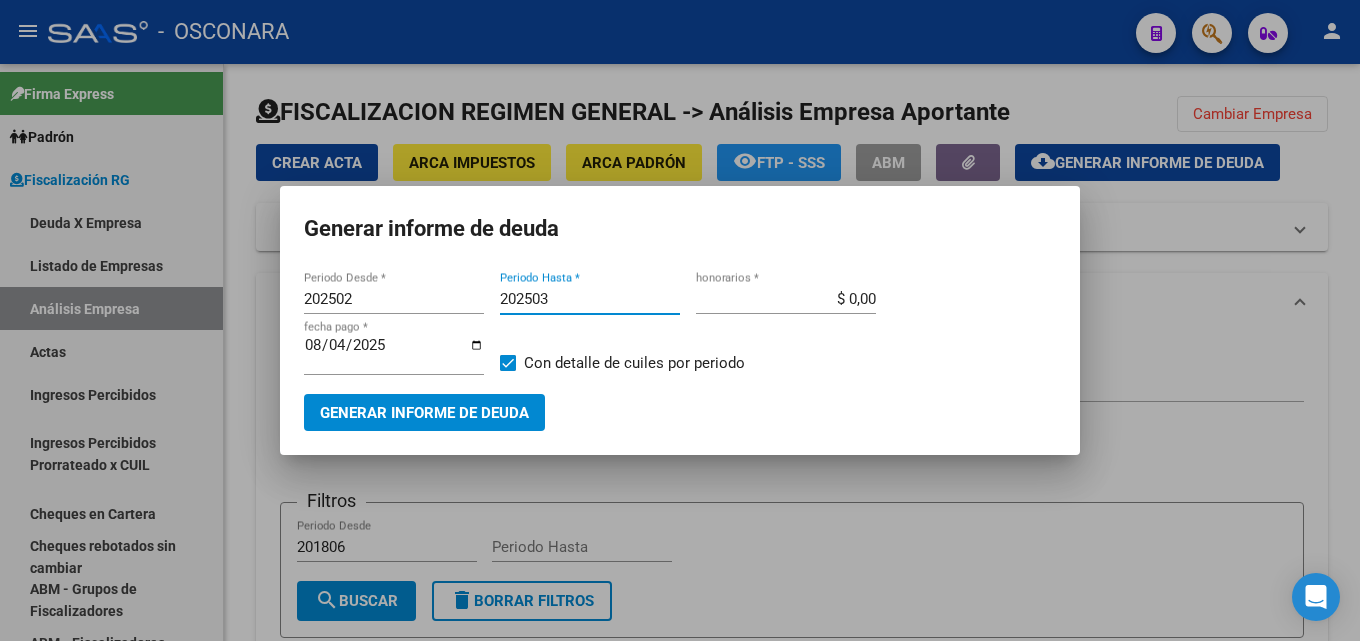 type on "202503" 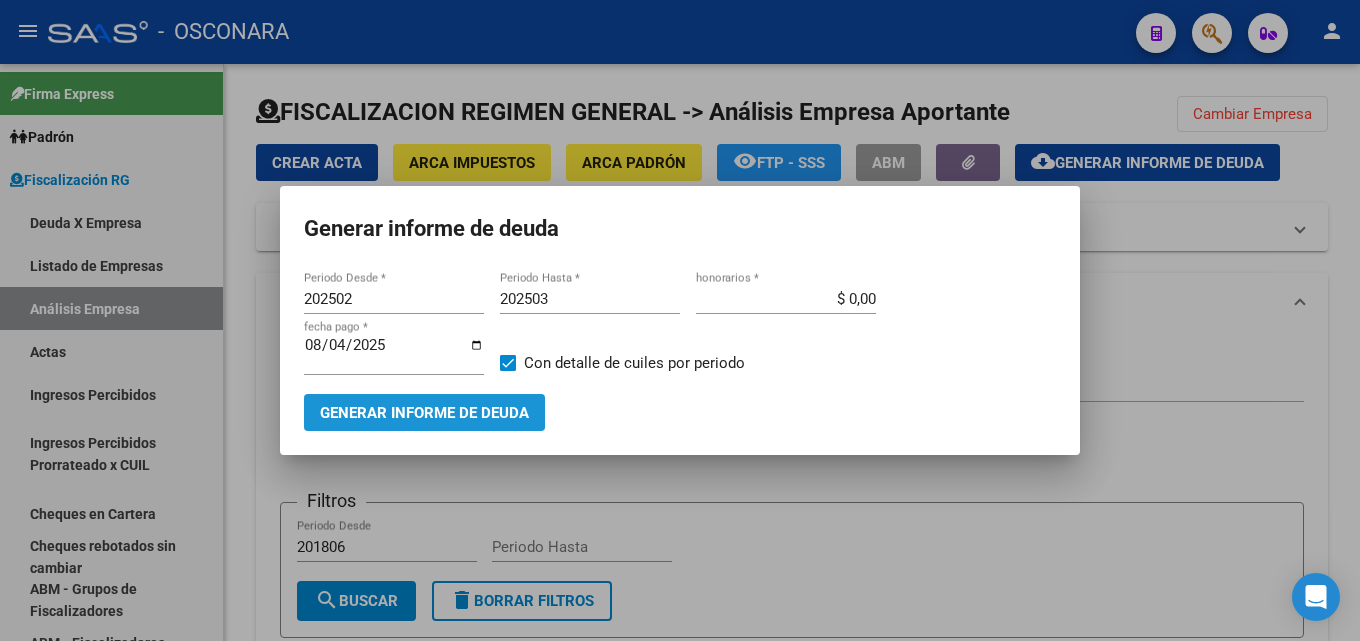 click on "Generar informe de deuda" at bounding box center [424, 413] 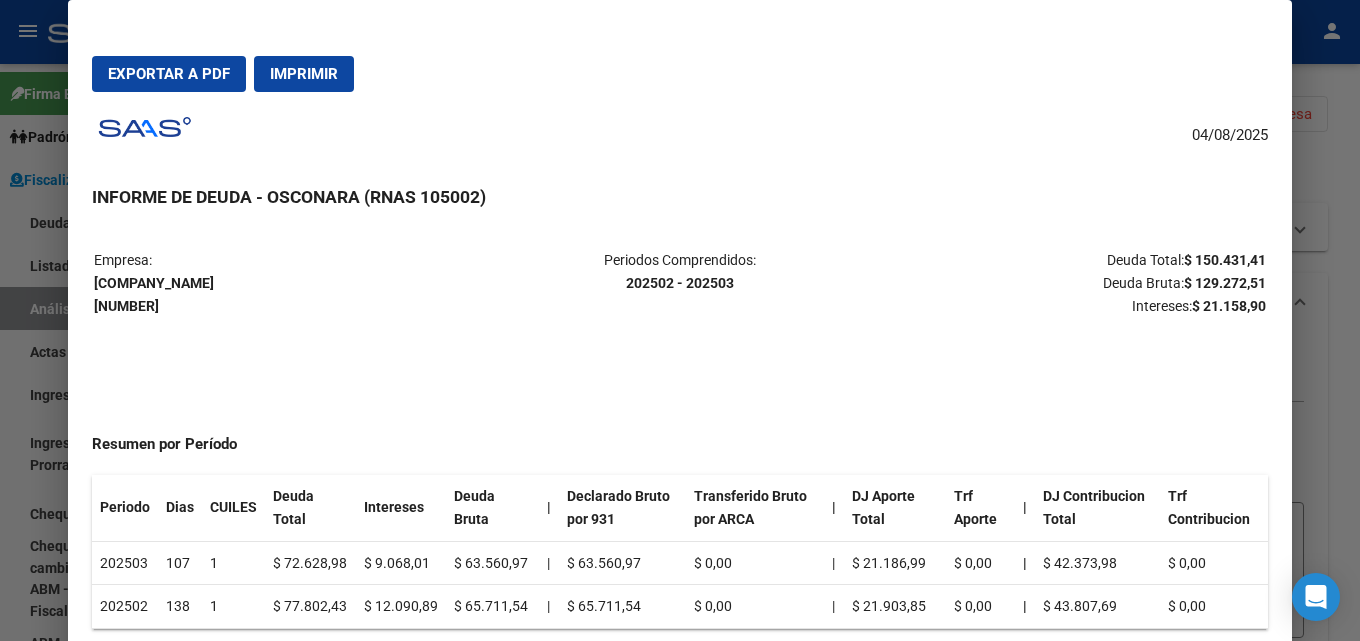 click at bounding box center (680, 320) 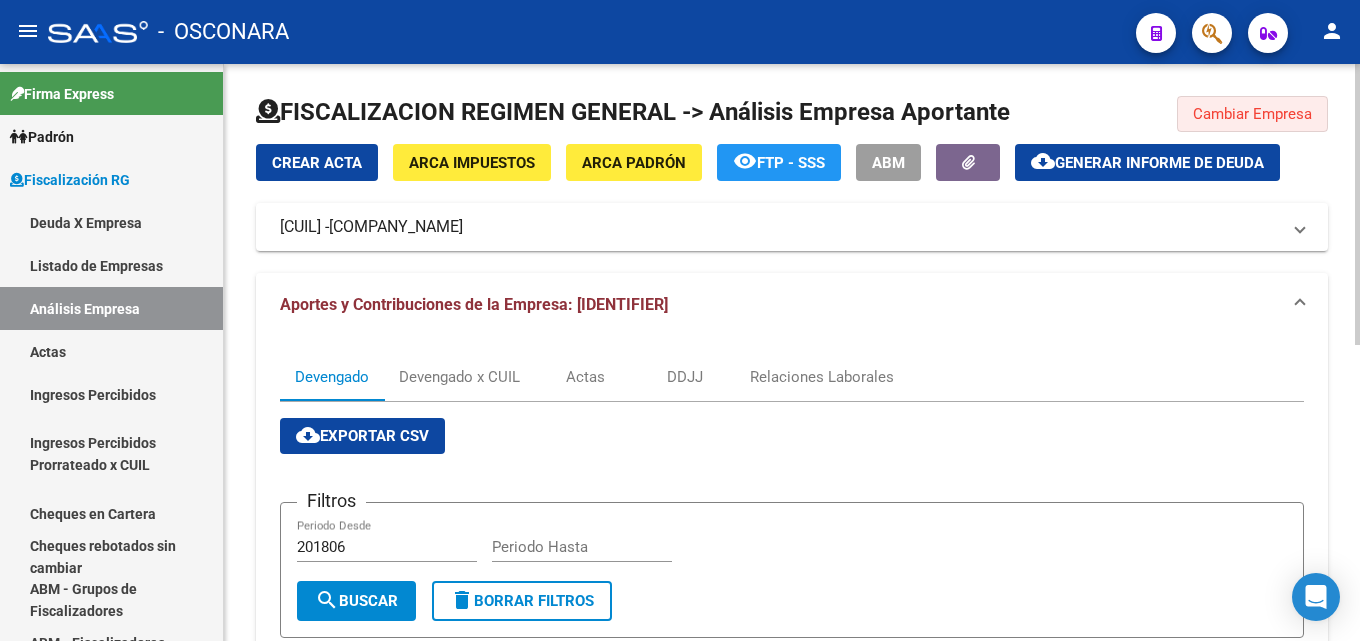 click on "Cambiar Empresa" 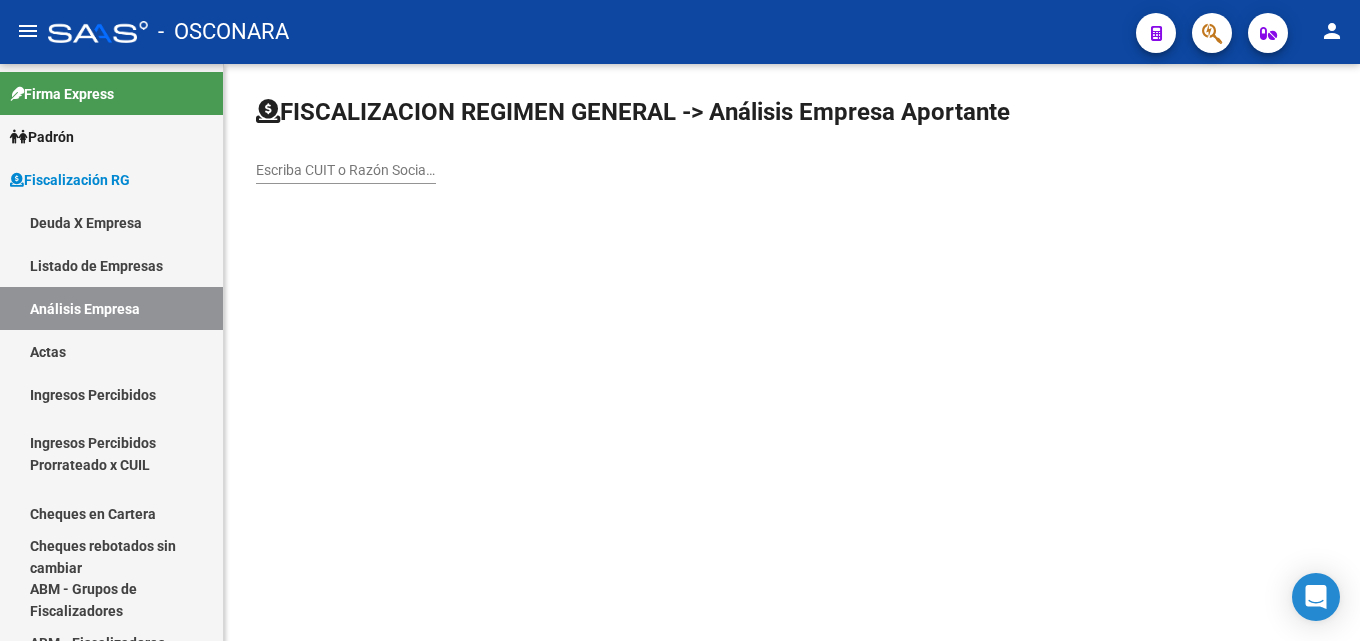 click on "Escriba CUIT o Razón Social para buscar" 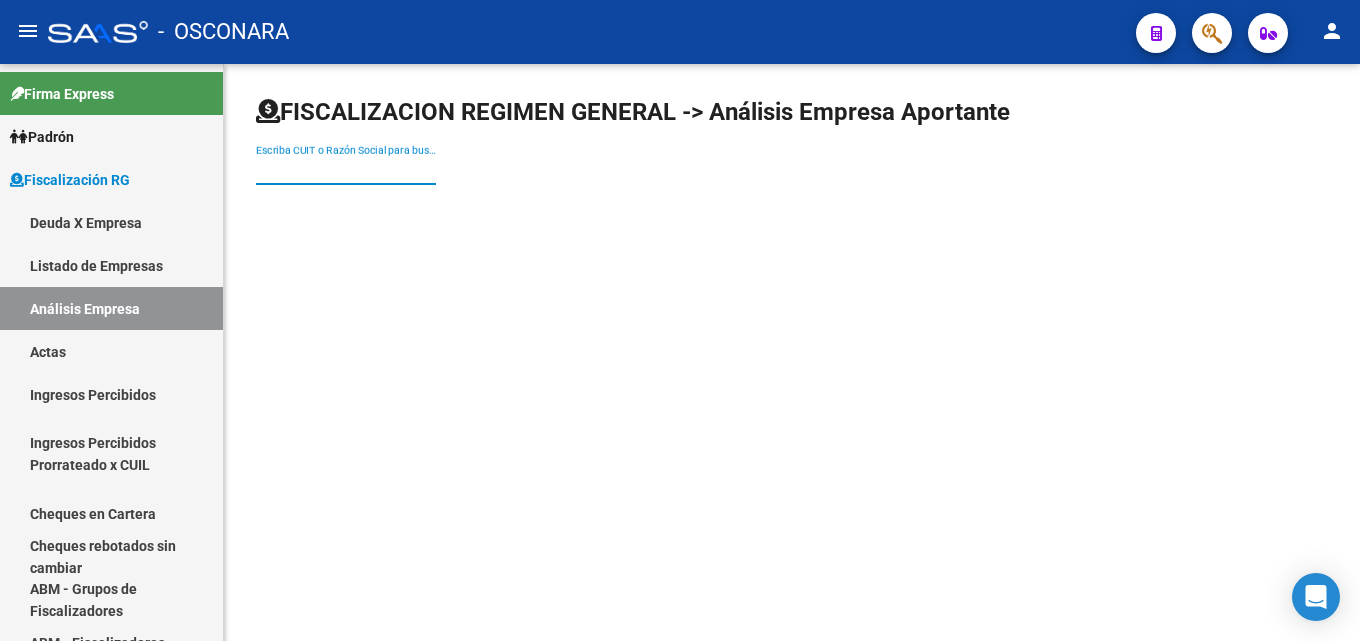 paste on "20307212073" 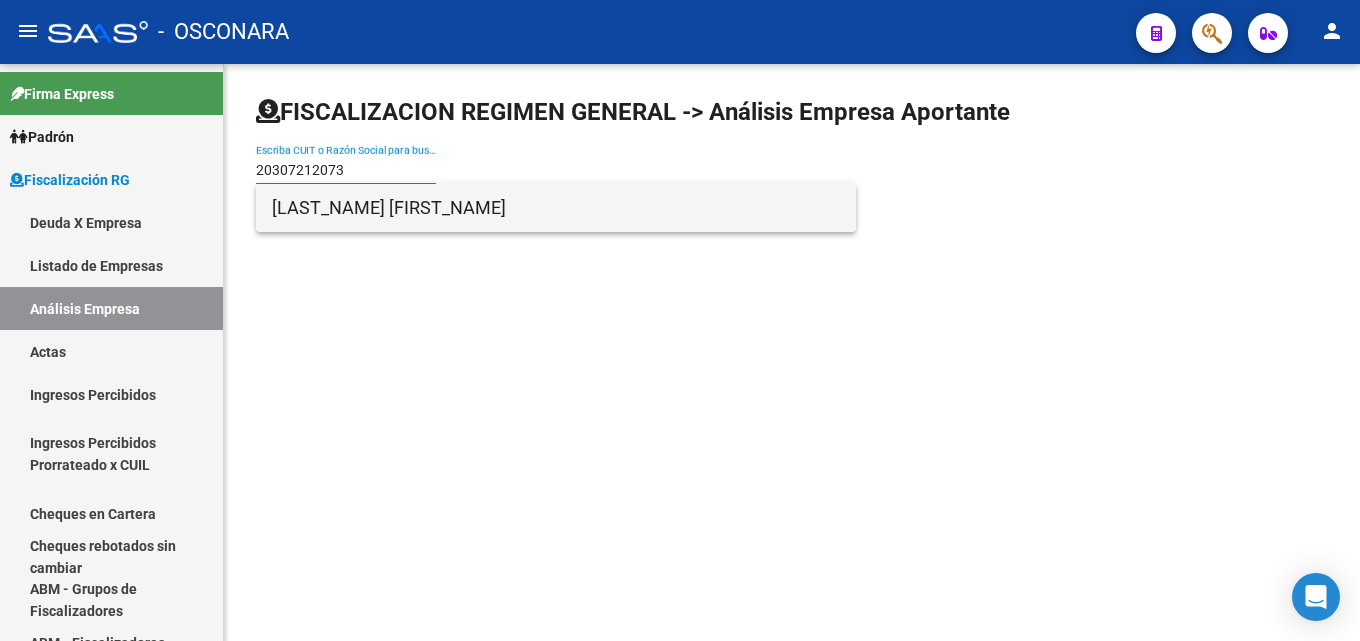 type on "20307212073" 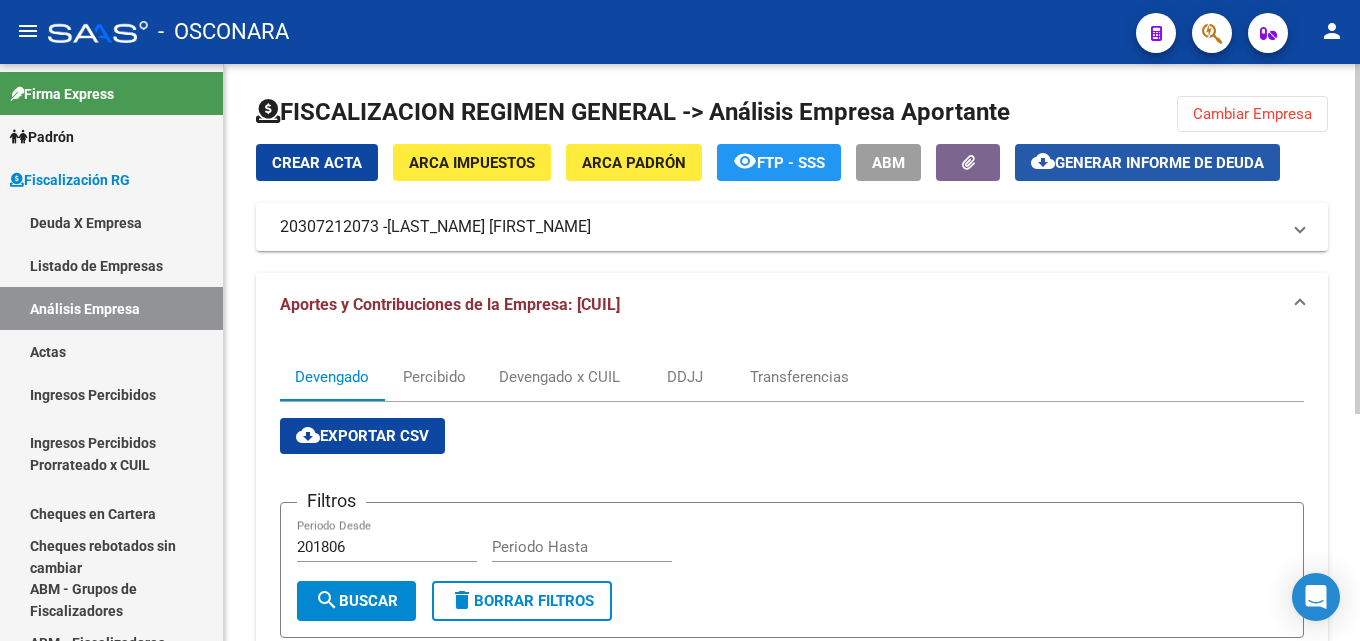 click on "Generar informe de deuda" 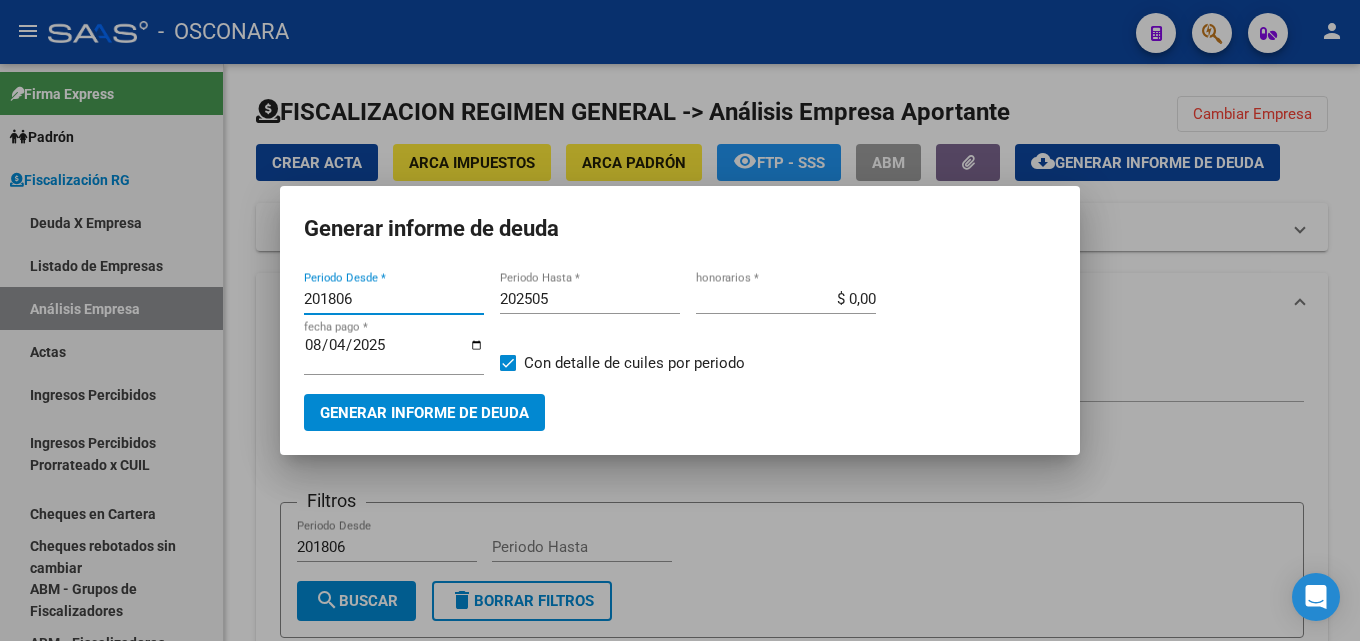 drag, startPoint x: 382, startPoint y: 302, endPoint x: 185, endPoint y: 293, distance: 197.20547 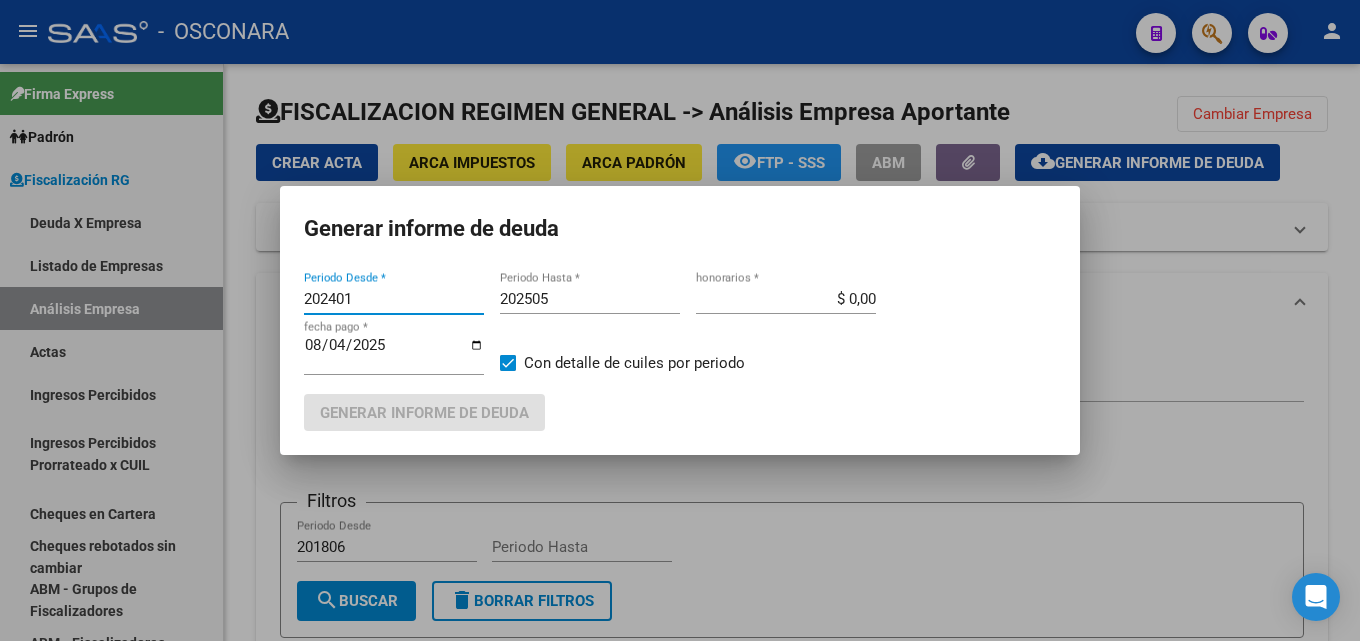 type on "202401" 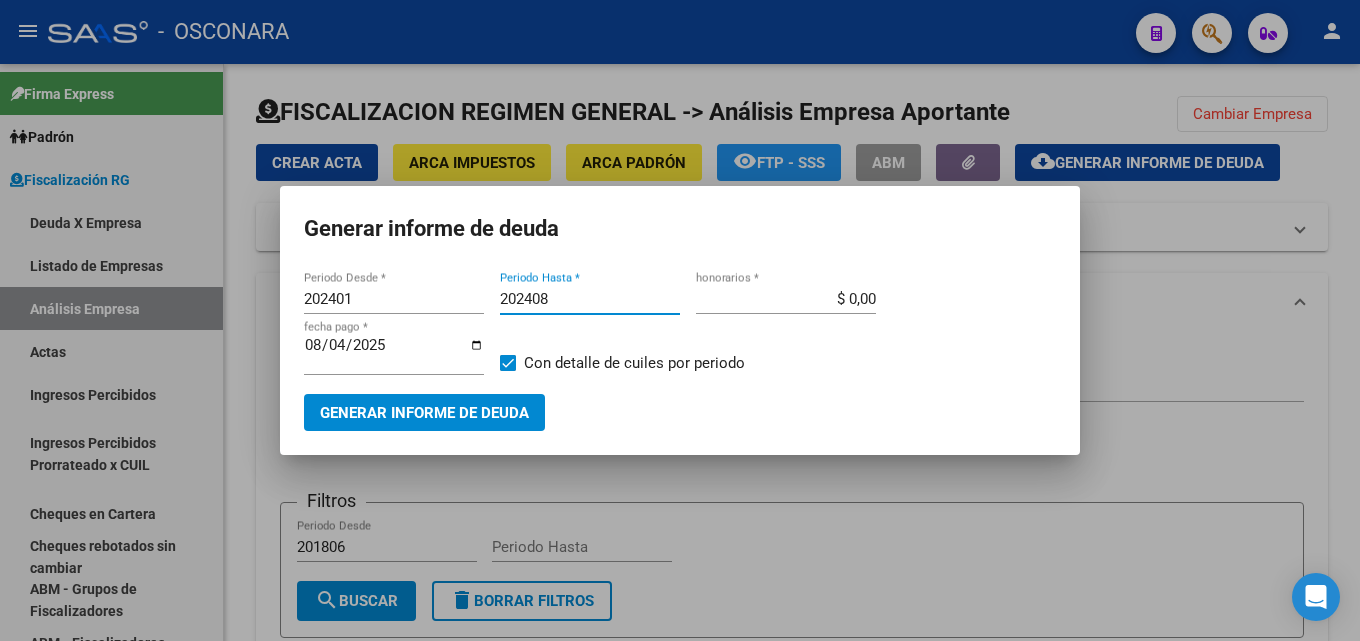 type on "202408" 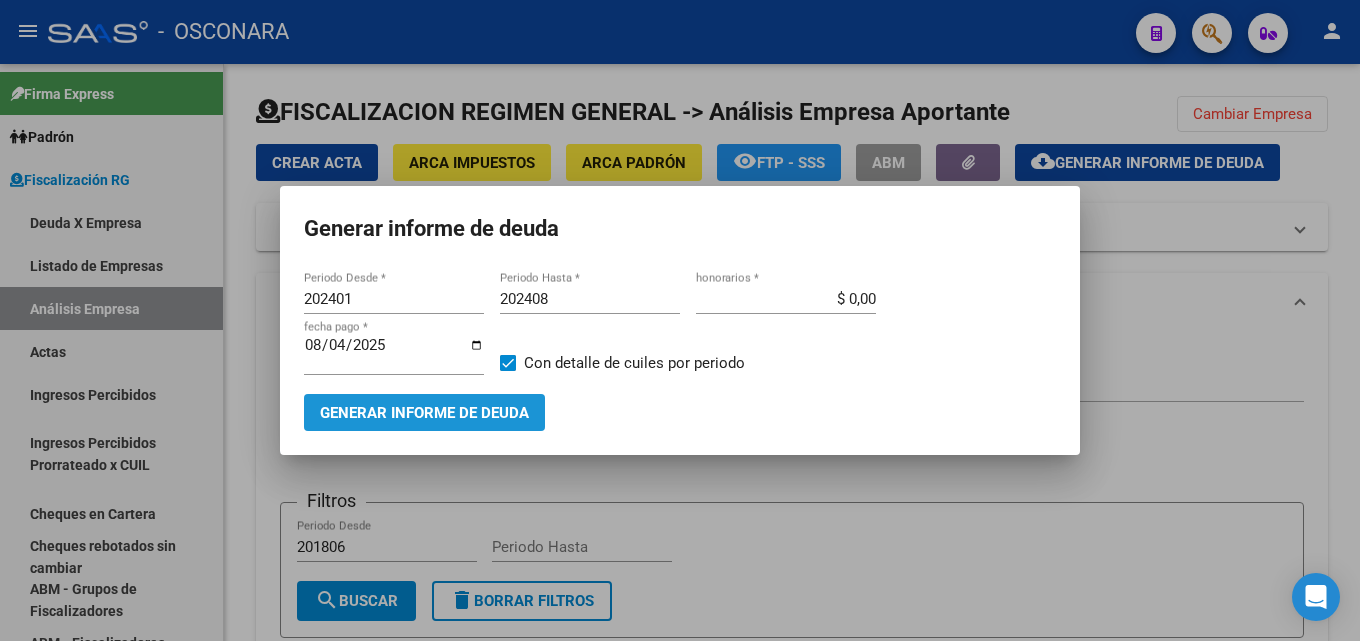click on "Generar informe de deuda" at bounding box center [424, 413] 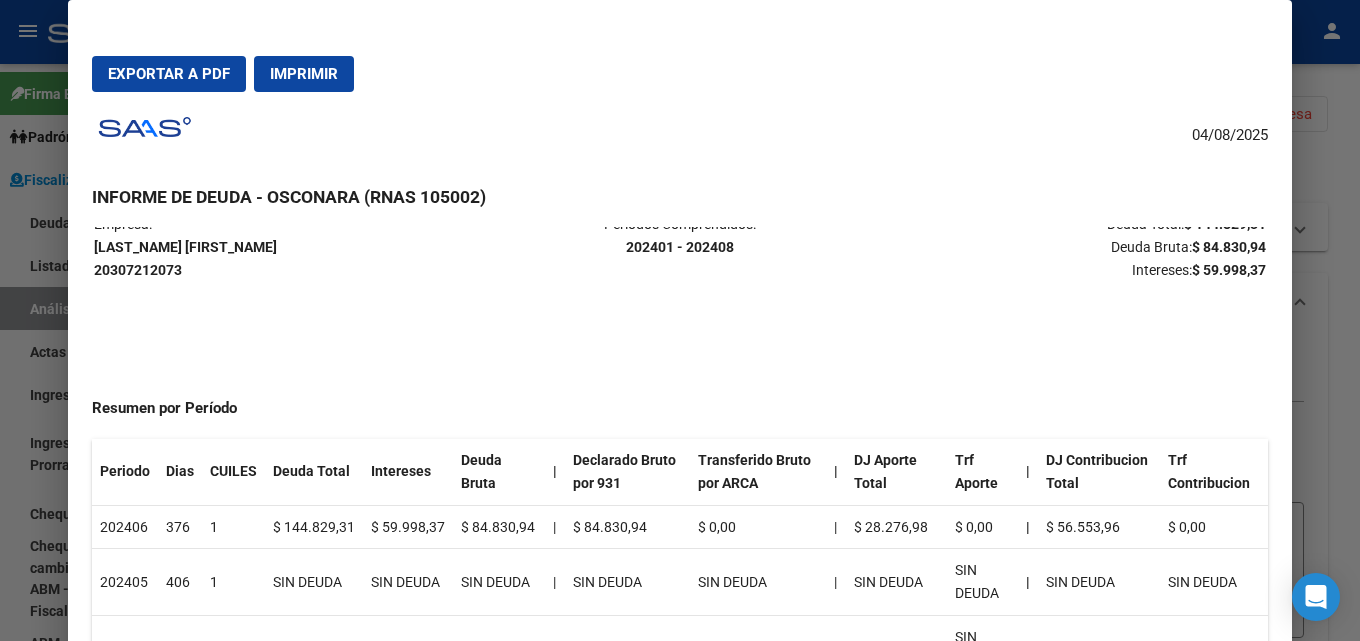 scroll, scrollTop: 0, scrollLeft: 0, axis: both 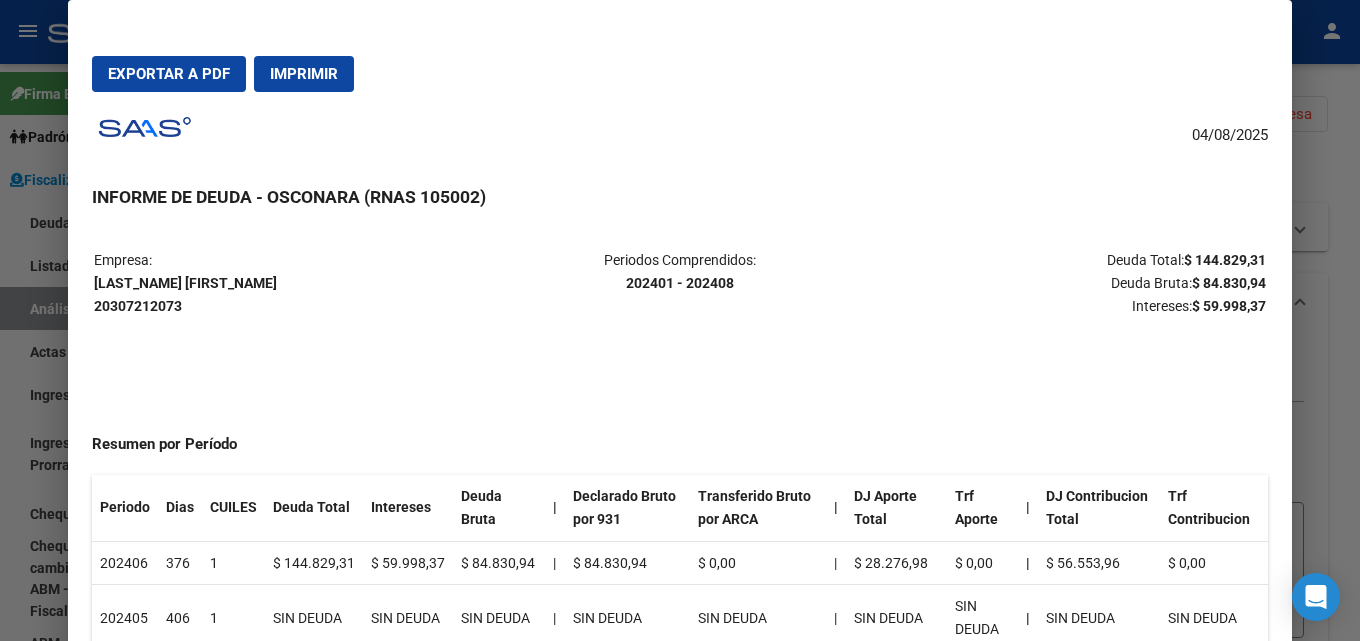 click at bounding box center (680, 320) 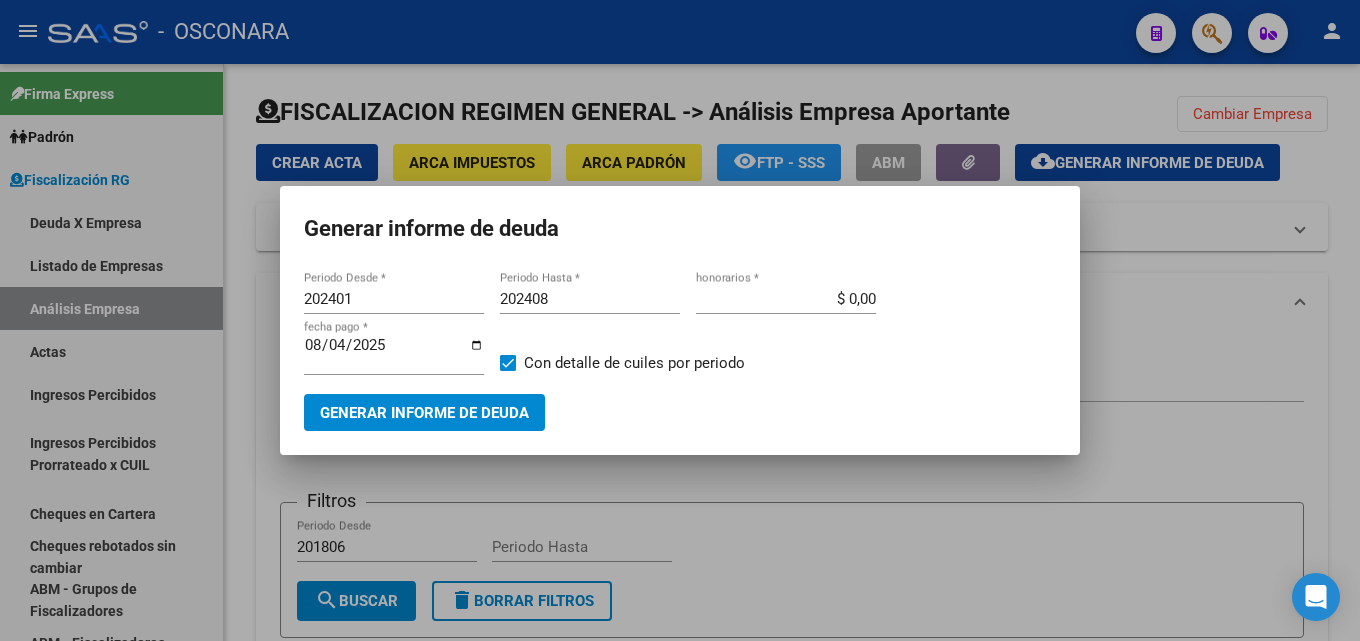 click at bounding box center (680, 320) 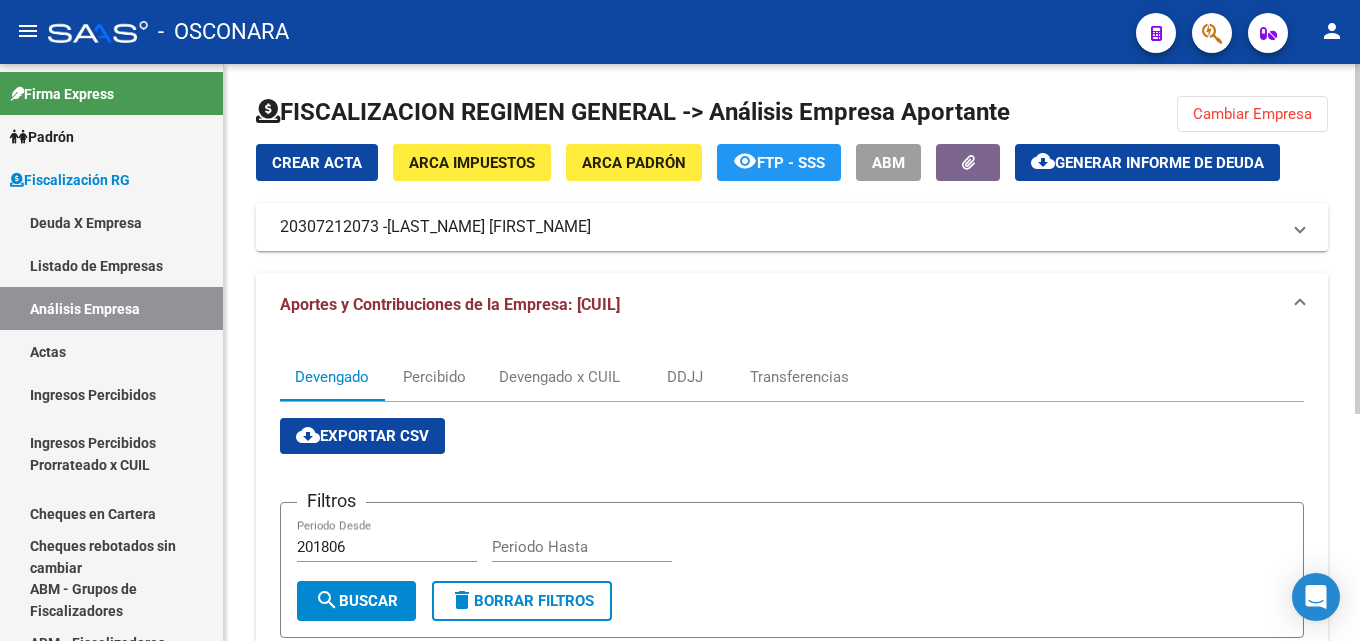 drag, startPoint x: 1282, startPoint y: 111, endPoint x: 1017, endPoint y: 148, distance: 267.57056 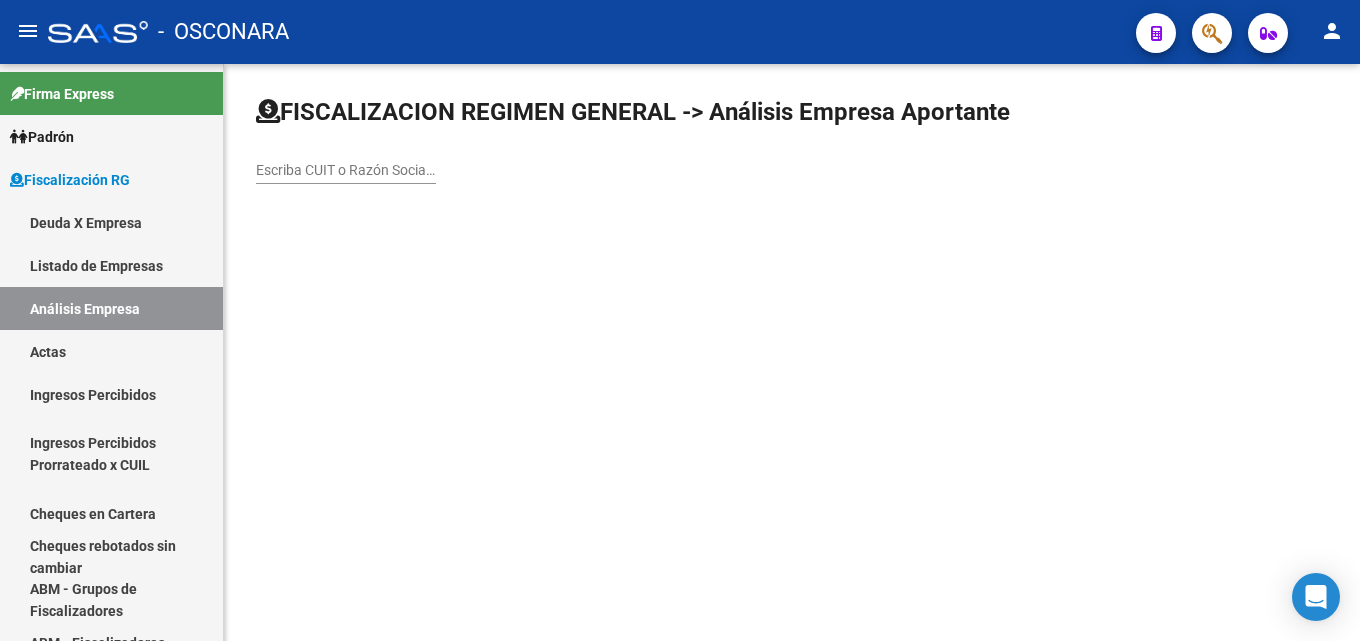 click on "Escriba CUIT o Razón Social para buscar" at bounding box center (346, 170) 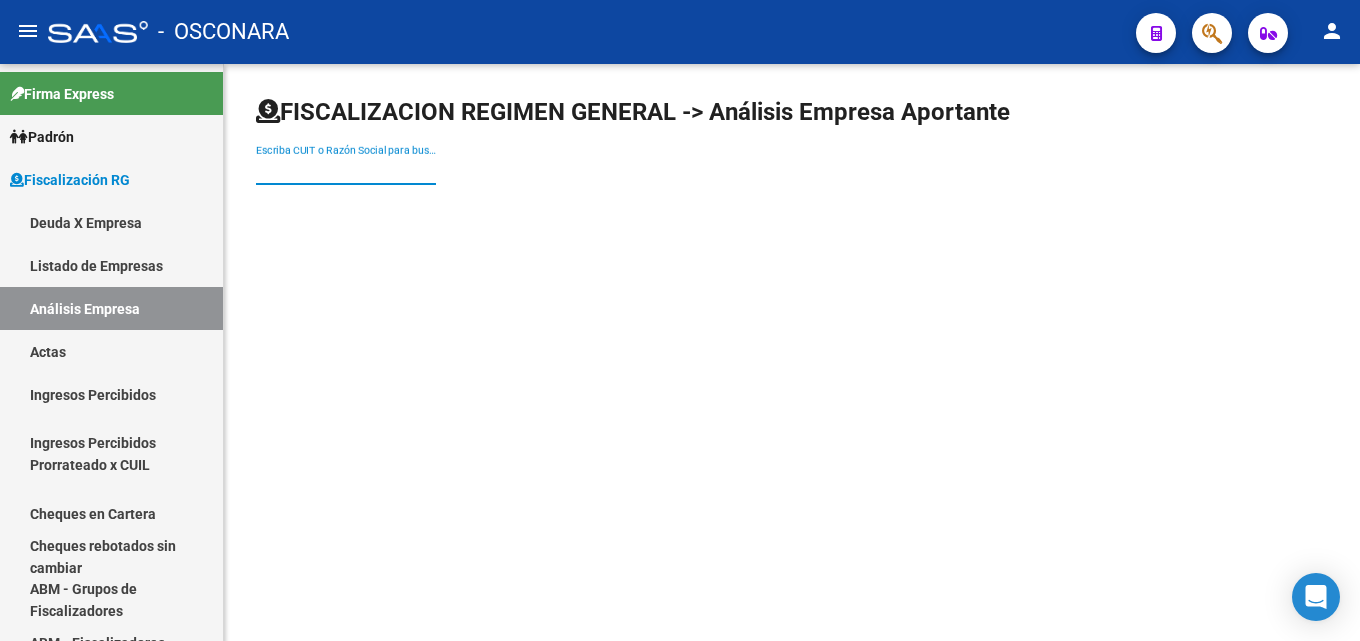 paste on "[CUIL]" 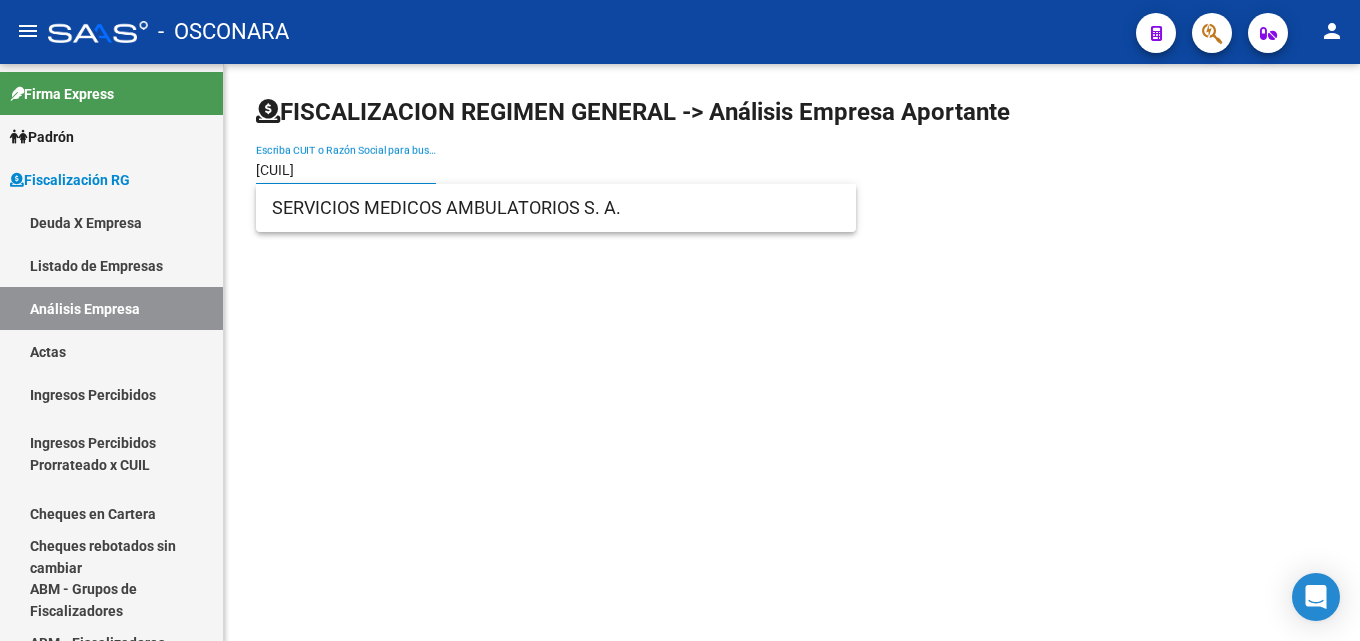 type on "[CUIL]" 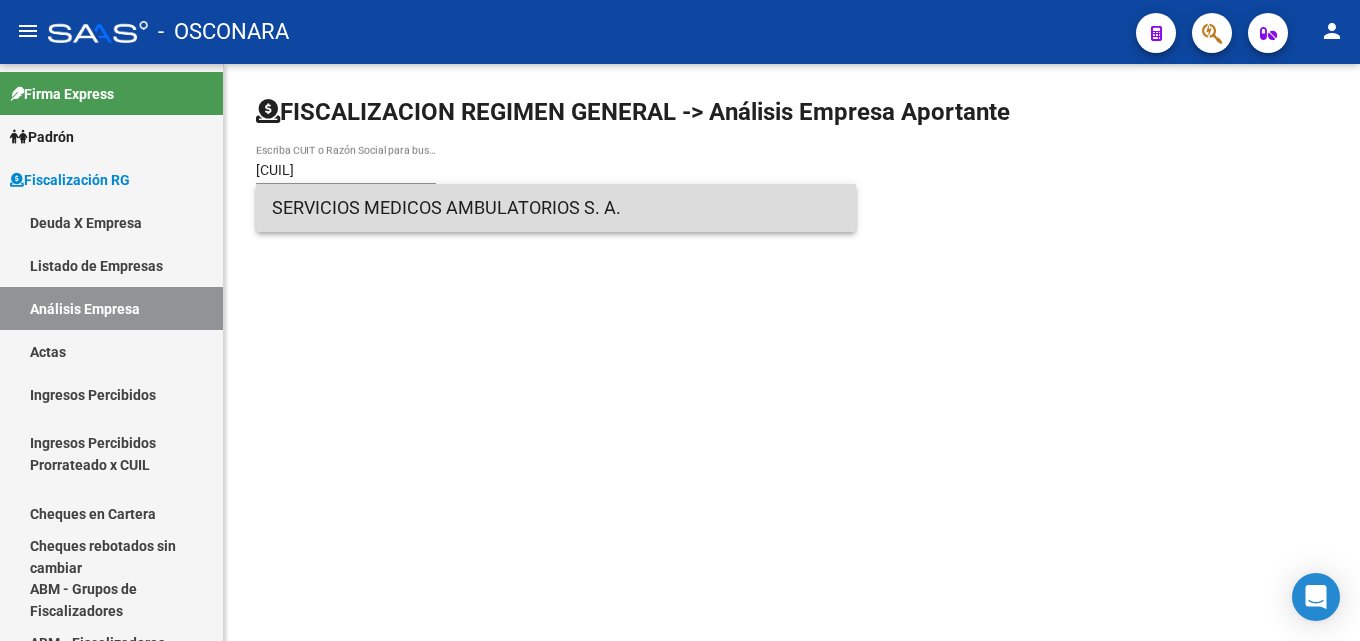 click on "SERVICIOS MEDICOS AMBULATORIOS S. A." at bounding box center (556, 208) 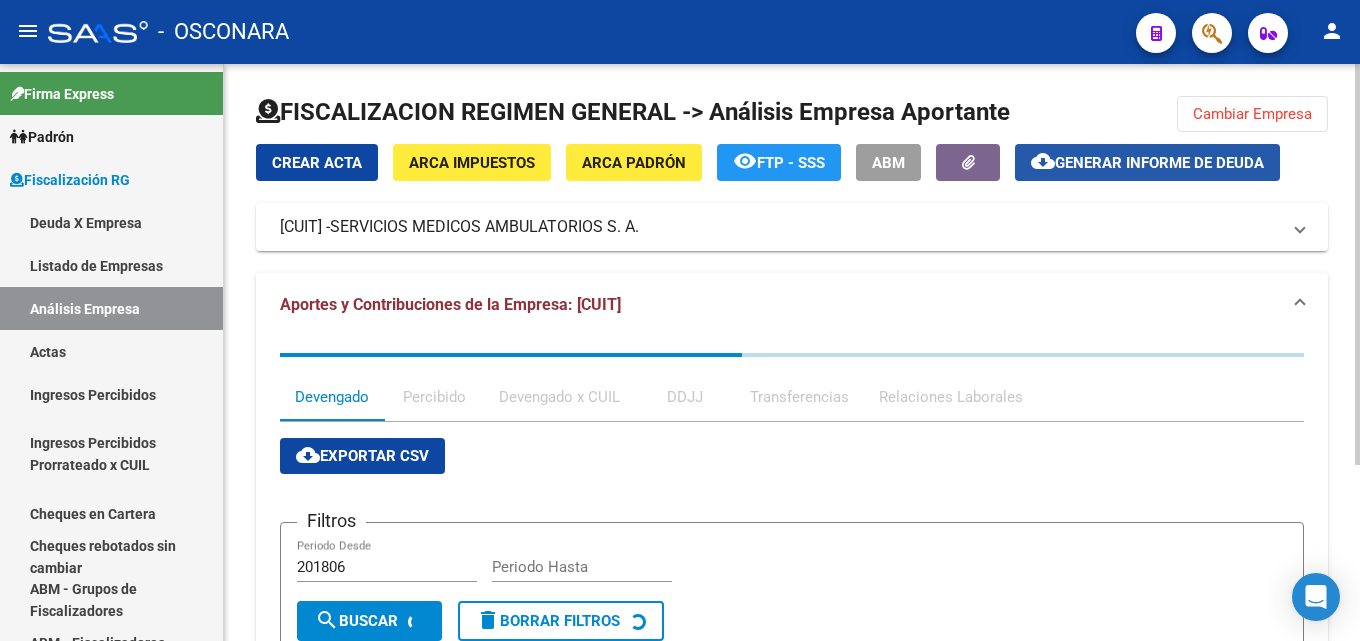 click on "Generar informe de deuda" 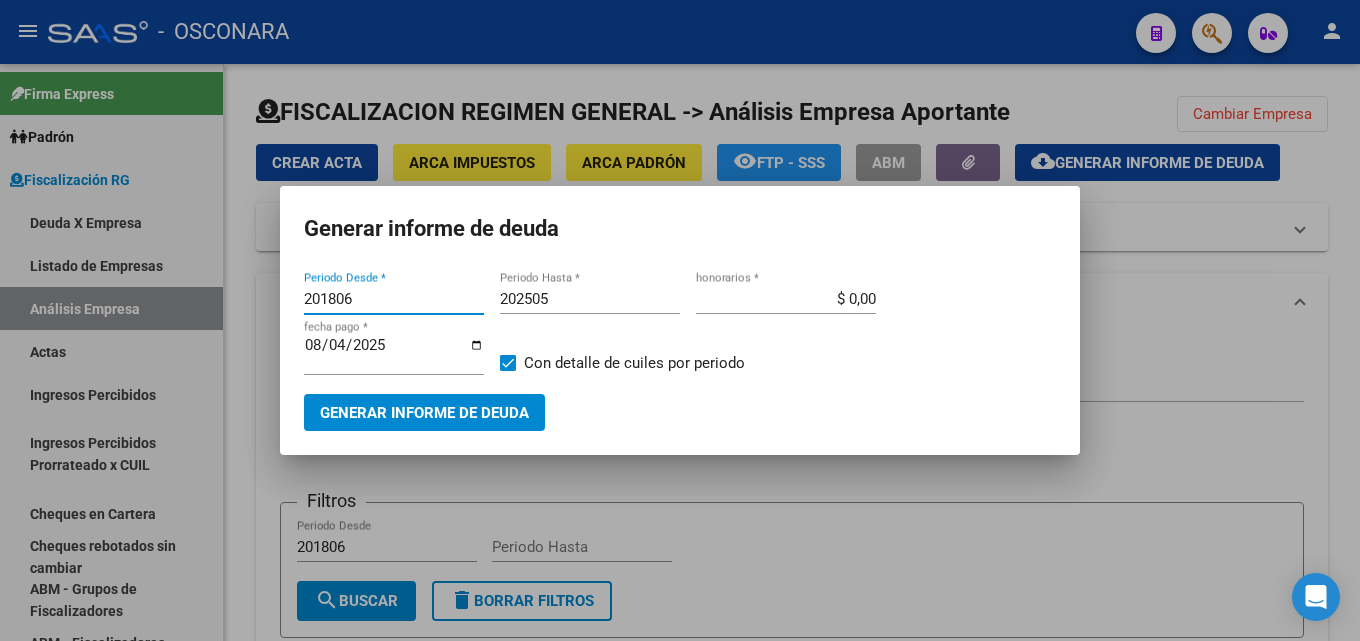 drag, startPoint x: 390, startPoint y: 301, endPoint x: 0, endPoint y: 310, distance: 390.10382 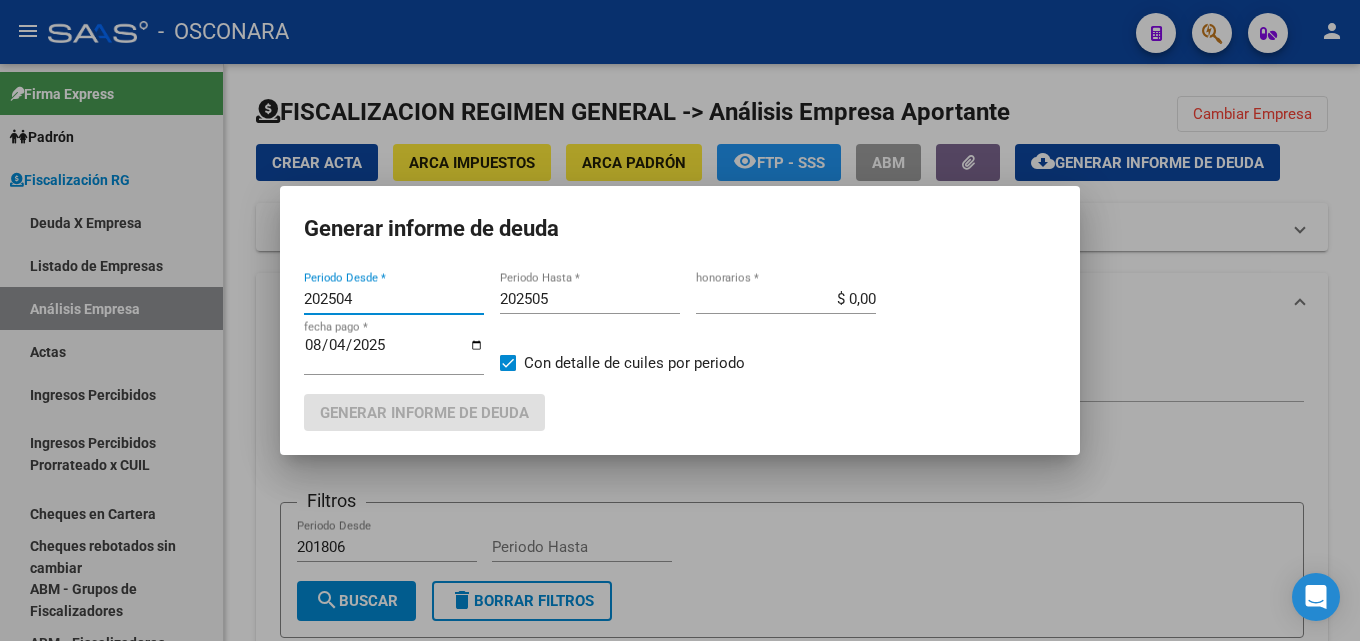 type on "202504" 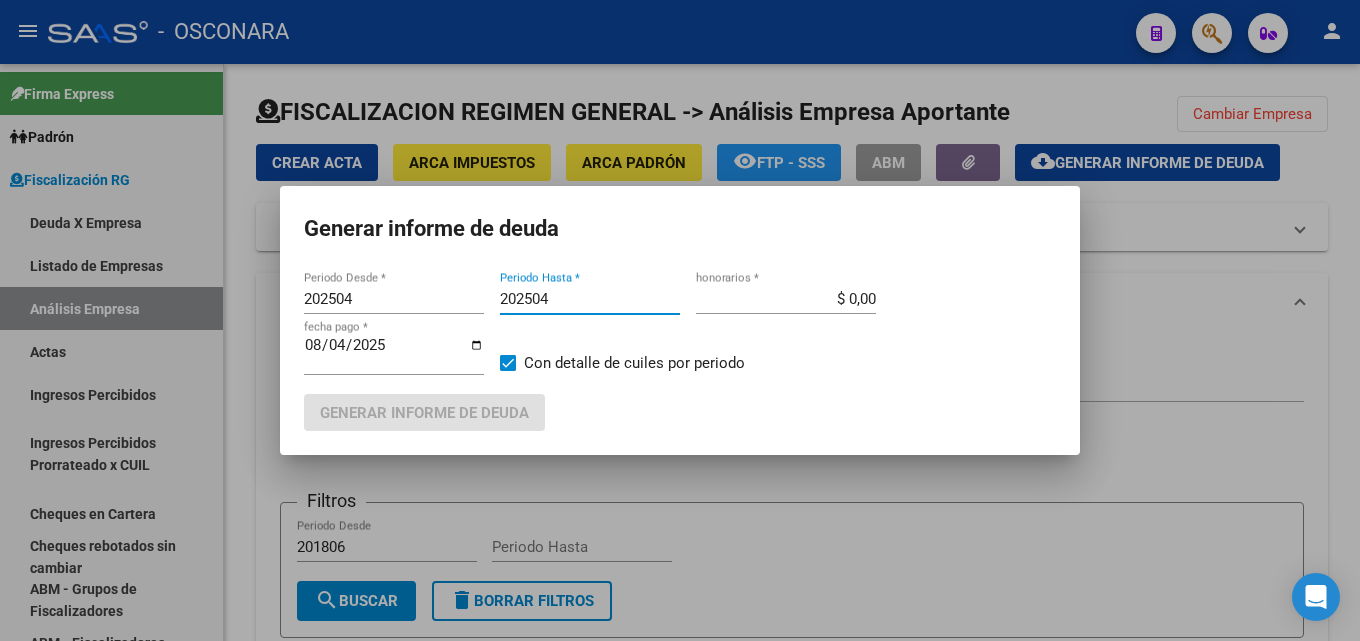 type on "202504" 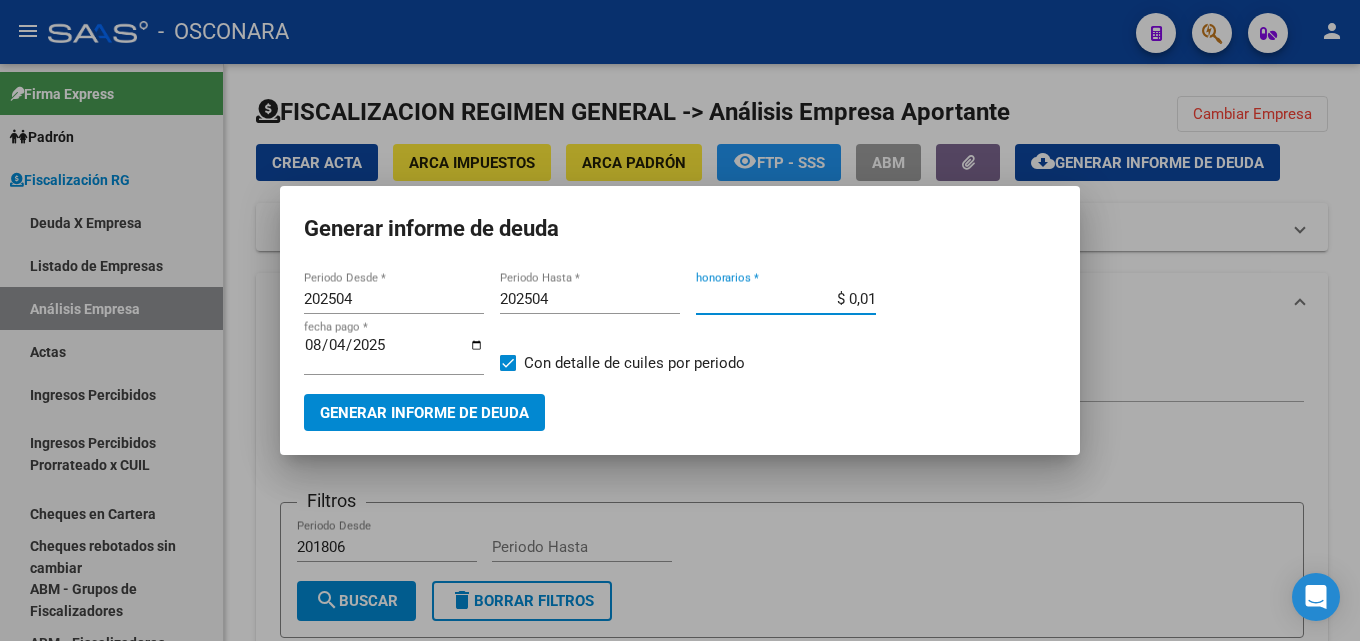 type on "$ 0,00" 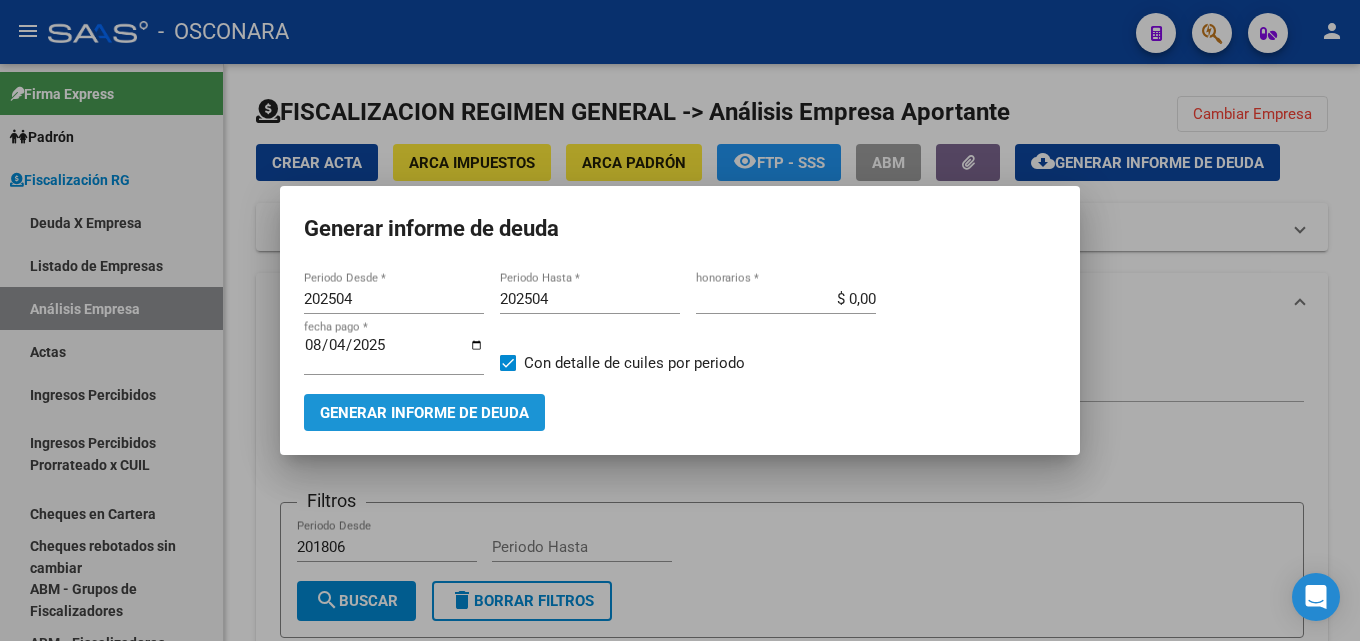 click on "Generar informe de deuda" at bounding box center [424, 413] 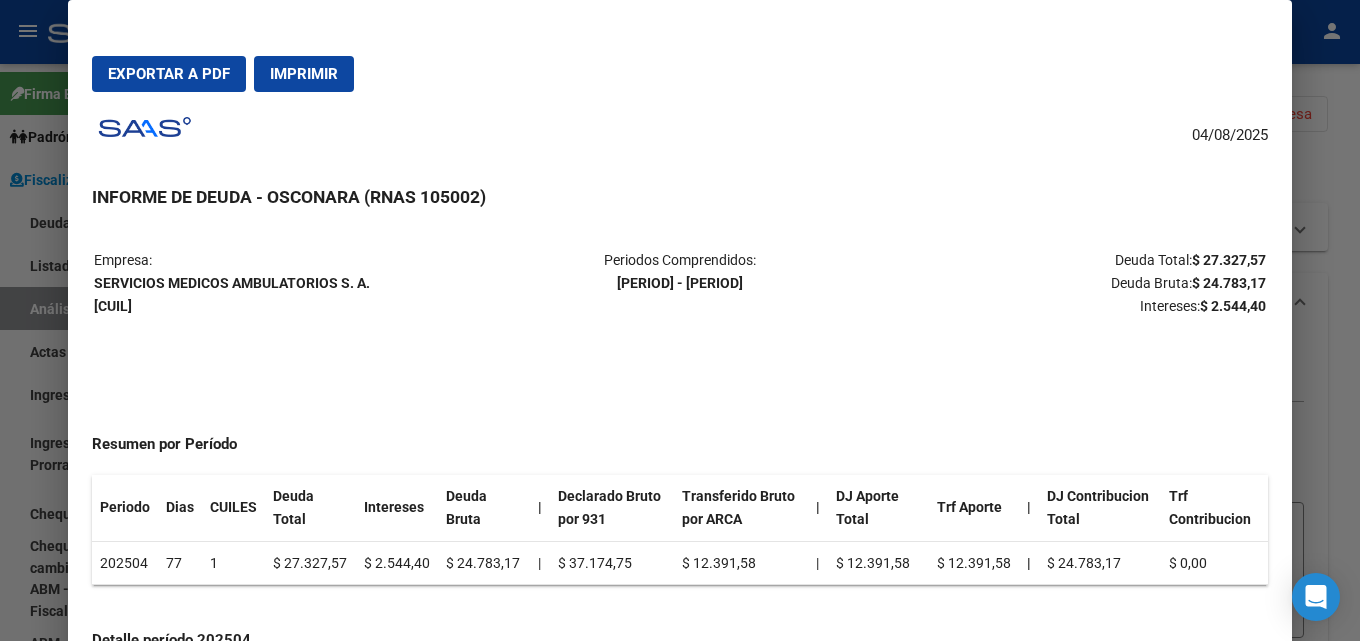 click at bounding box center (680, 320) 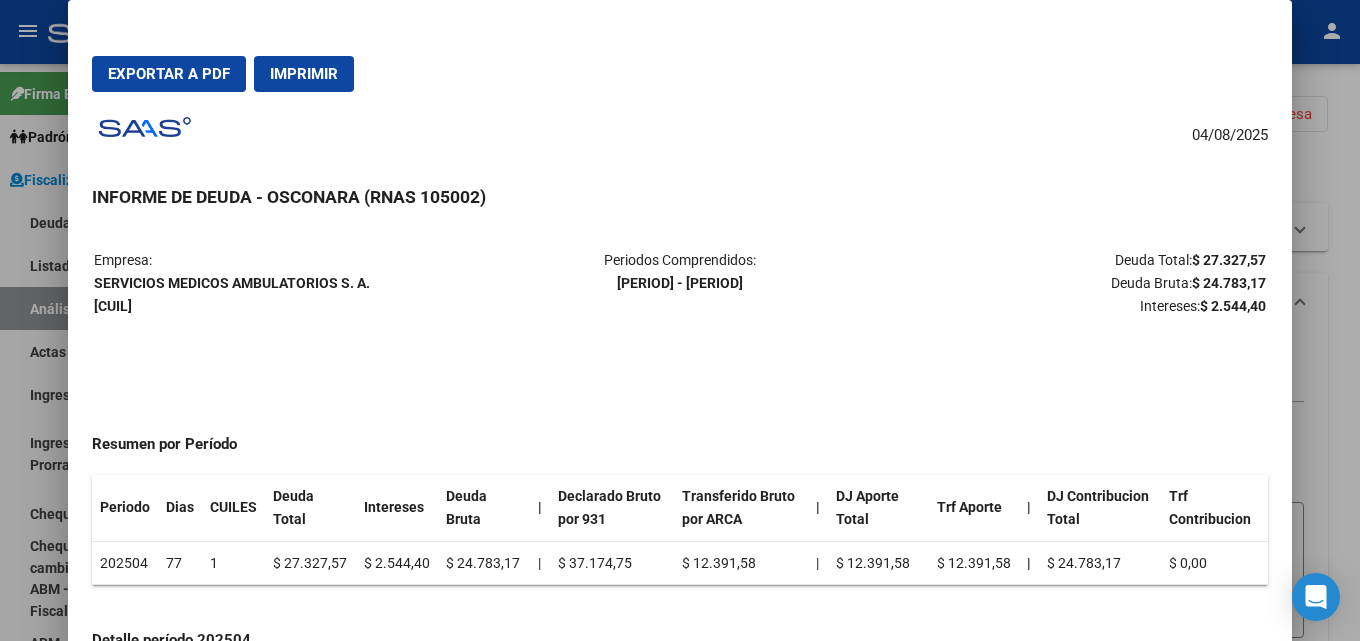 click at bounding box center (680, 320) 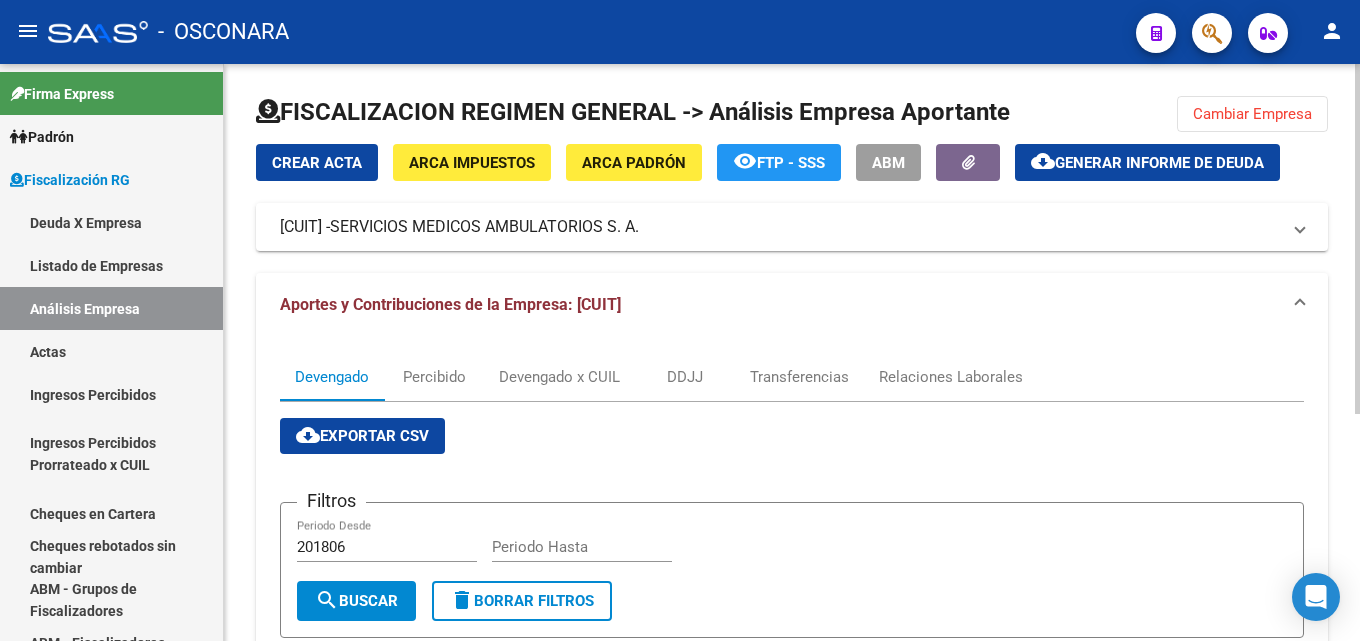click on "Cambiar Empresa" 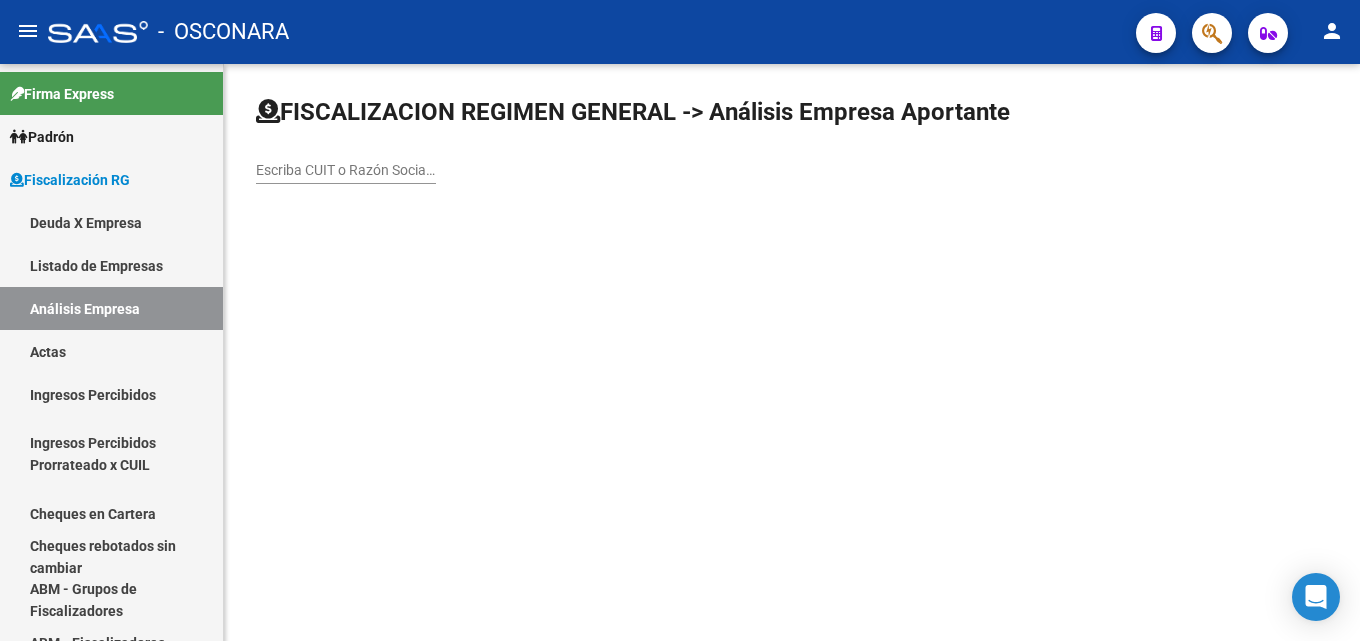 click on "Escriba CUIT o Razón Social para buscar" 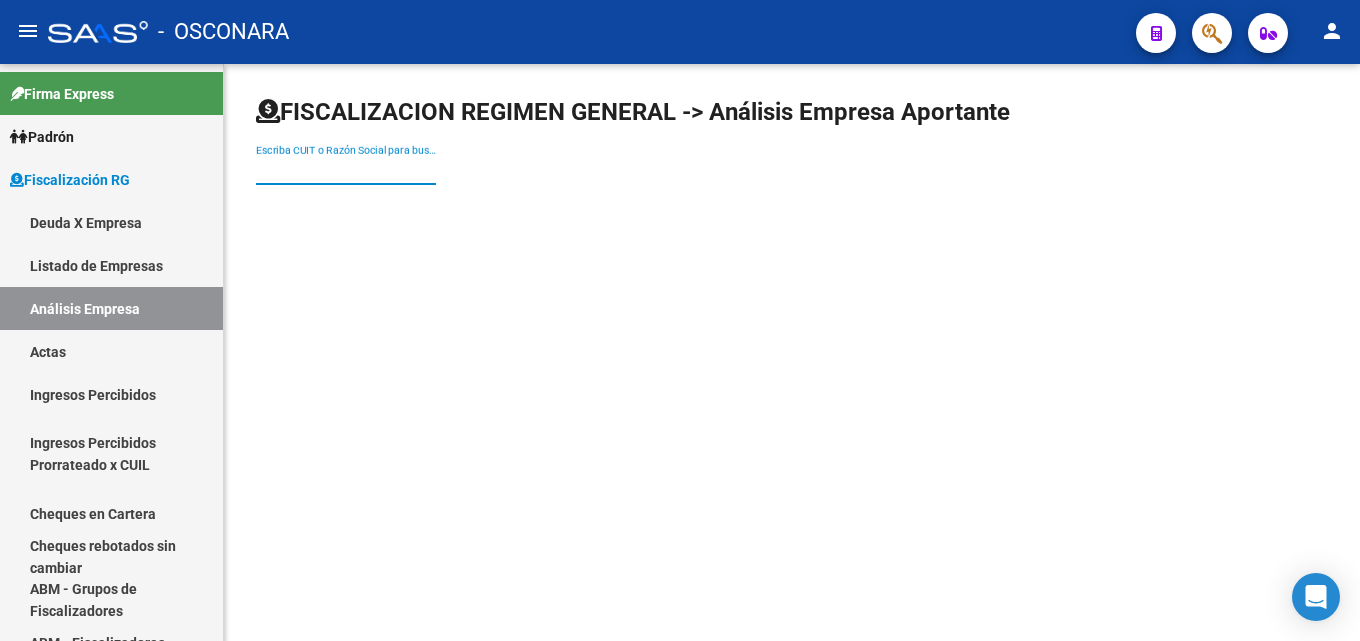paste on "30717835812" 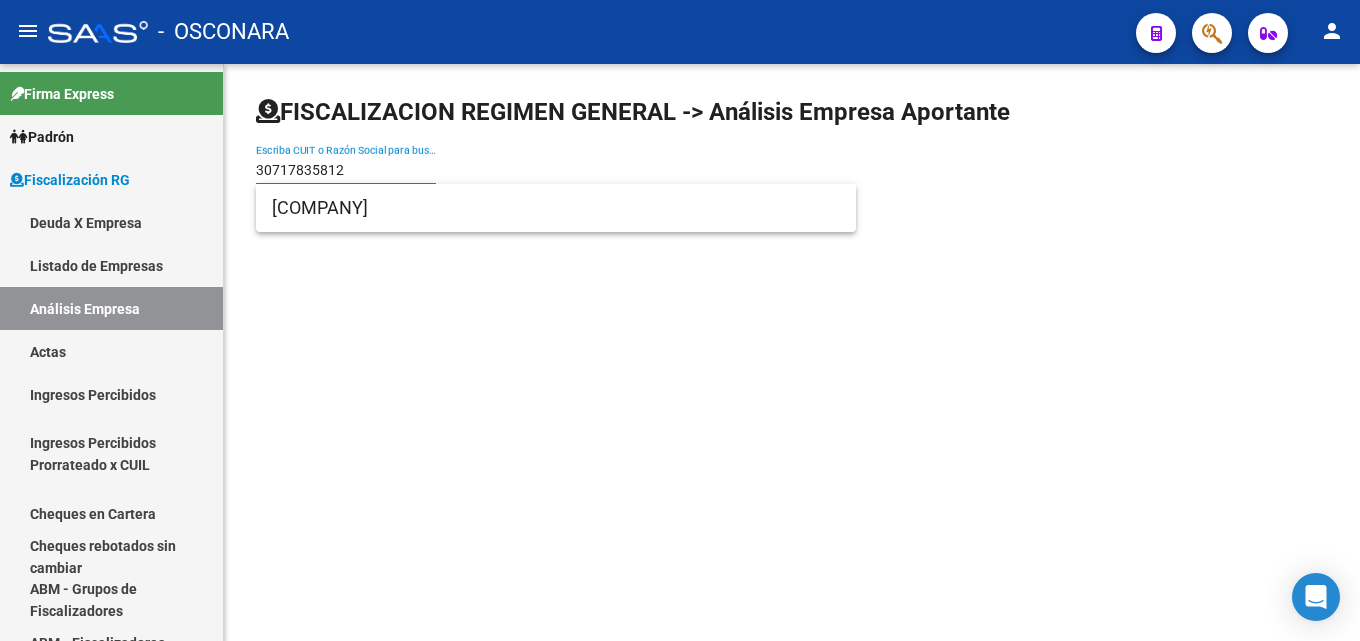 type on "30717835812" 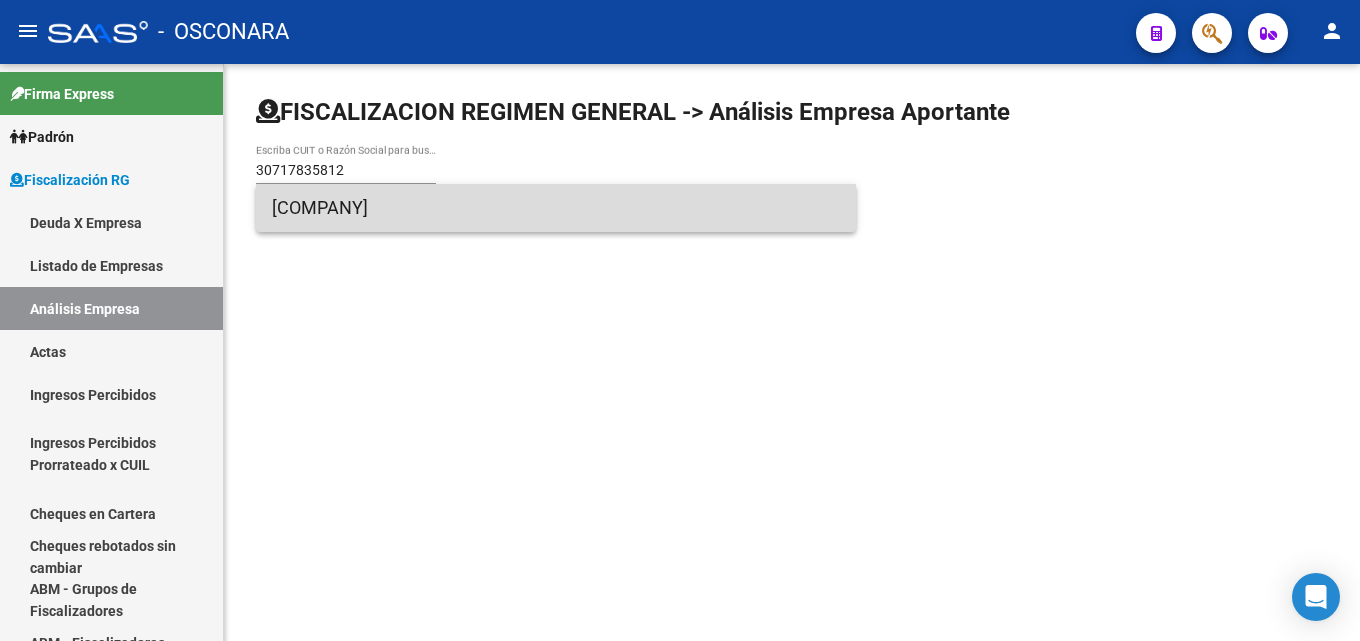click on "[COMPANY]" at bounding box center (556, 208) 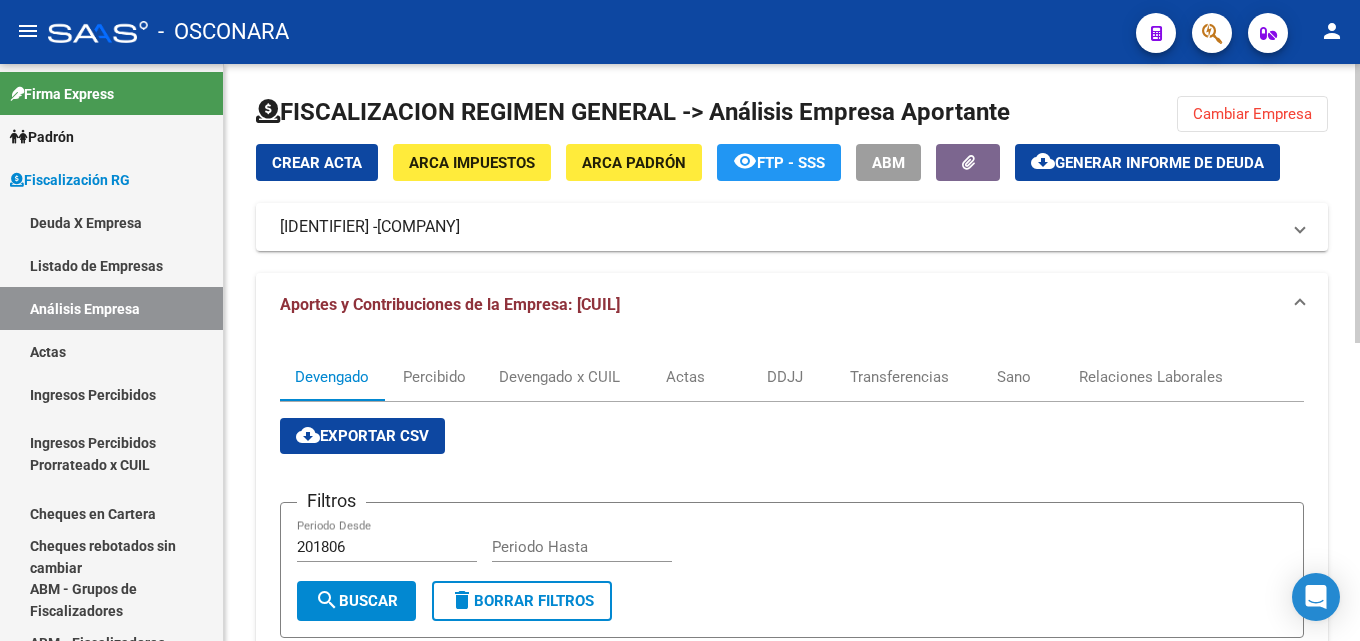 click on "Generar informe de deuda" 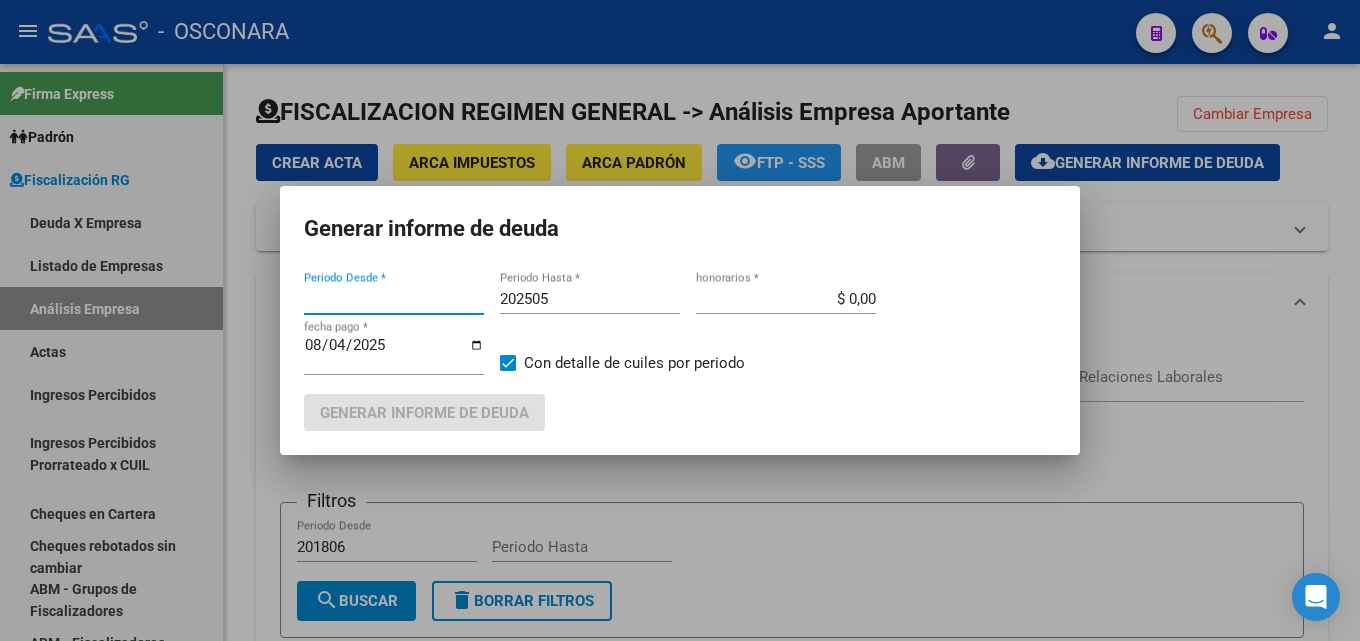 type on "202410" 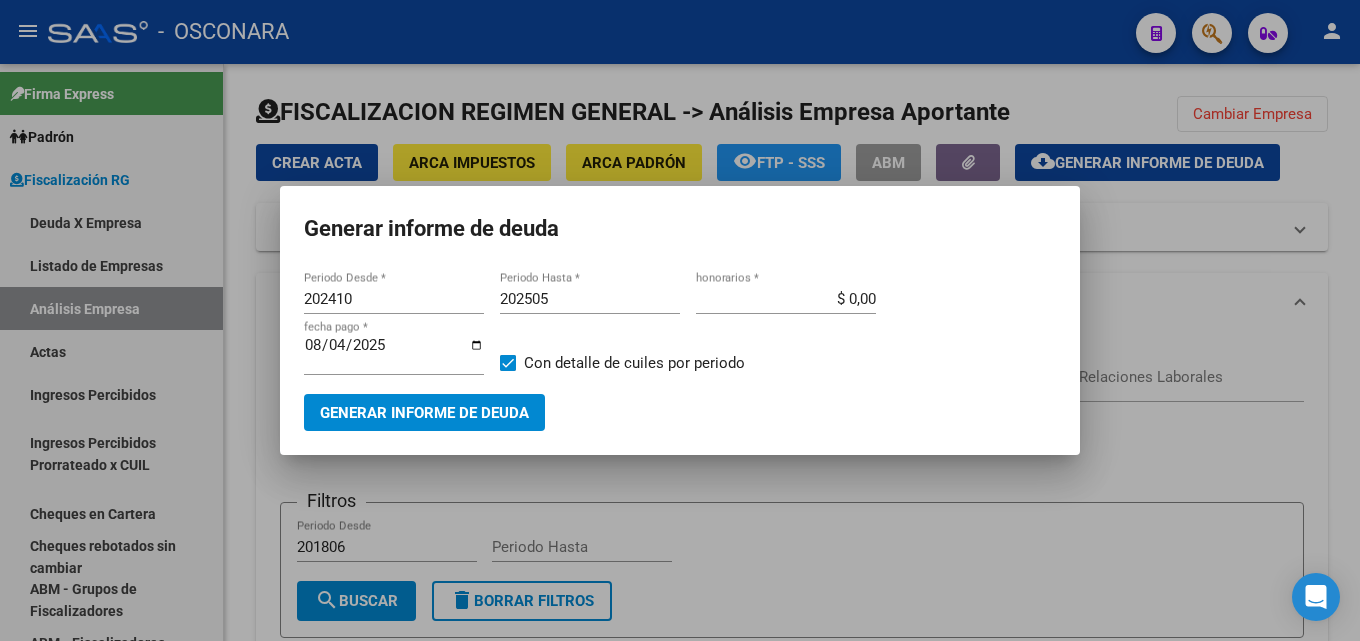type 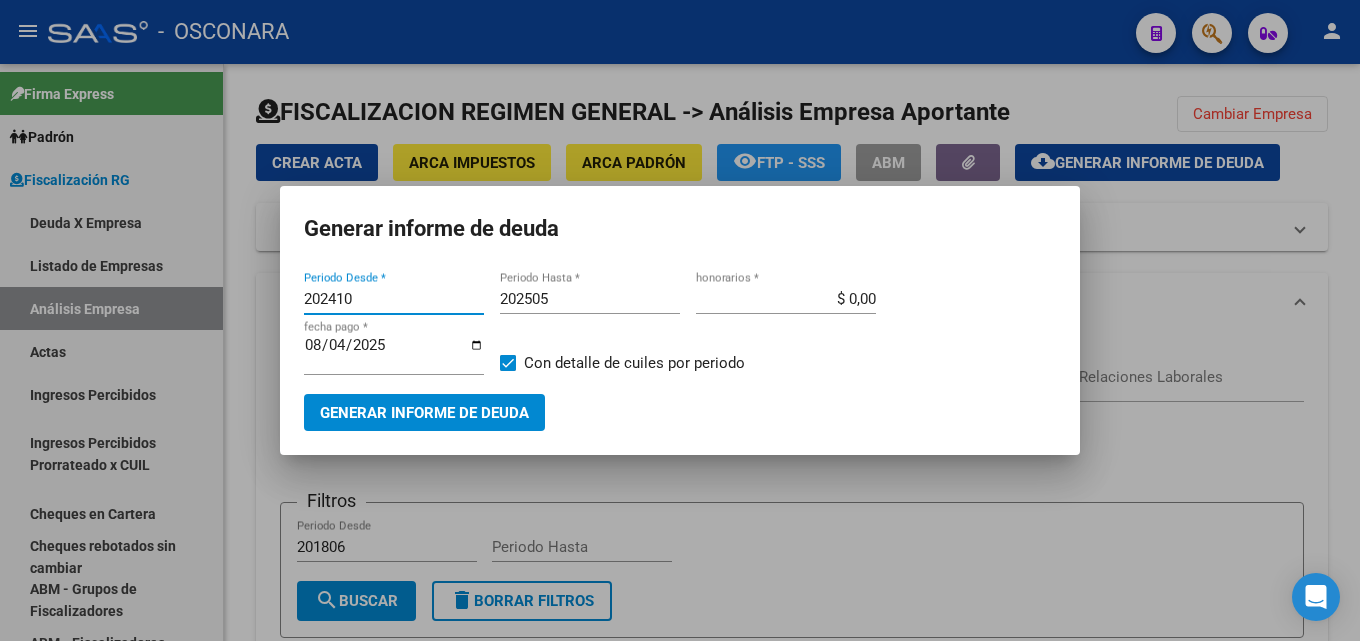 drag, startPoint x: 354, startPoint y: 296, endPoint x: 0, endPoint y: 307, distance: 354.17087 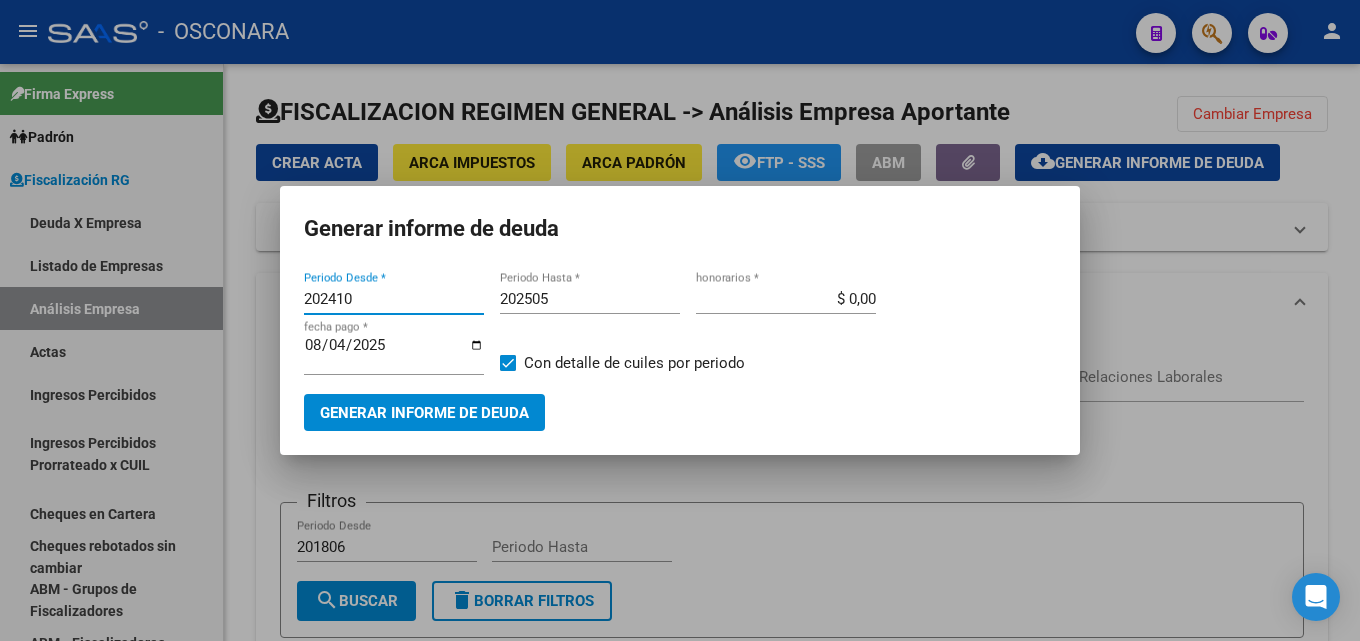 click on "Generar informe de deuda   202410 Periodo Desde *   202505 Periodo Hasta *   $ 0,00 honorarios *   [DATE] fecha pago *   Con detalle de cuiles por periodo  Generar informe de deuda" at bounding box center (680, 320) 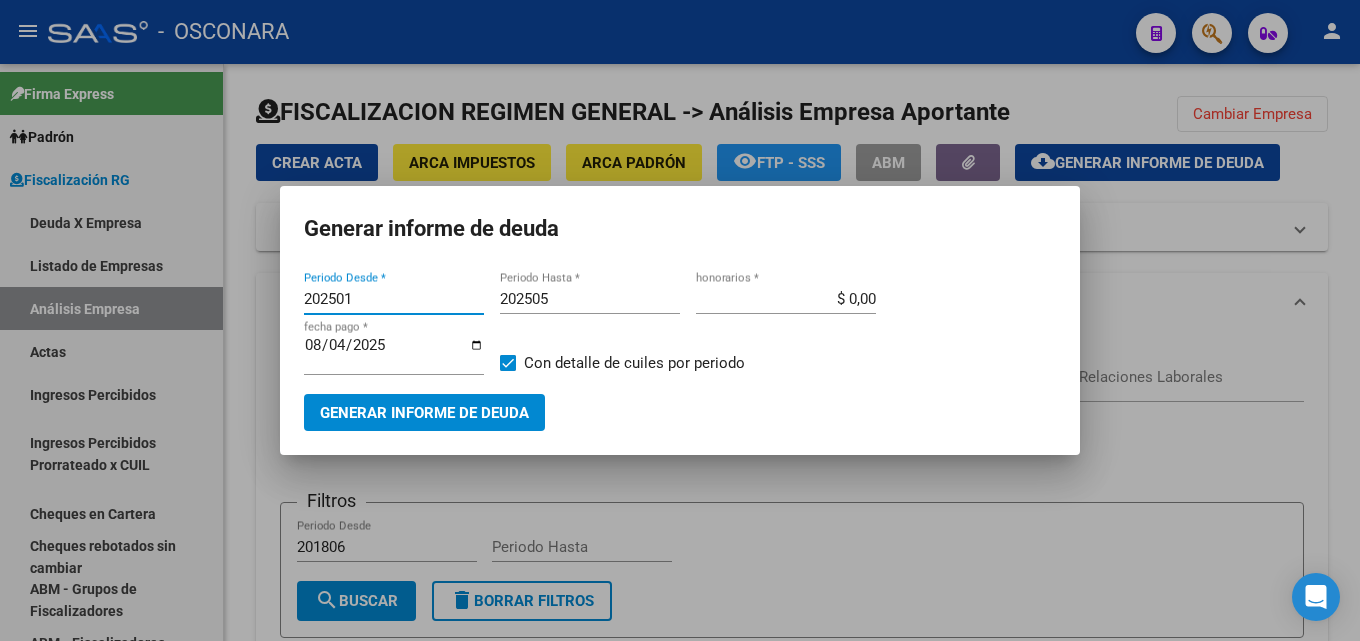 type on "202501" 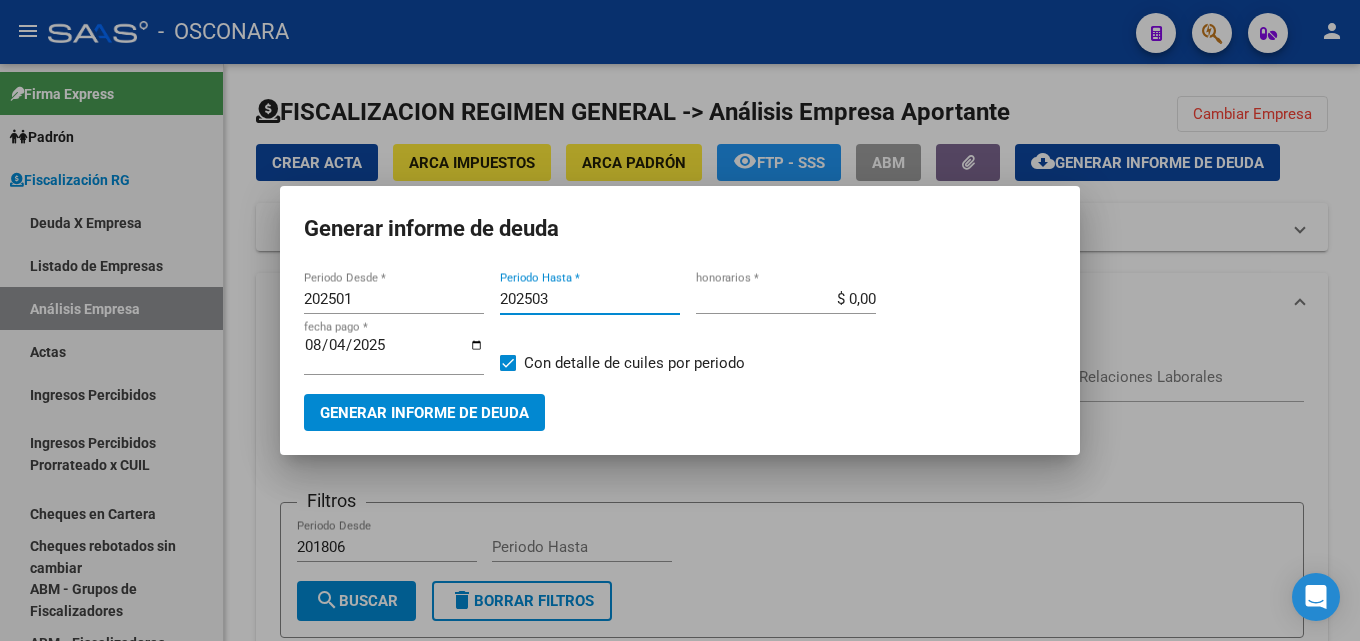 type on "202503" 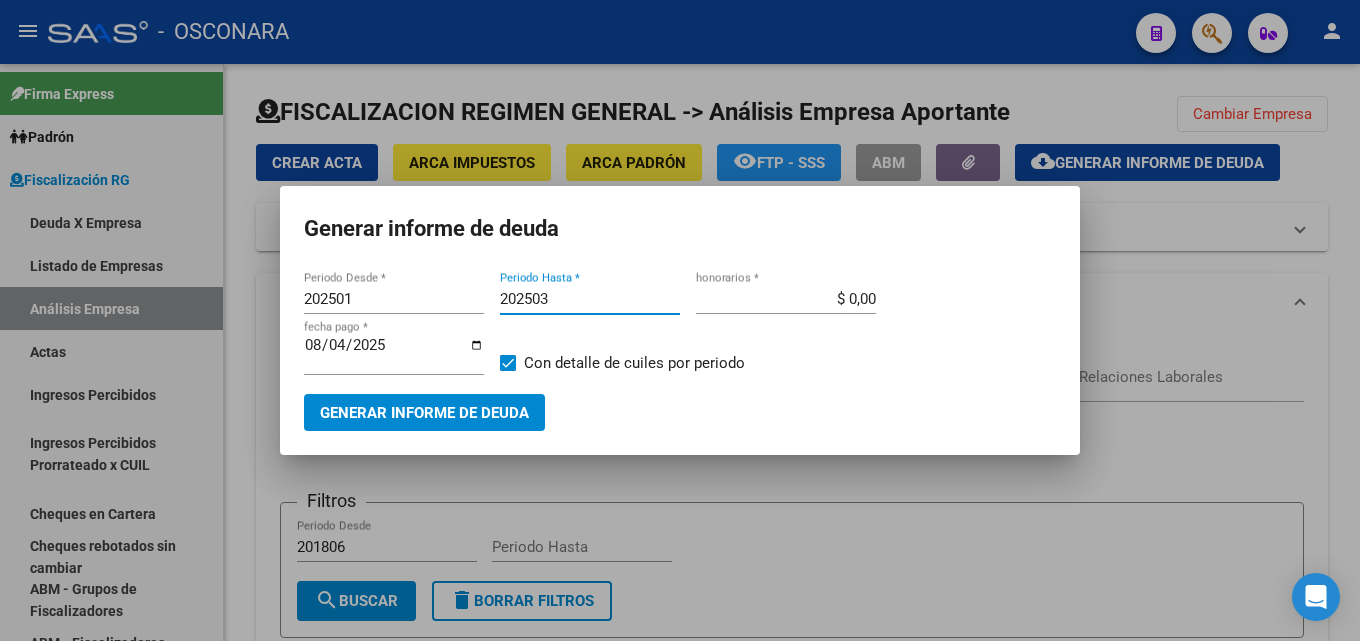 click on "Generar informe de deuda" at bounding box center (424, 413) 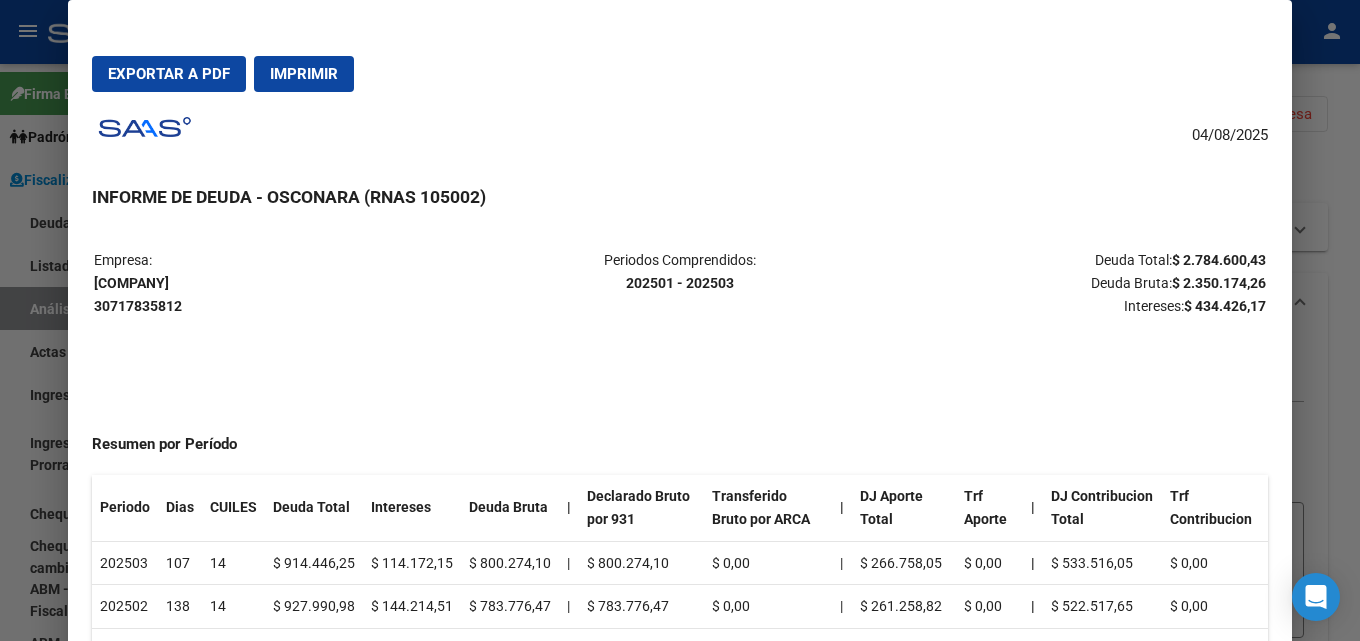 click at bounding box center (680, 320) 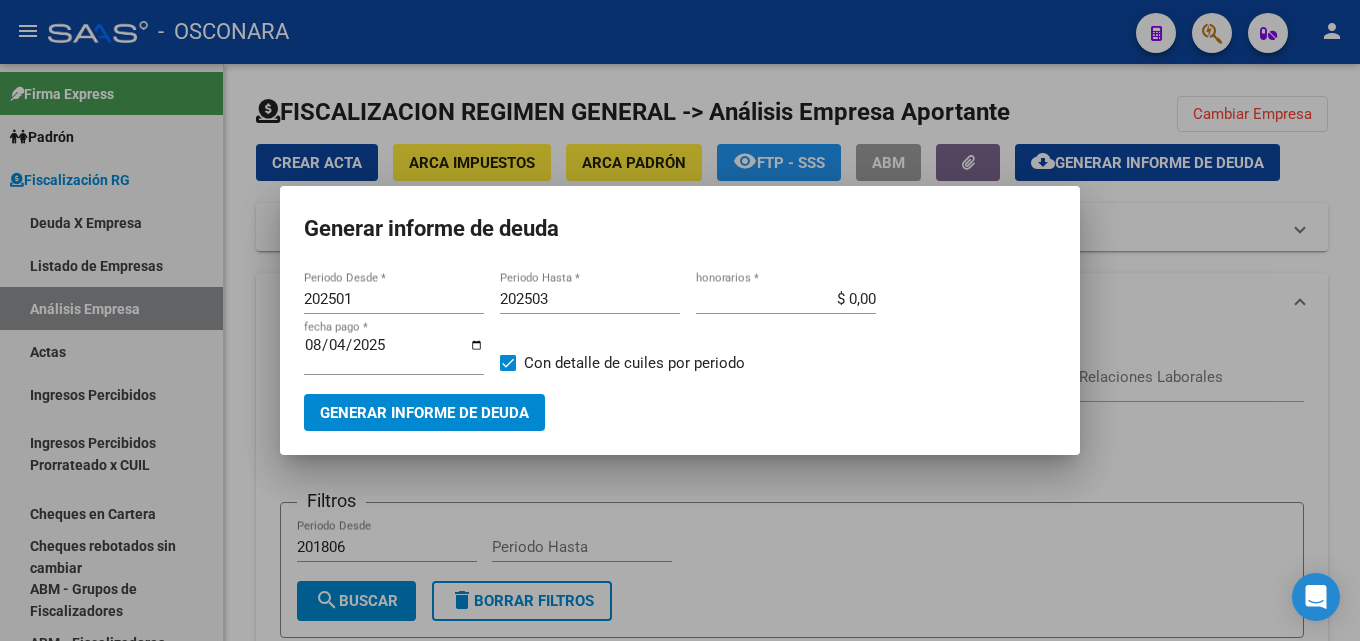 click at bounding box center (680, 320) 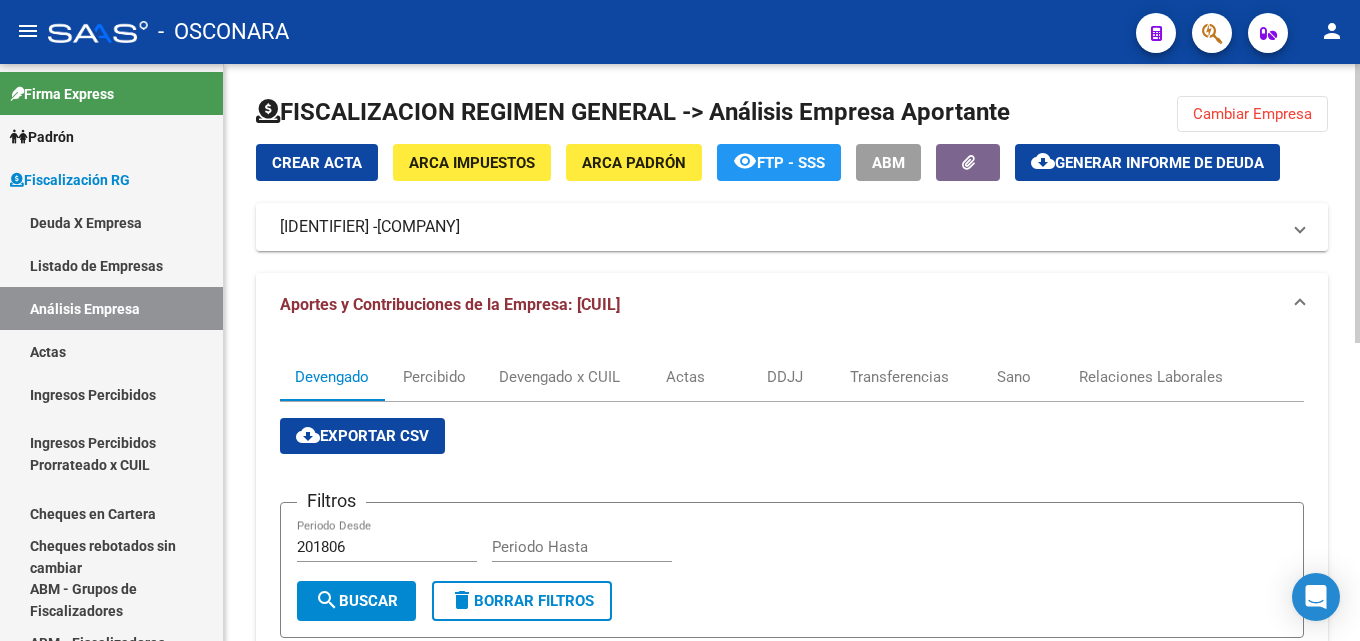 click on "Cambiar Empresa" 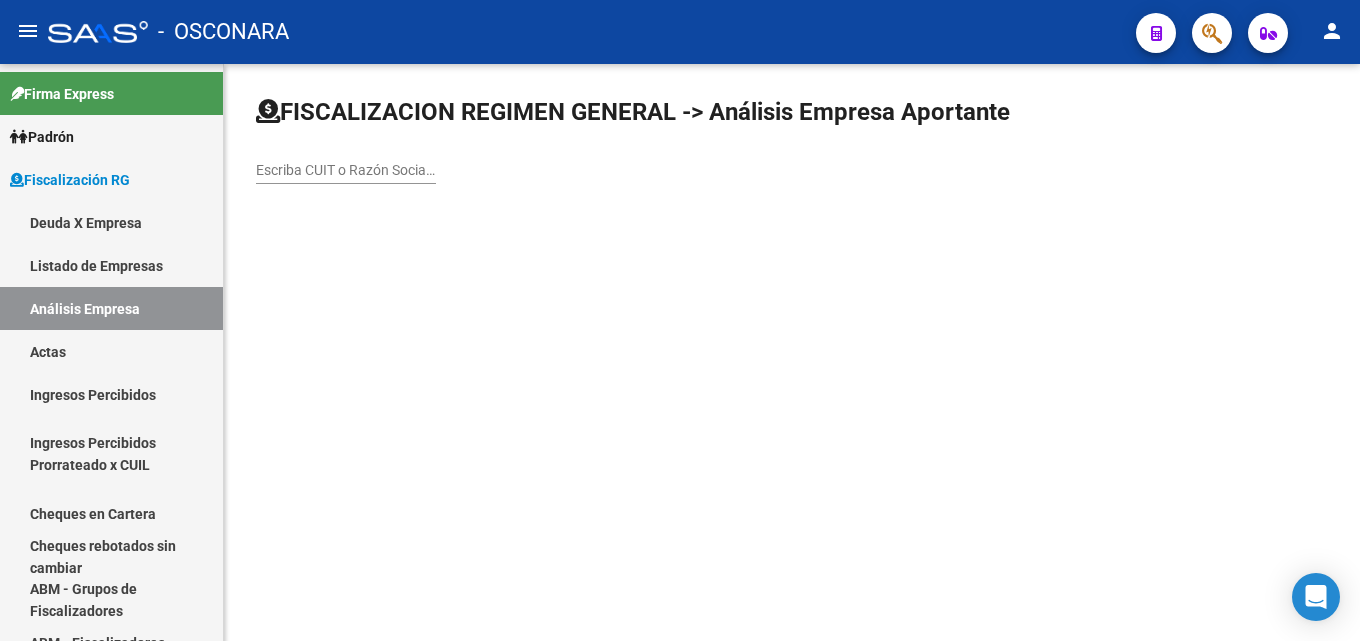 click on "Escriba CUIT o Razón Social para buscar" at bounding box center [346, 170] 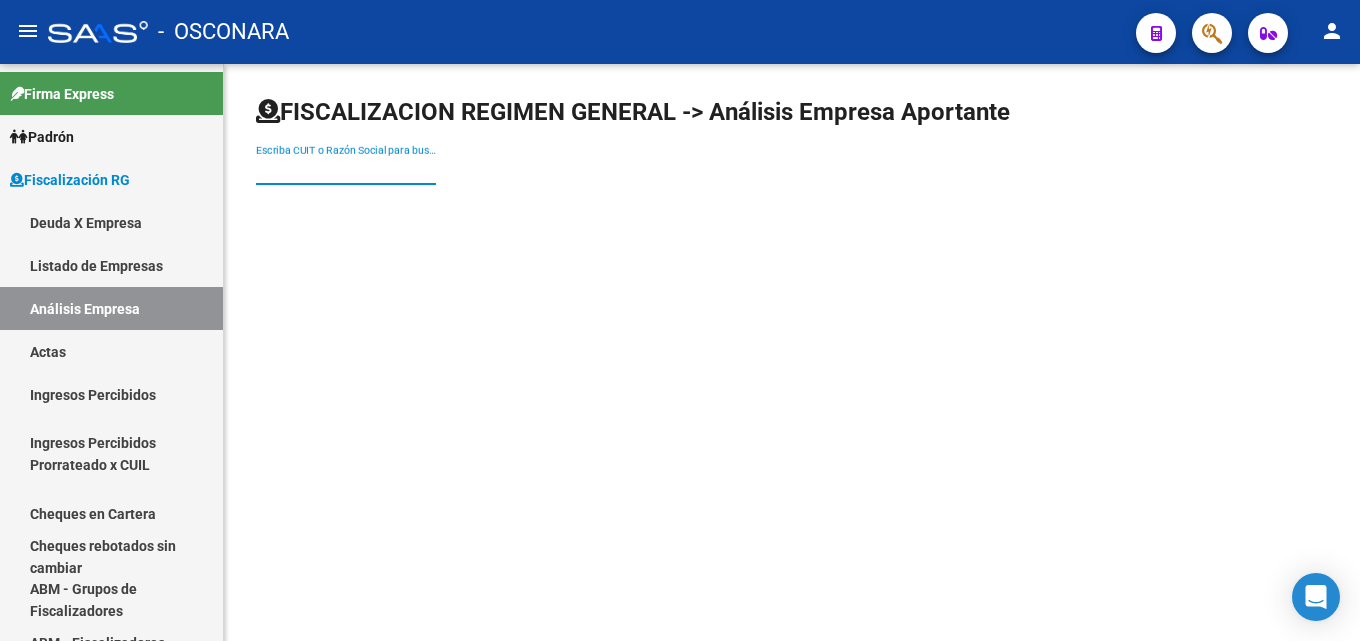 paste on "[NUMBER]" 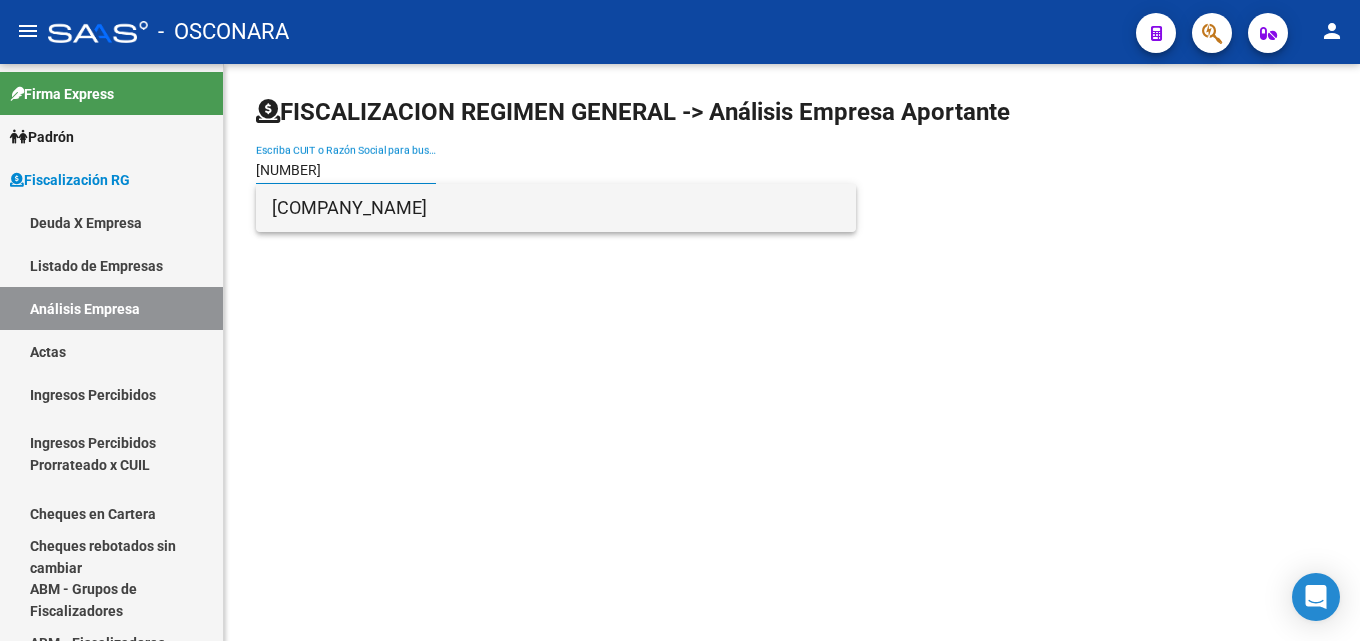 type on "[NUMBER]" 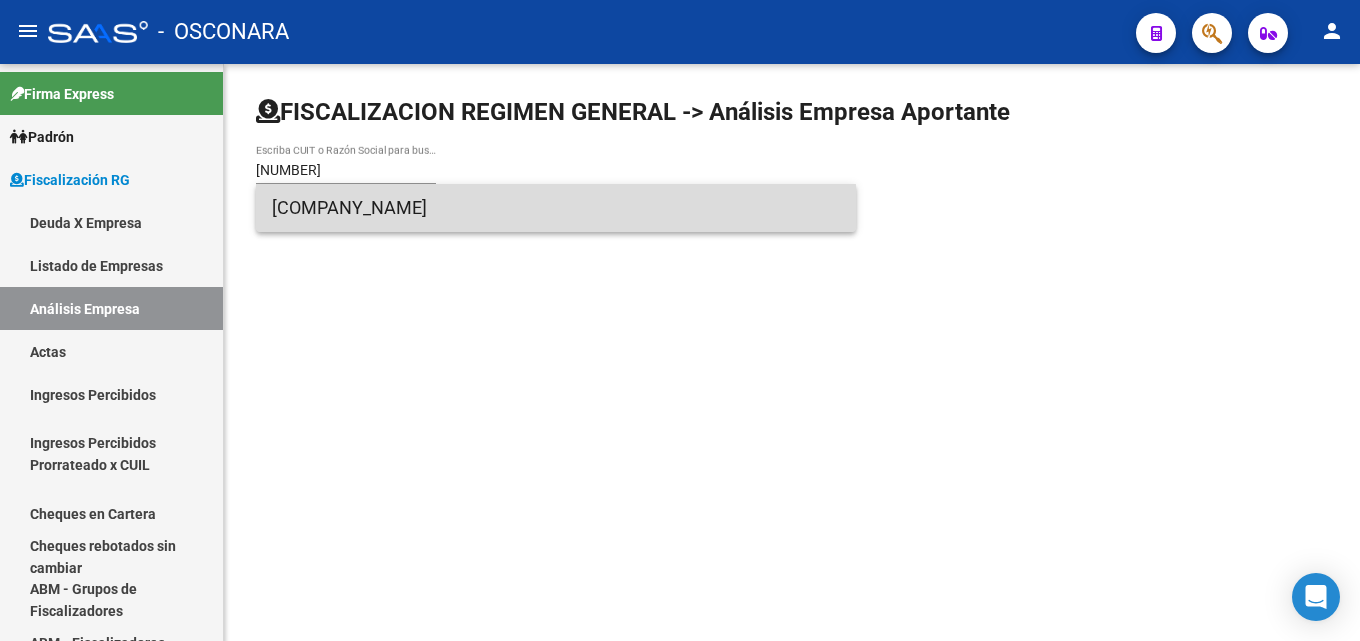 click on "[COMPANY_NAME]" at bounding box center (556, 208) 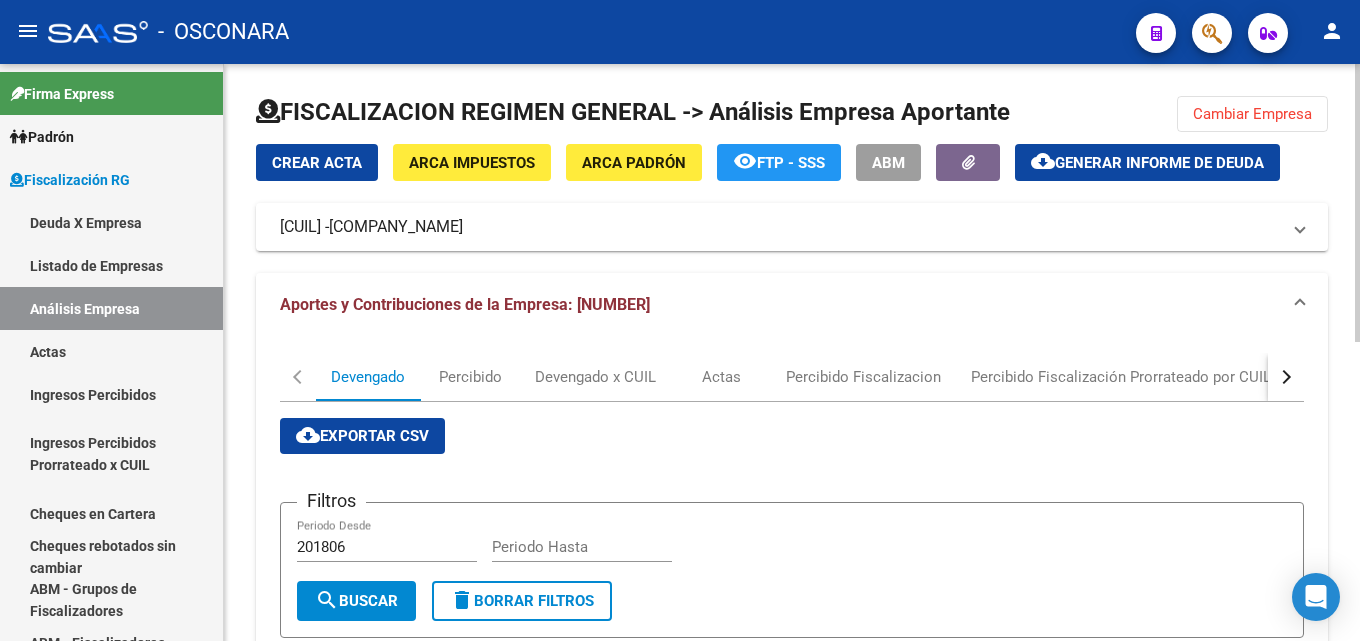click on "cloud_download  Generar informe de deuda" 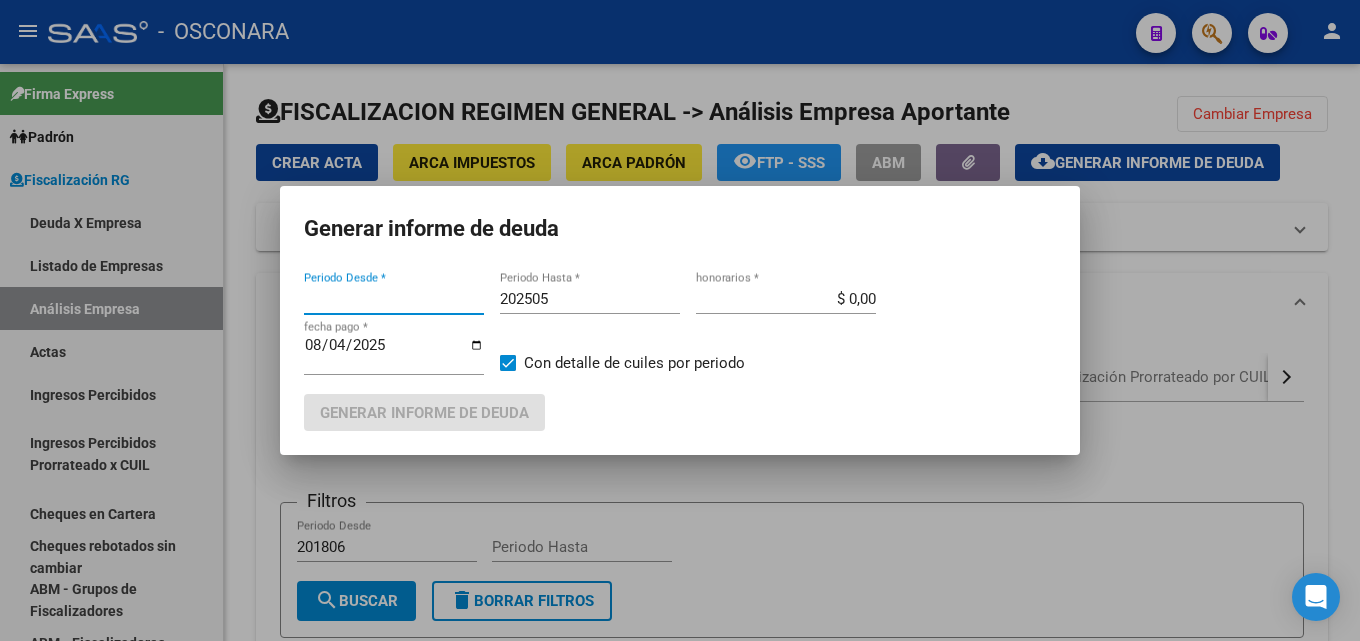 type on "202108" 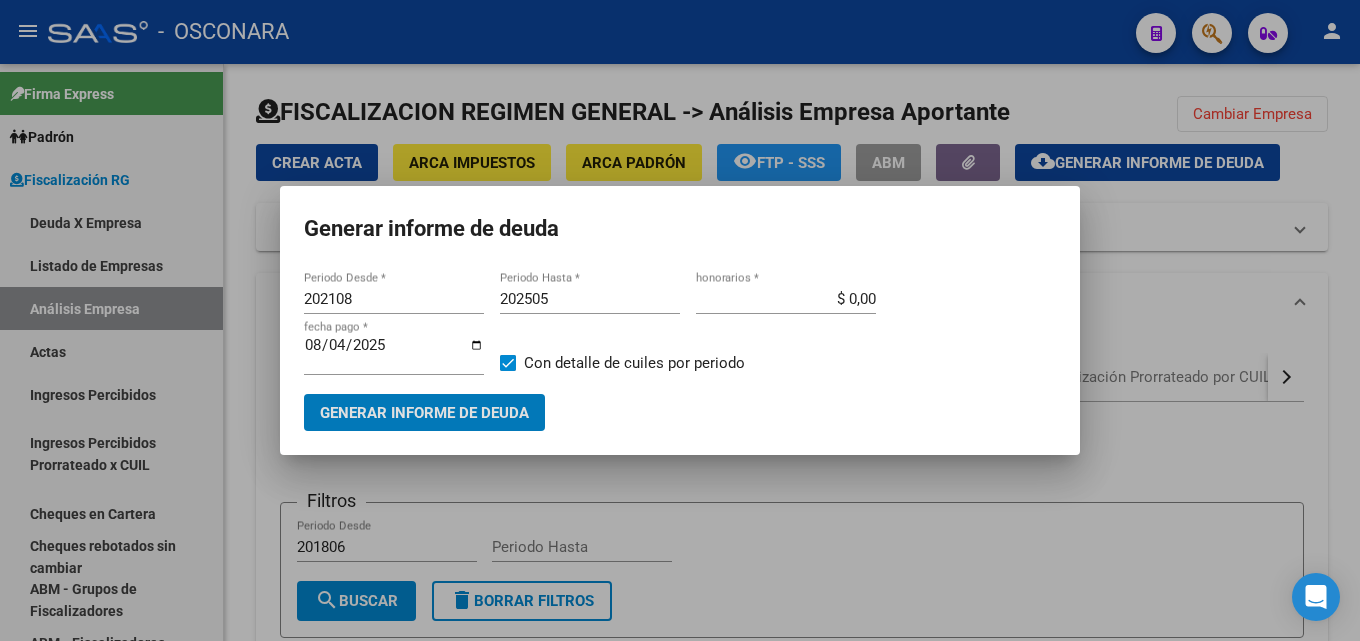 drag, startPoint x: 366, startPoint y: 304, endPoint x: 94, endPoint y: 294, distance: 272.18375 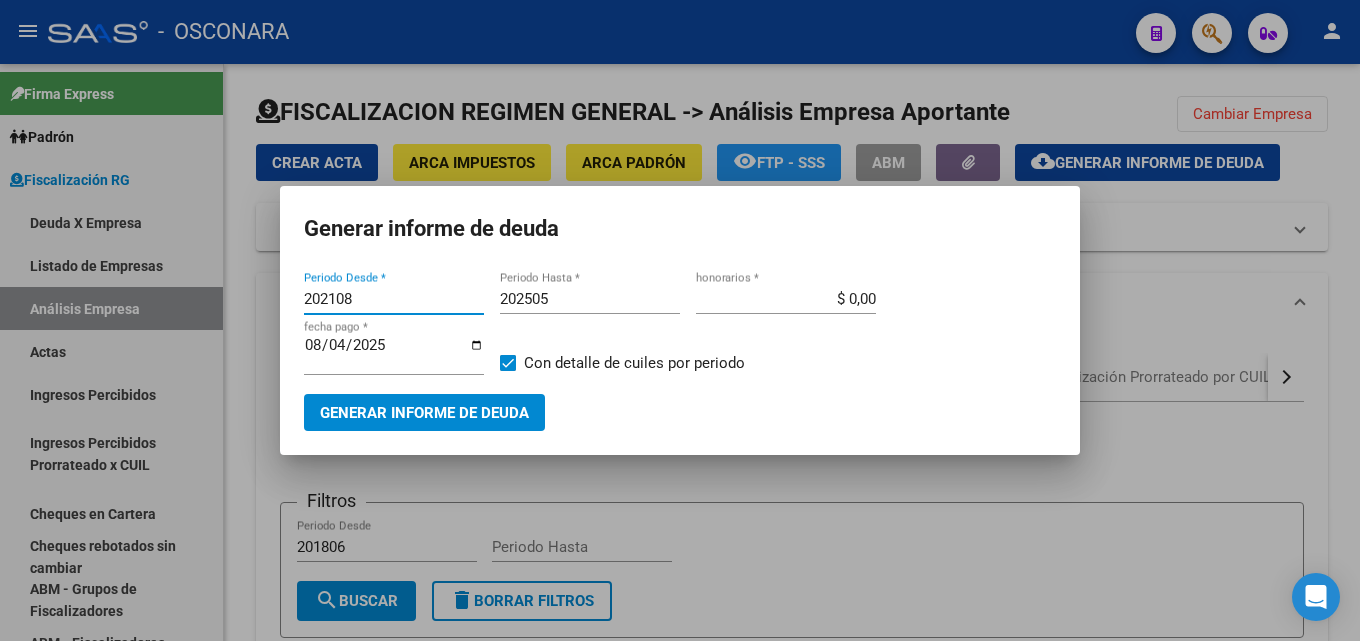 drag, startPoint x: 370, startPoint y: 298, endPoint x: 0, endPoint y: 298, distance: 370 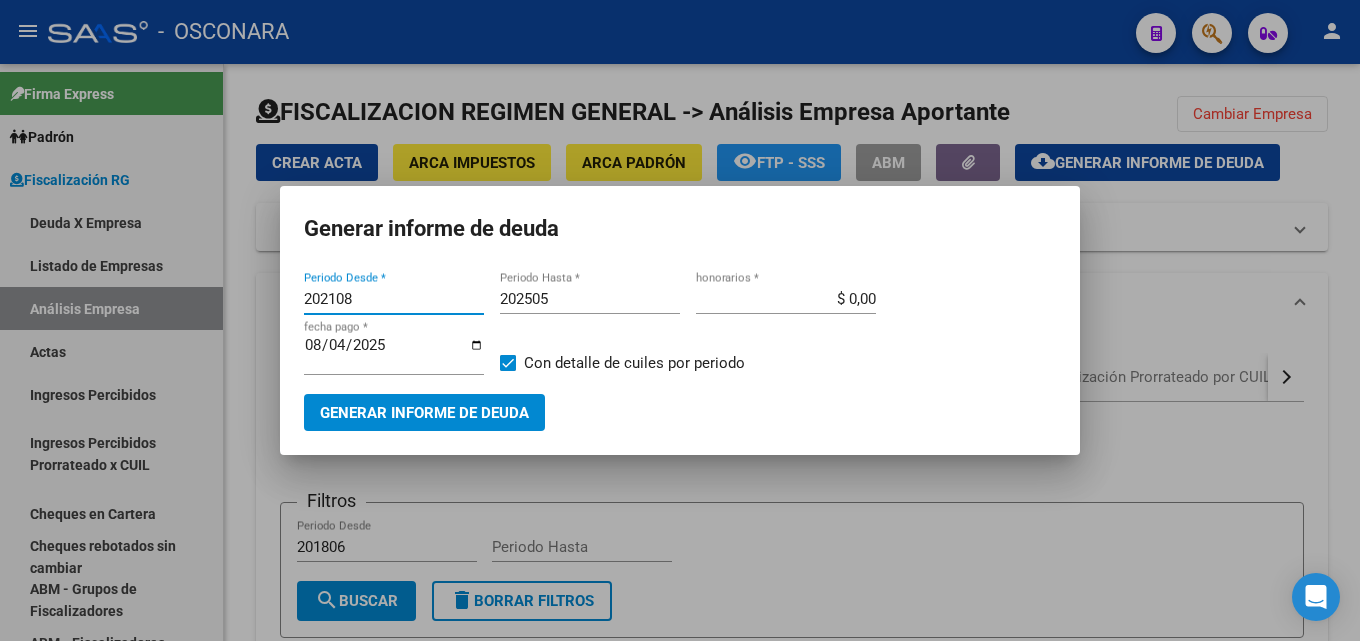 click on "Generar informe de deuda   202108 Periodo Desde *   202505 Periodo Hasta *   $ 0,00 honorarios *   [DATE] fecha pago *   Con detalle de cuiles por periodo  Generar informe de deuda" at bounding box center [680, 320] 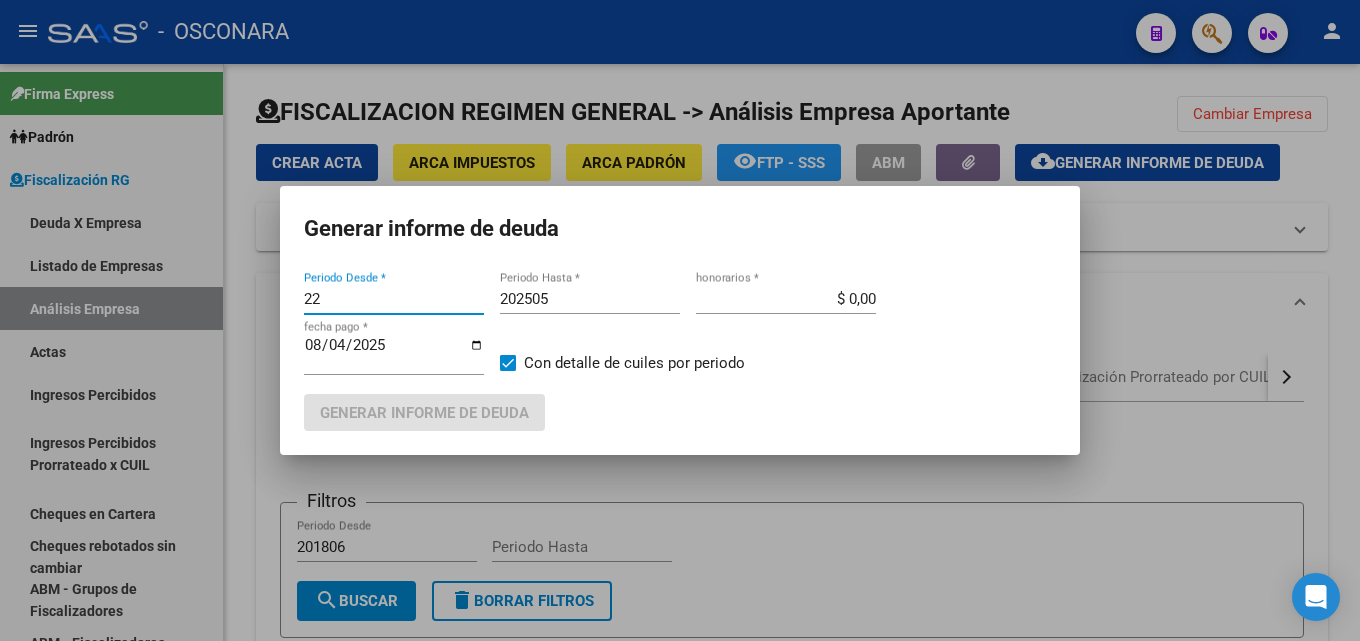 type on "2" 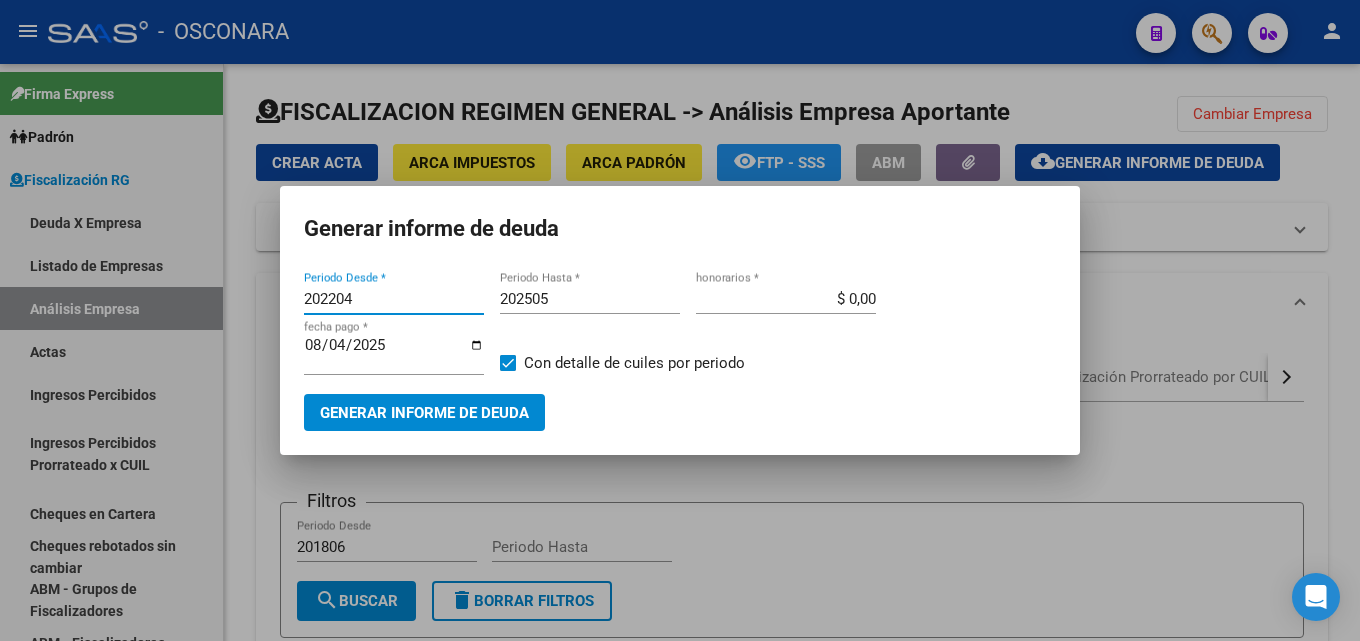 type on "202204" 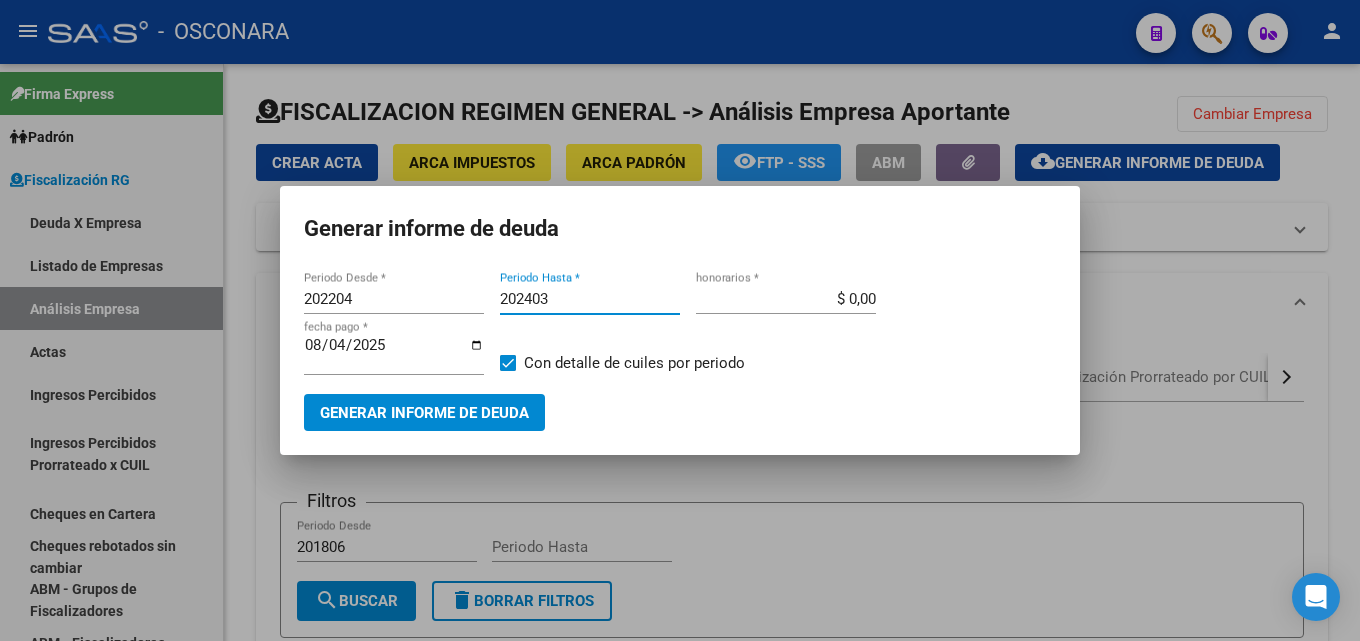 type on "202403" 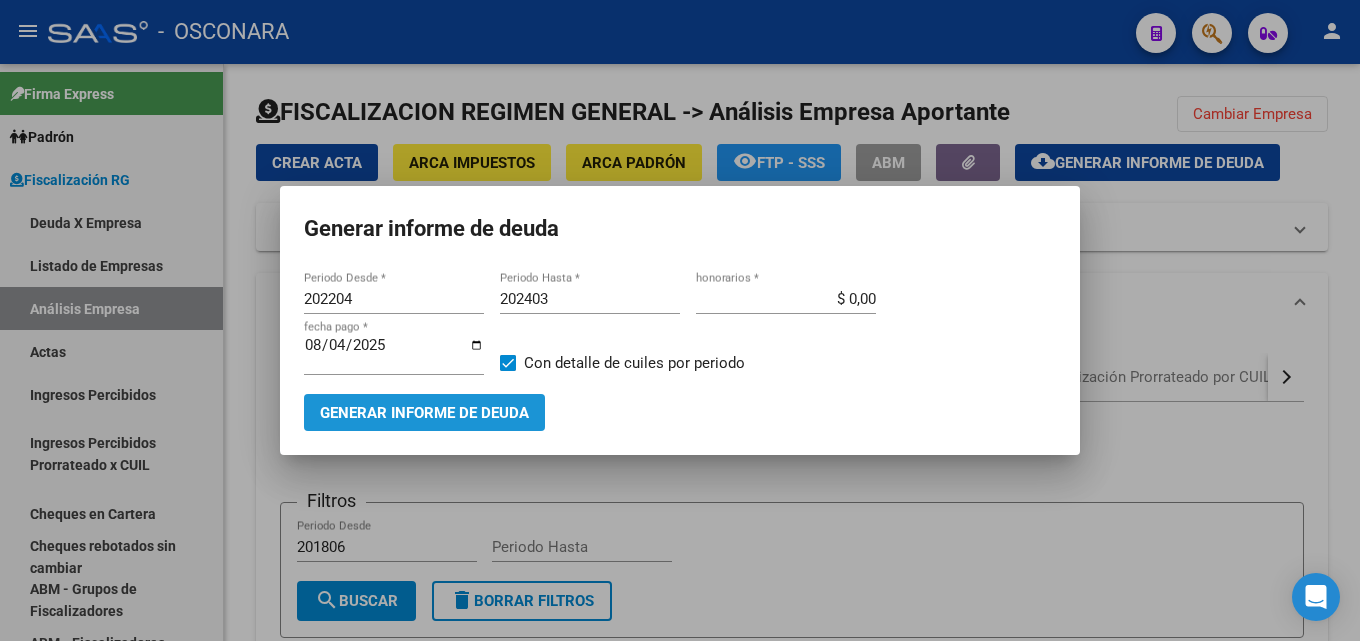 click on "Generar informe de deuda" at bounding box center [424, 413] 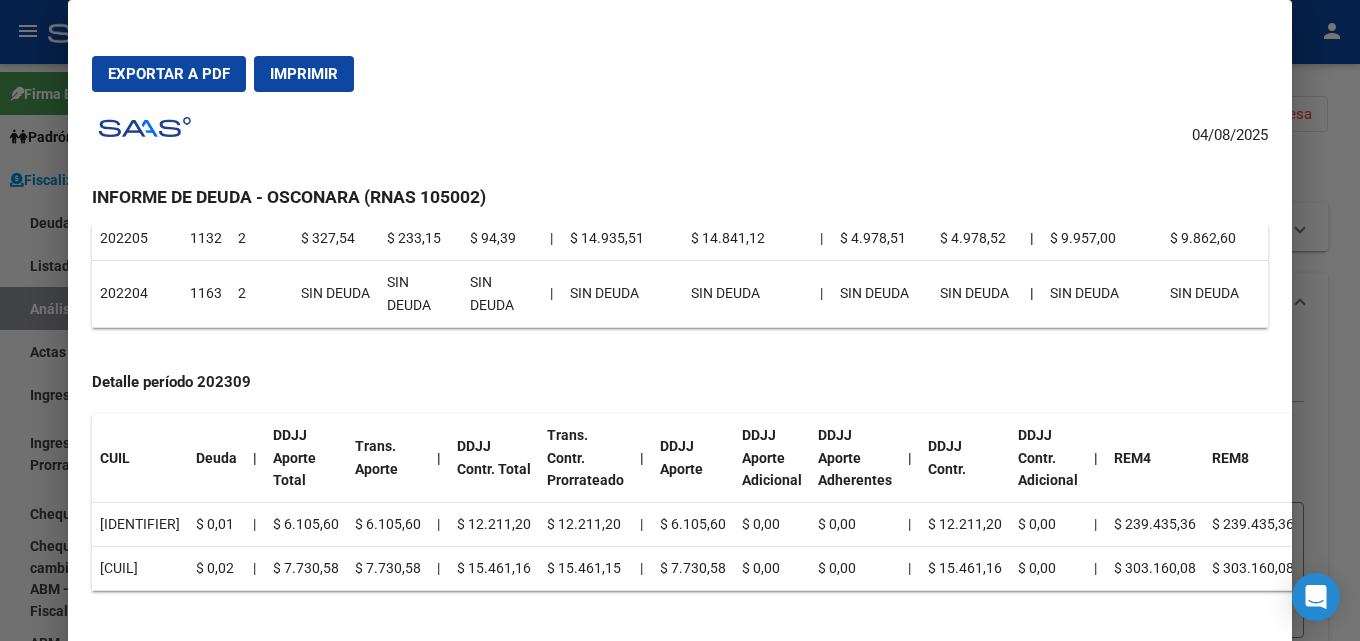 scroll, scrollTop: 1400, scrollLeft: 0, axis: vertical 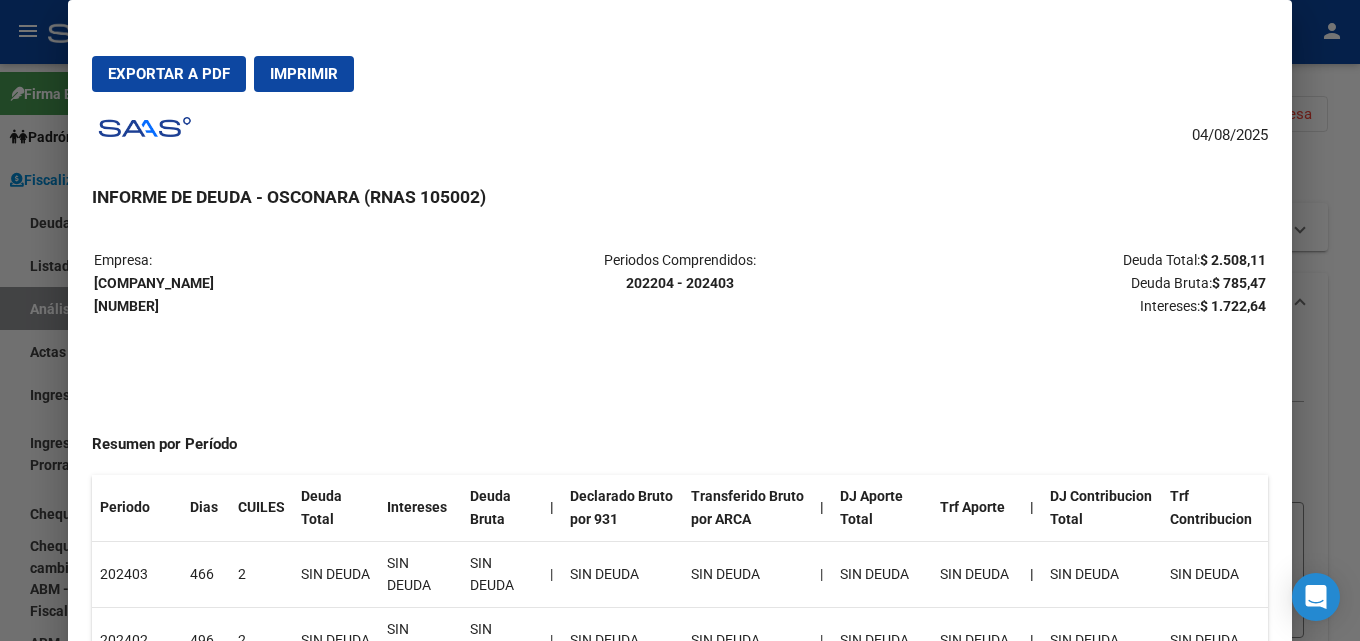 click at bounding box center [680, 320] 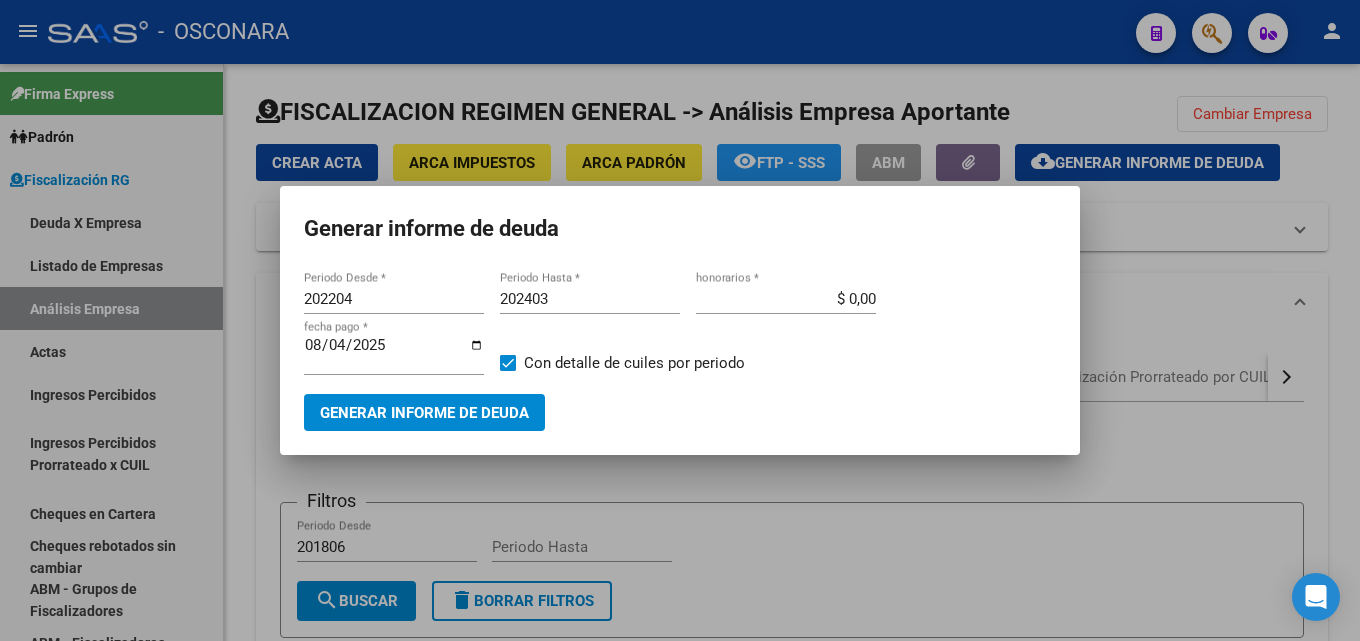 click at bounding box center [680, 320] 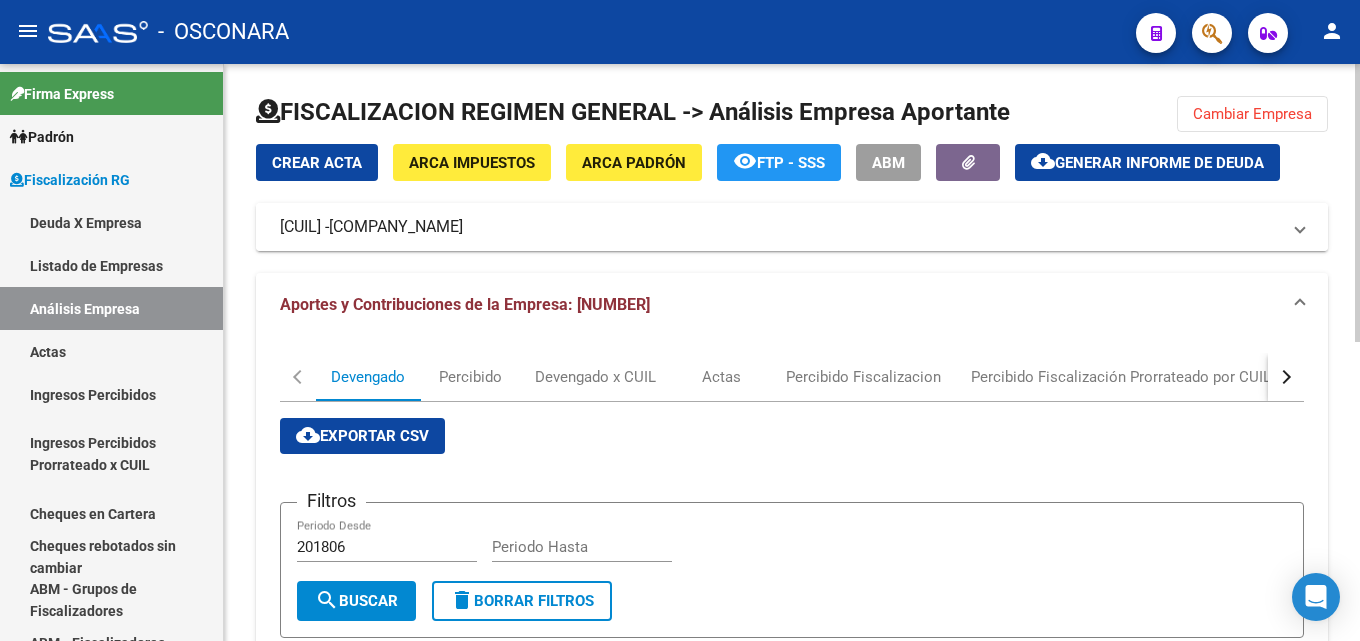 type 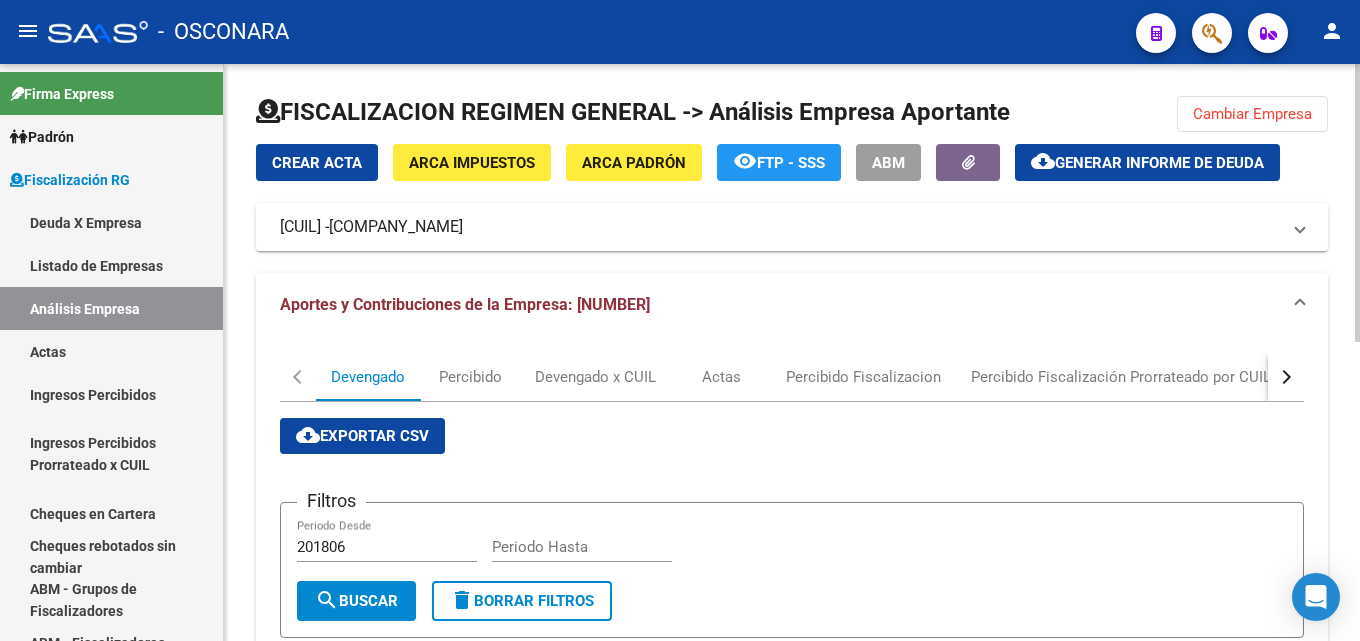click on "Cambiar Empresa" 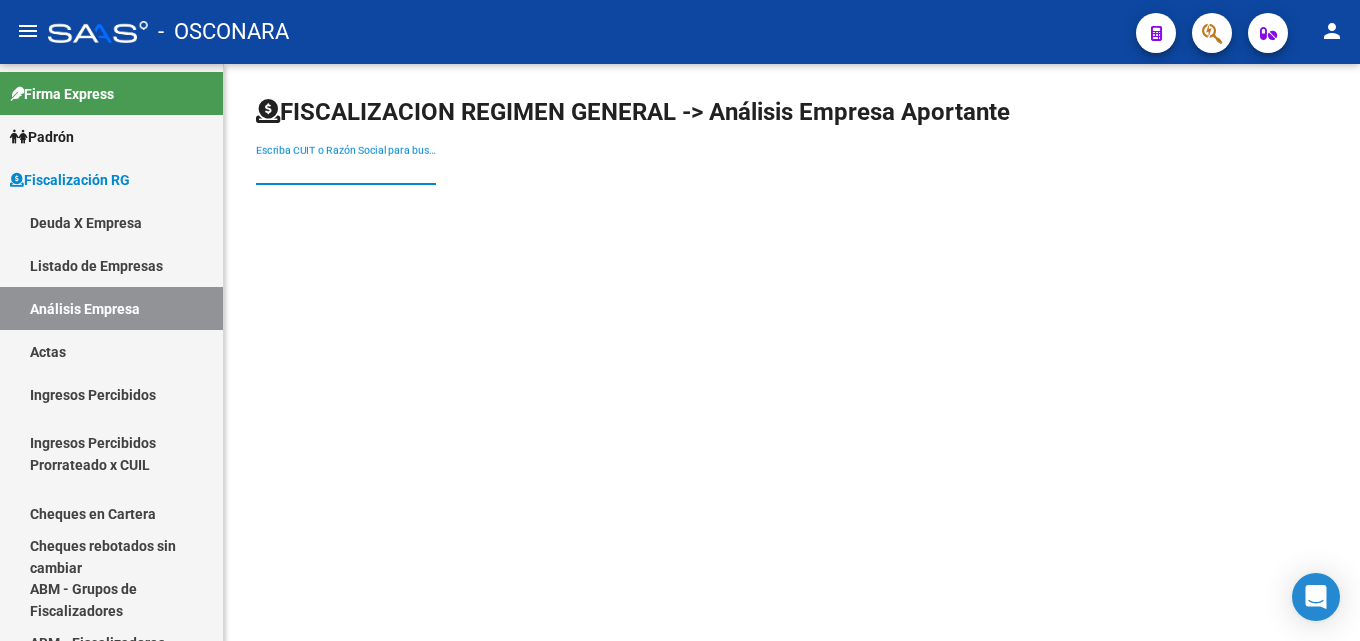 click on "Escriba CUIT o Razón Social para buscar" at bounding box center (346, 170) 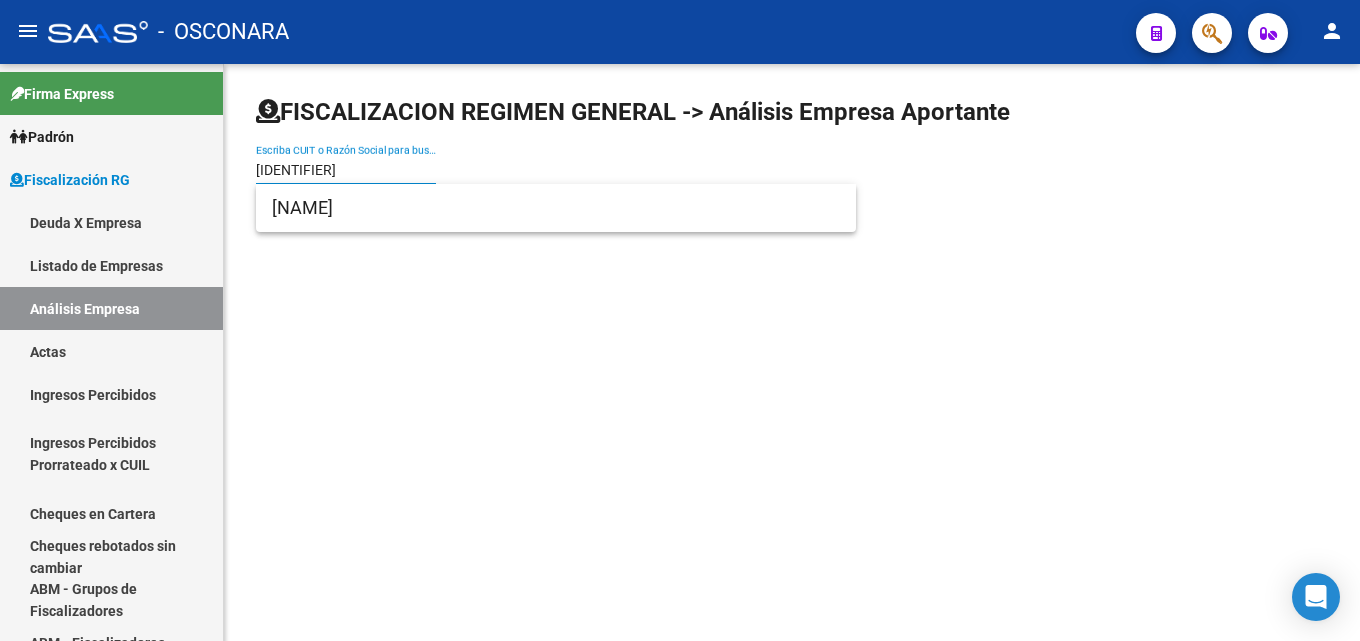 type on "[IDENTIFIER]" 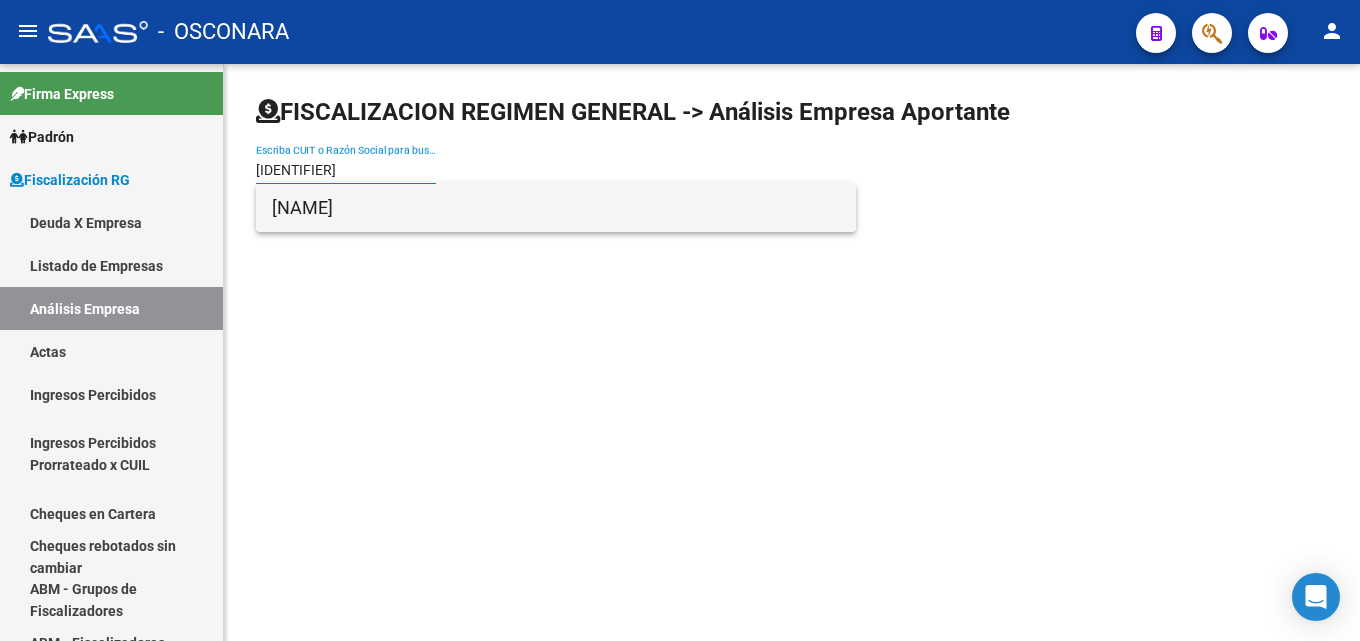 click on "[NAME]" at bounding box center (556, 208) 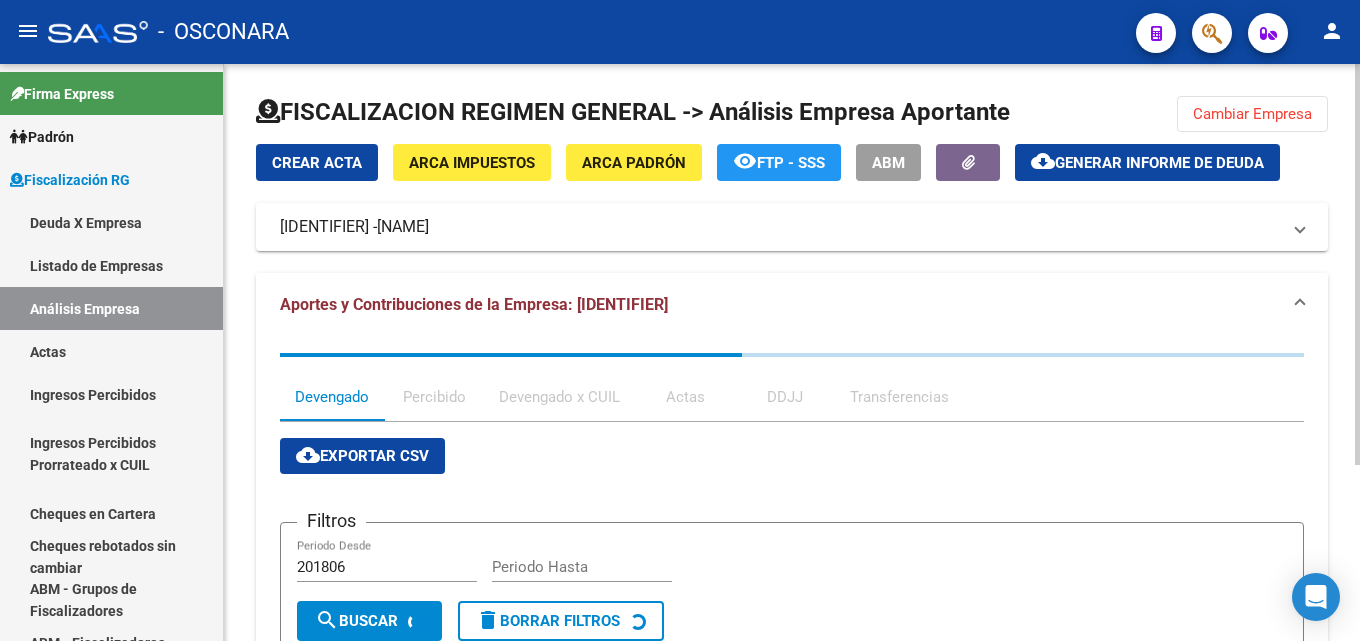 click on "cloud_download  Generar informe de deuda" 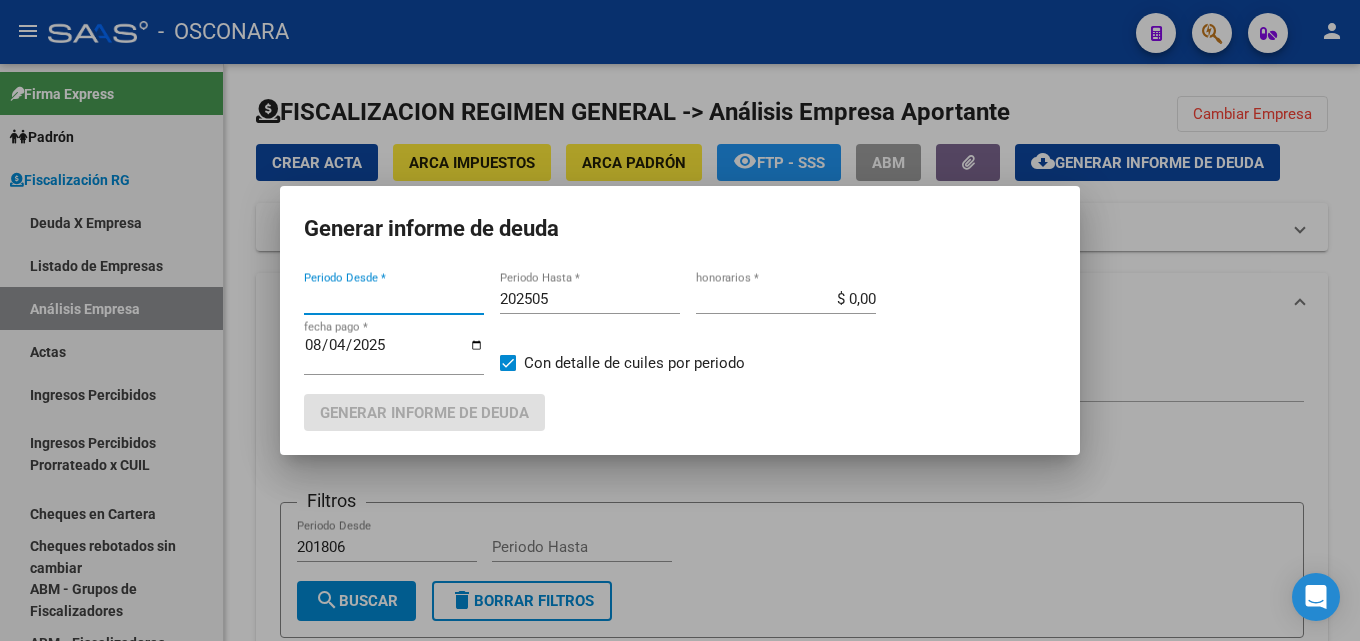 type on "202501" 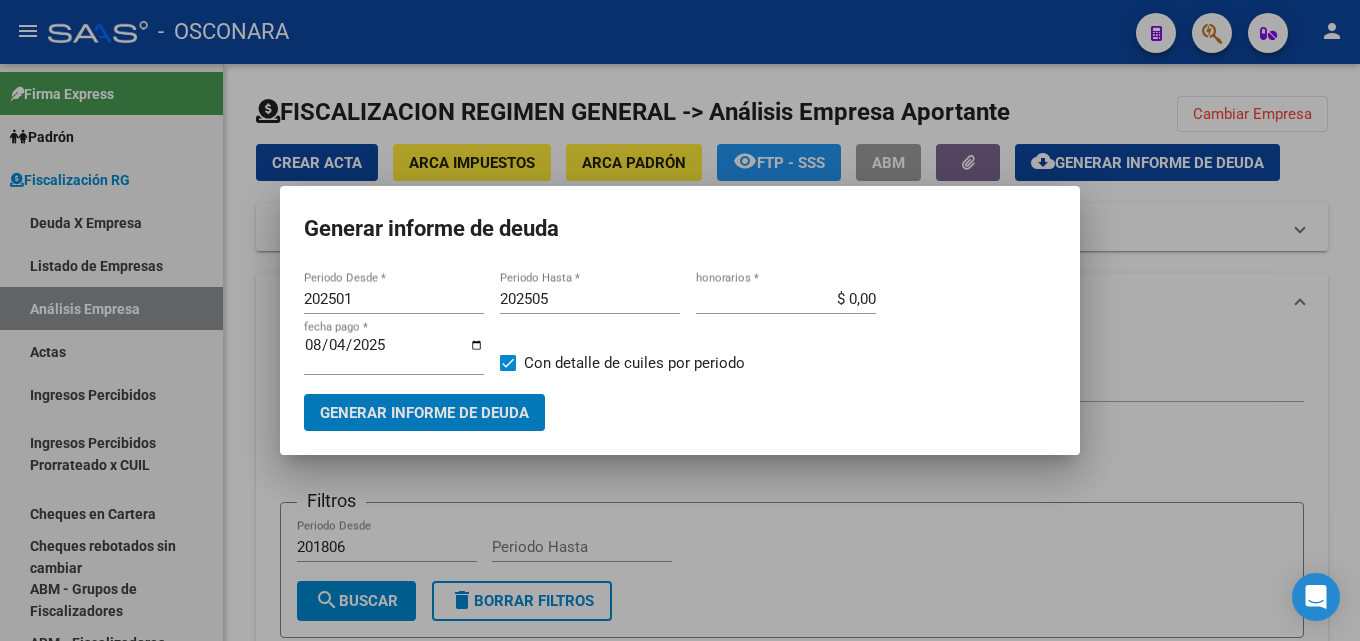 click on "202501" at bounding box center (394, 299) 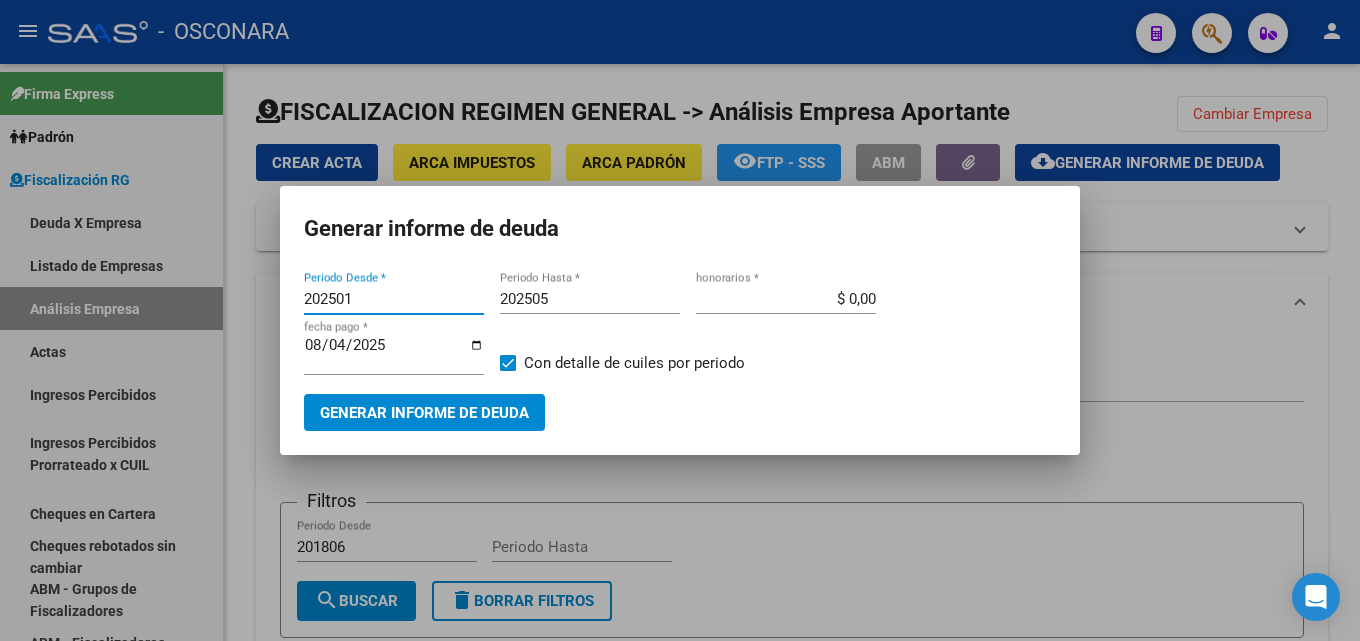 click on "202505" at bounding box center (590, 299) 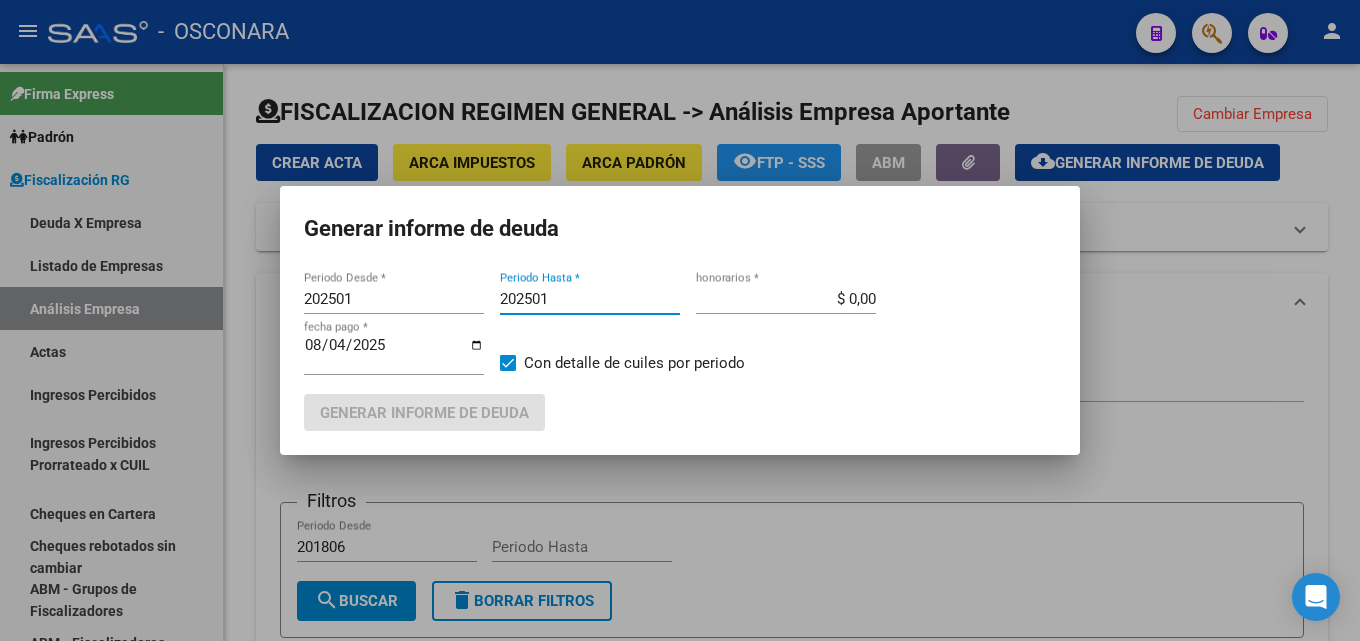 type on "202501" 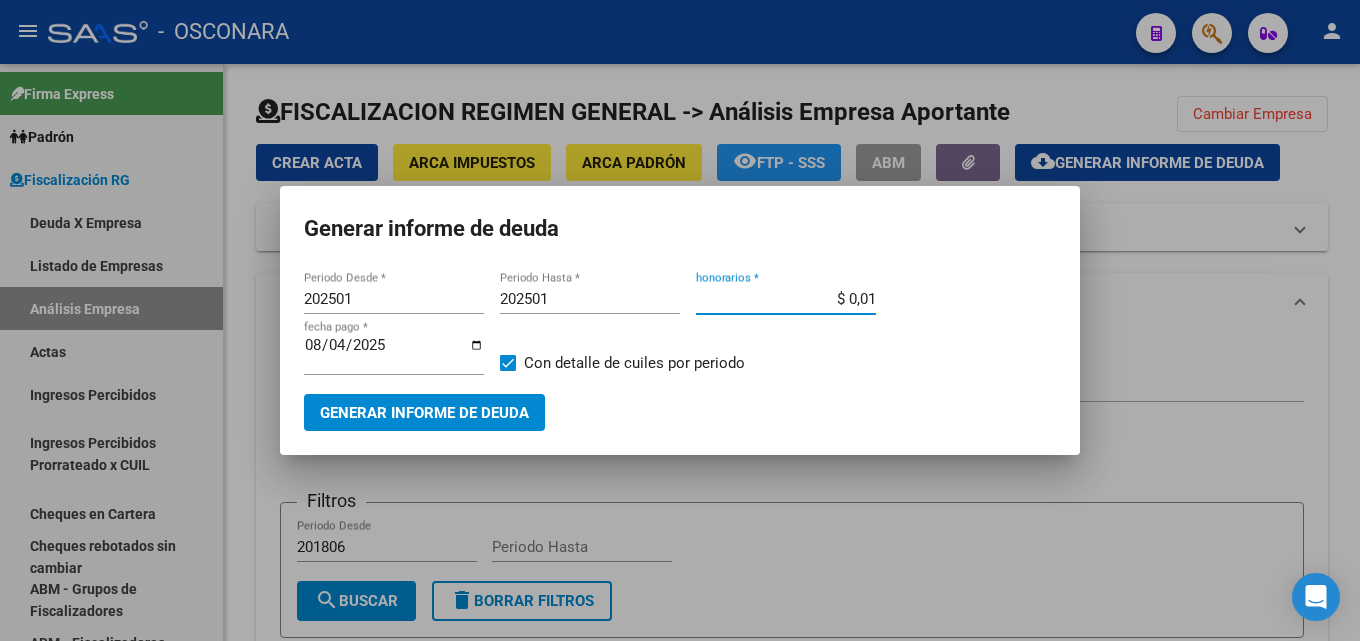 type on "$ 0,00" 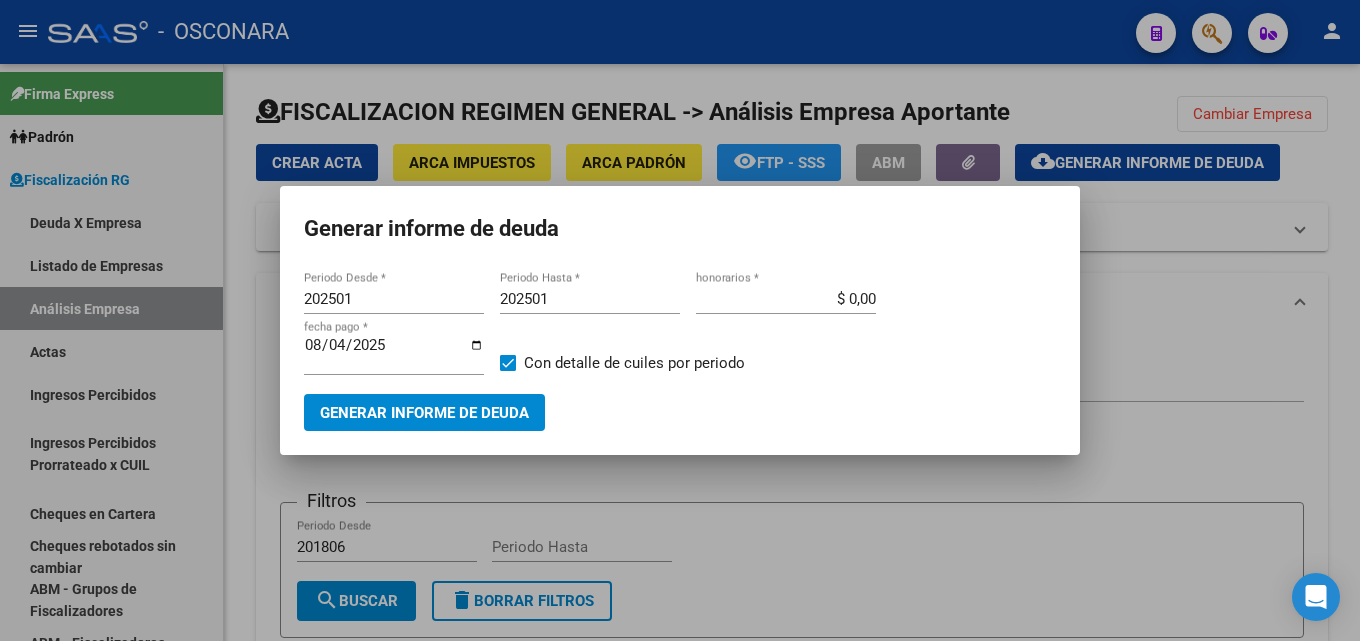 click on "[DATE] fecha pago *" at bounding box center (394, 363) 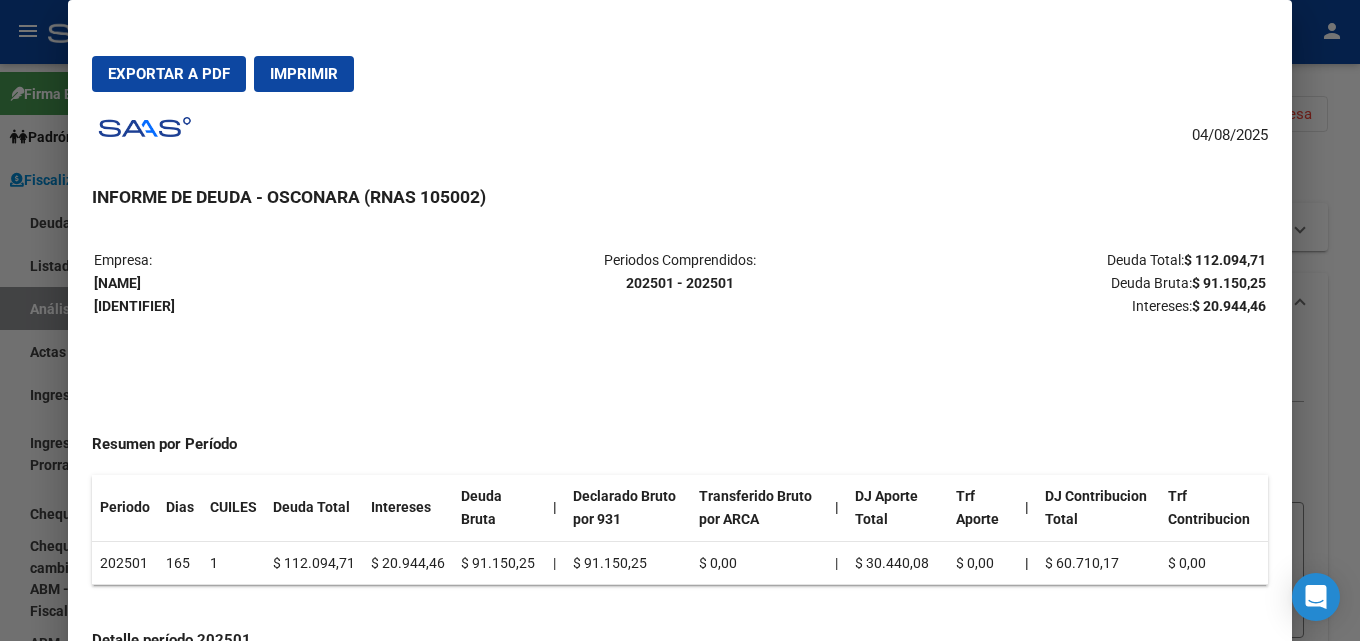 click at bounding box center (680, 320) 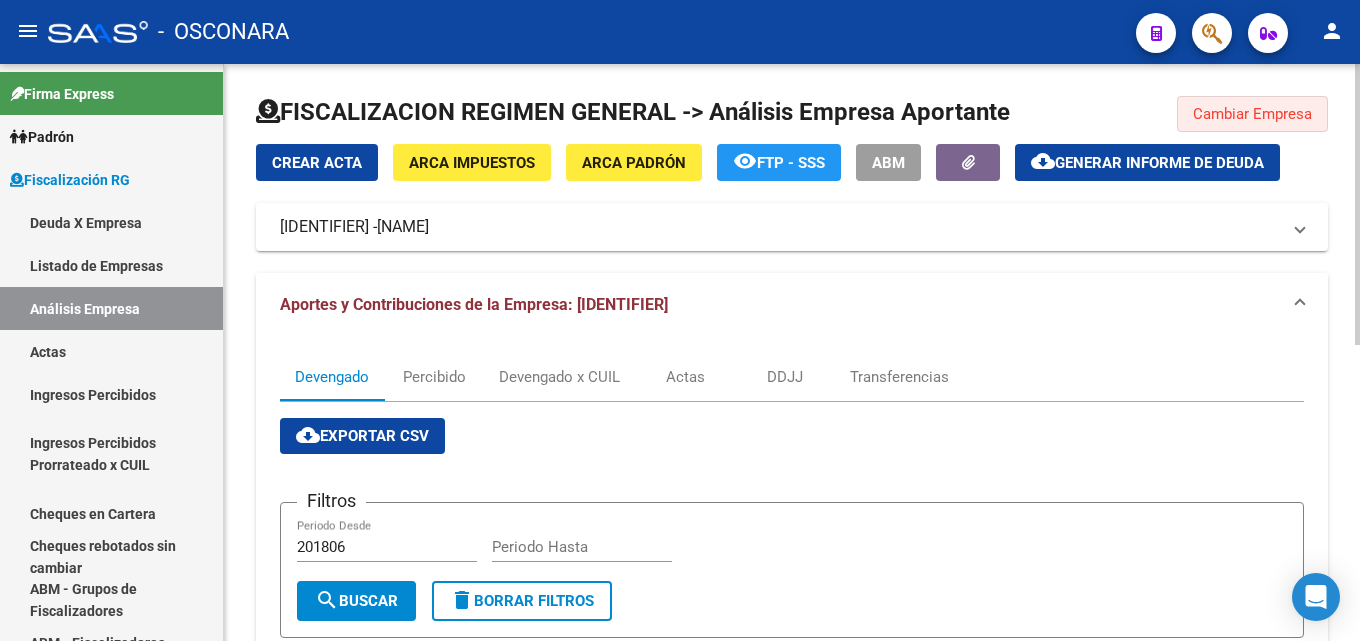 click on "Cambiar Empresa" 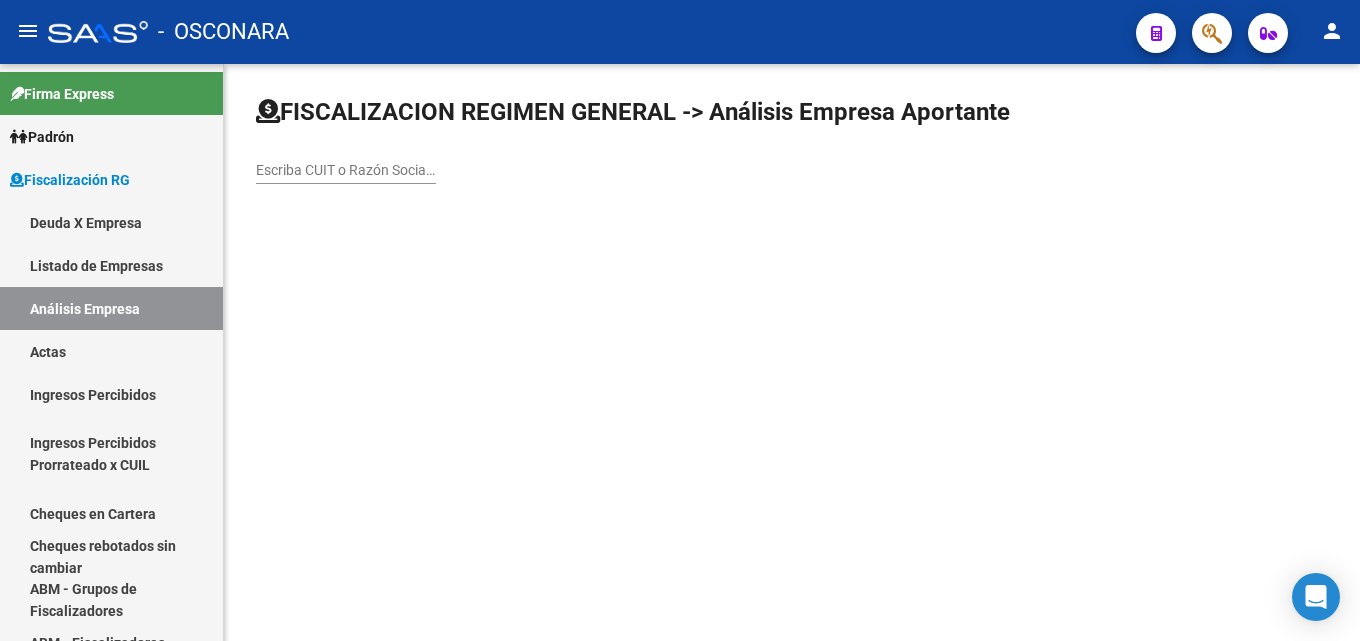 click on "Escriba CUIT o Razón Social para buscar" at bounding box center (346, 170) 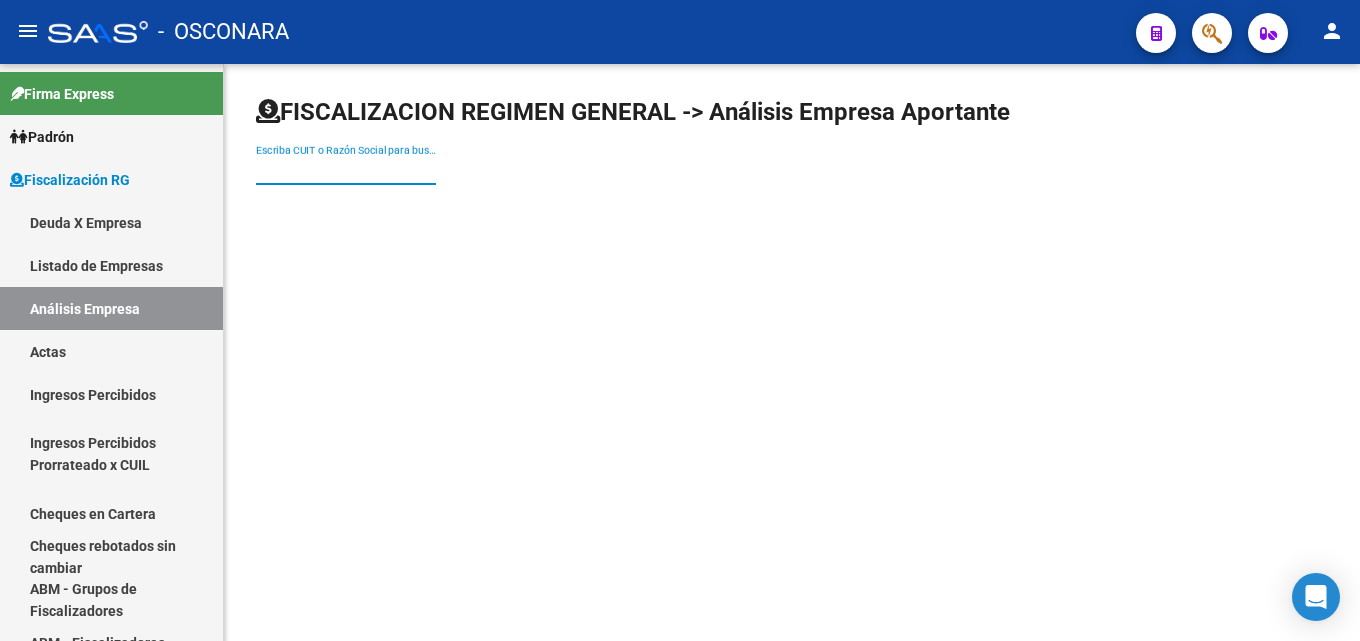 paste on "[CUIL]" 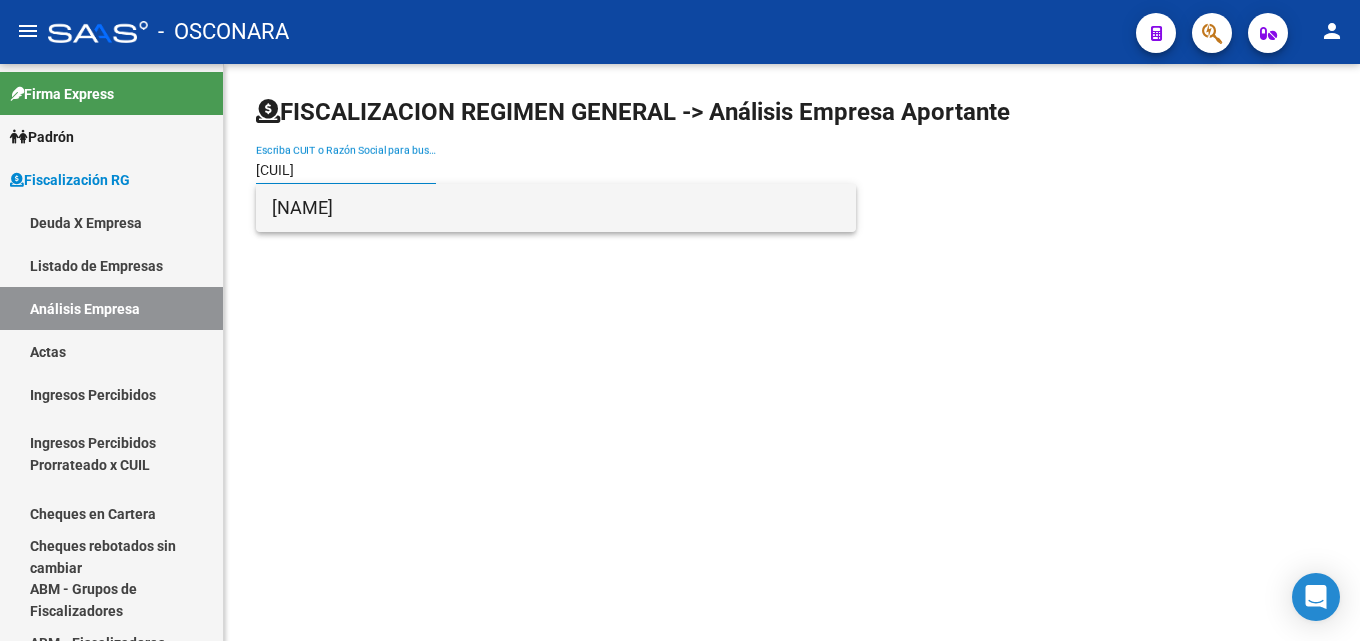 type on "[CUIL]" 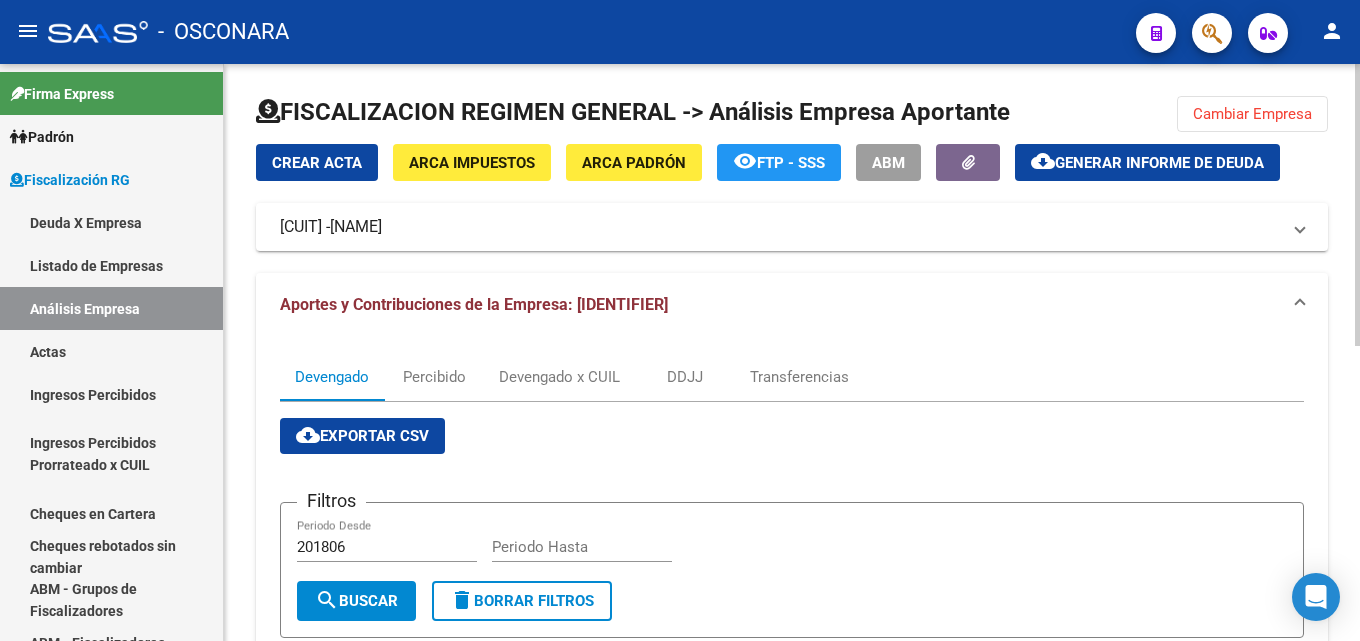 click on "Generar informe de deuda" 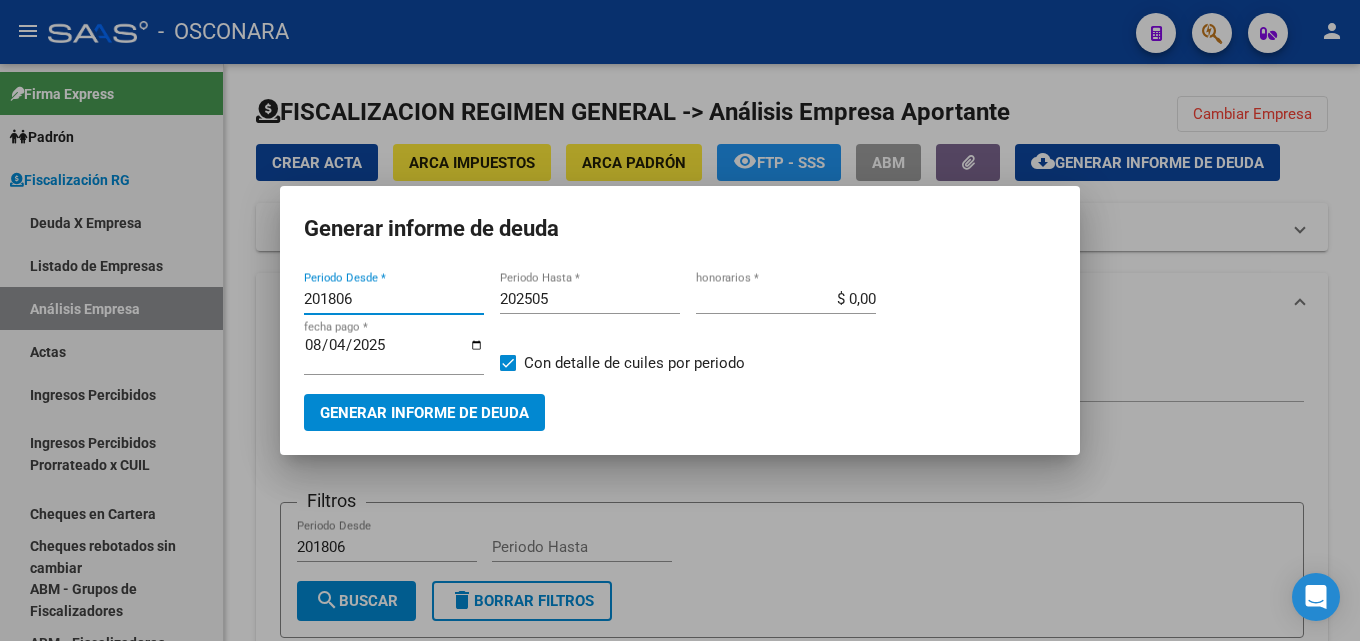 drag, startPoint x: 389, startPoint y: 301, endPoint x: 50, endPoint y: 301, distance: 339 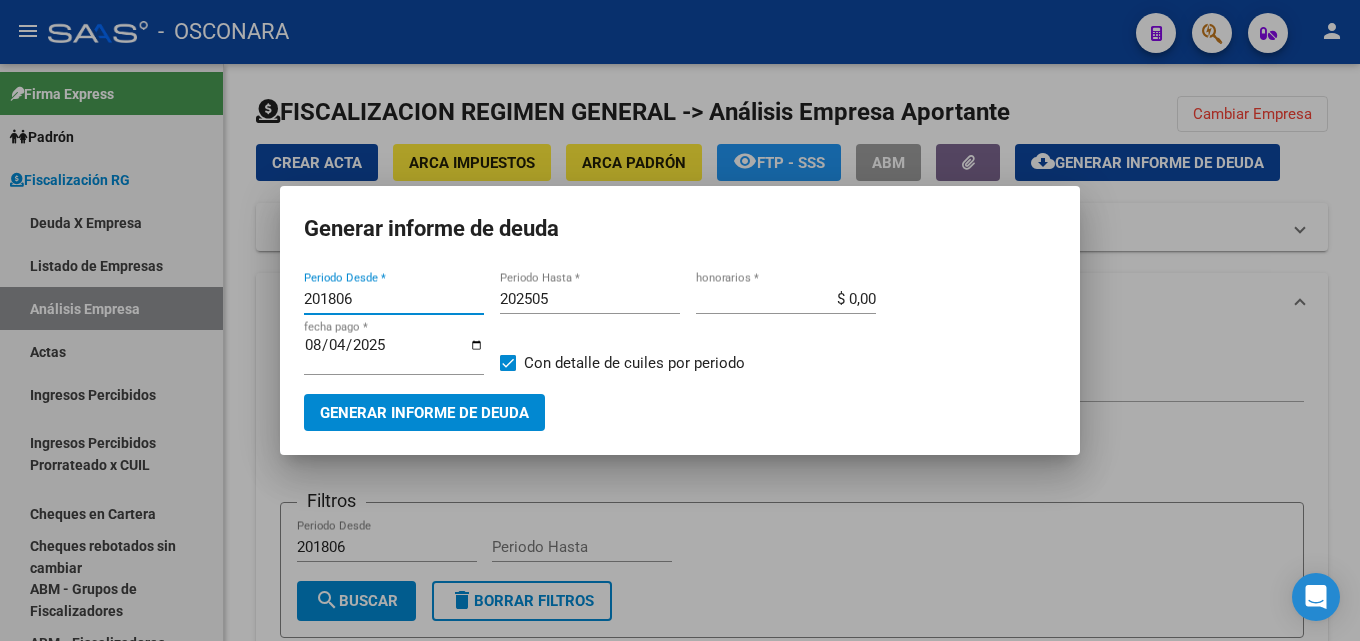 click on "Generar informe de deuda   201806 Periodo Desde *   202505 Periodo Hasta *   $ 0,00 honorarios *   2025-08-04 fecha pago *   Con detalle de cuiles por periodo  Generar informe de deuda" at bounding box center (680, 320) 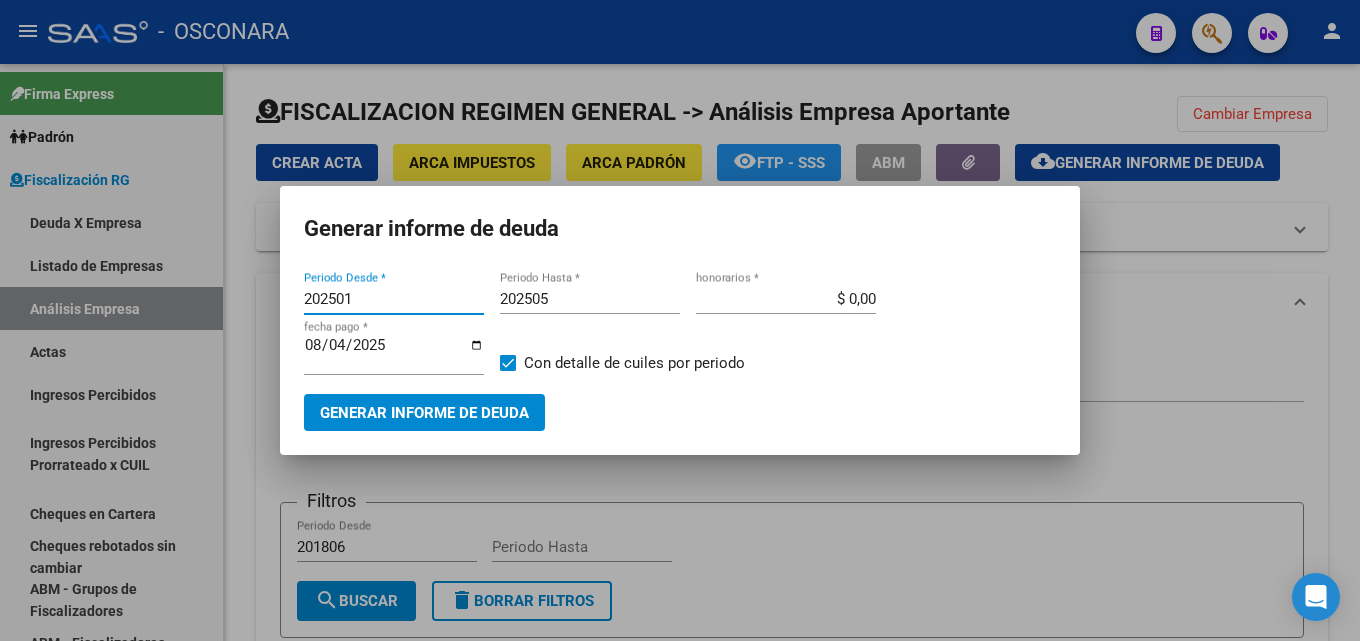 type on "202501" 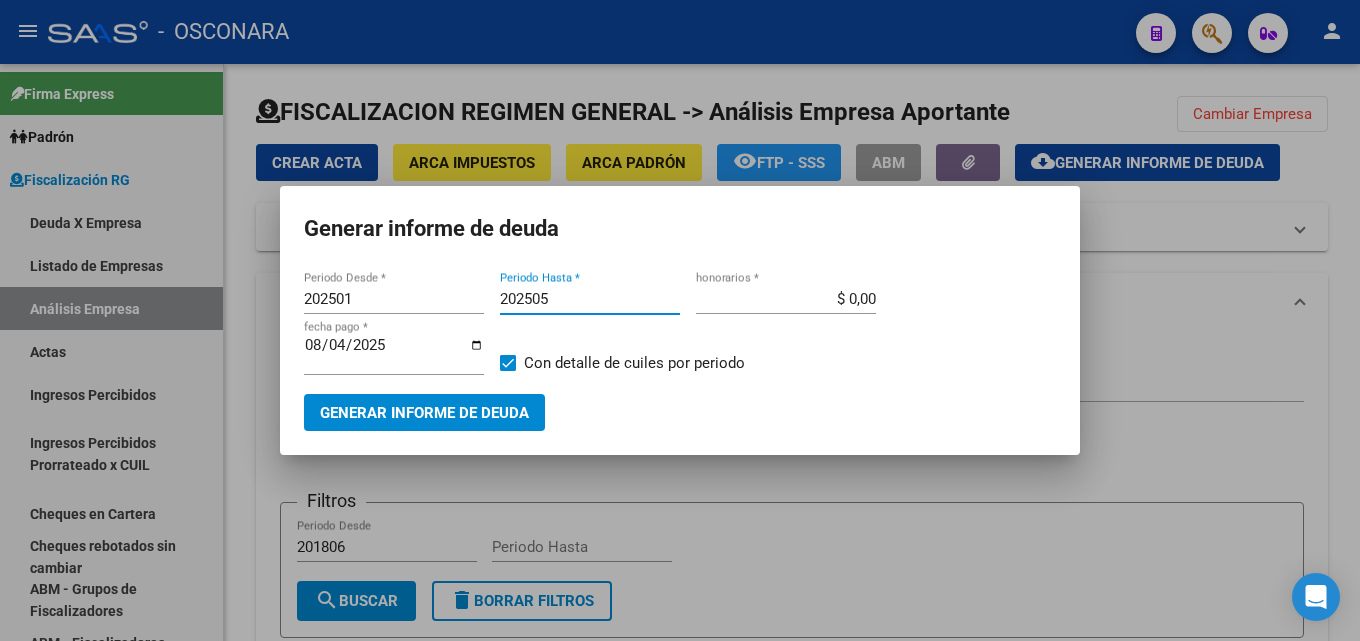 click on "202505" at bounding box center [590, 299] 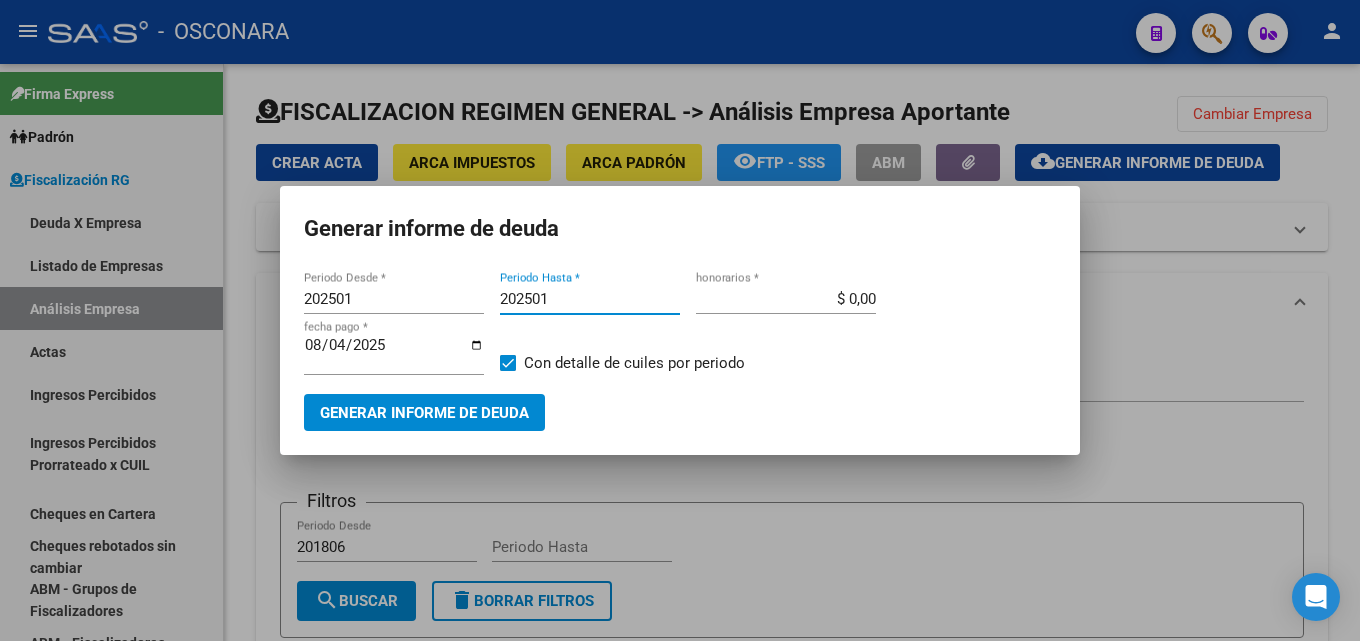 type on "202501" 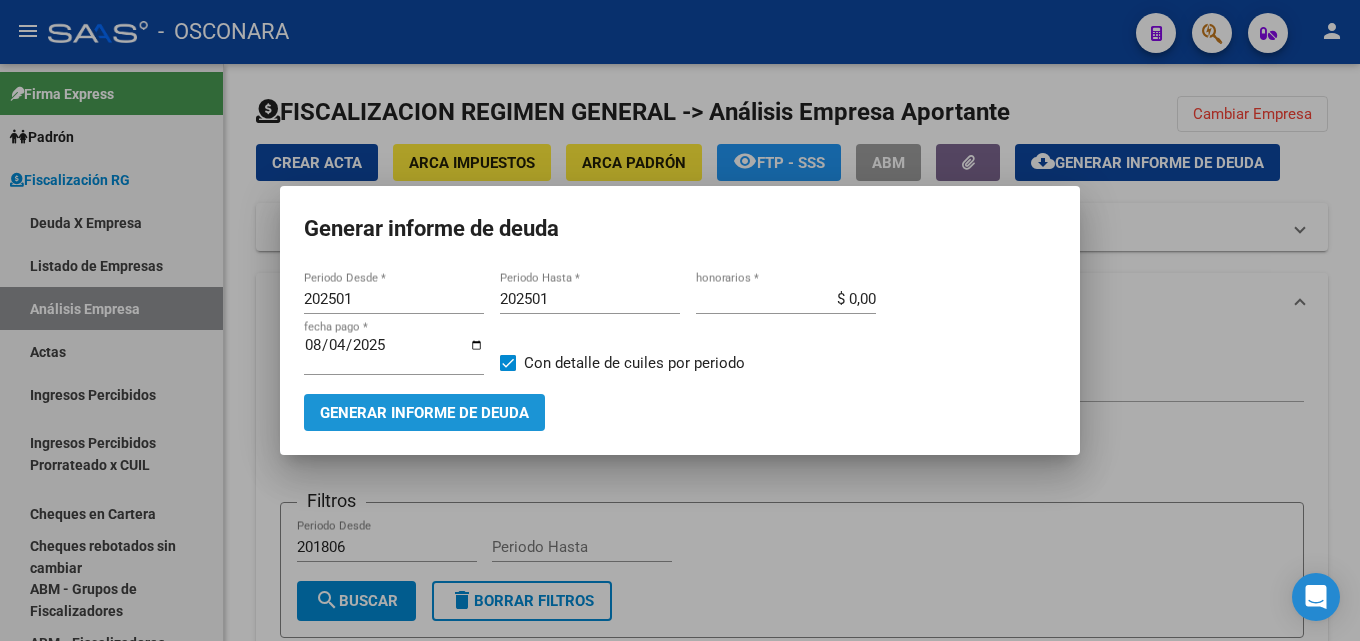 click on "Generar informe de deuda" at bounding box center (424, 412) 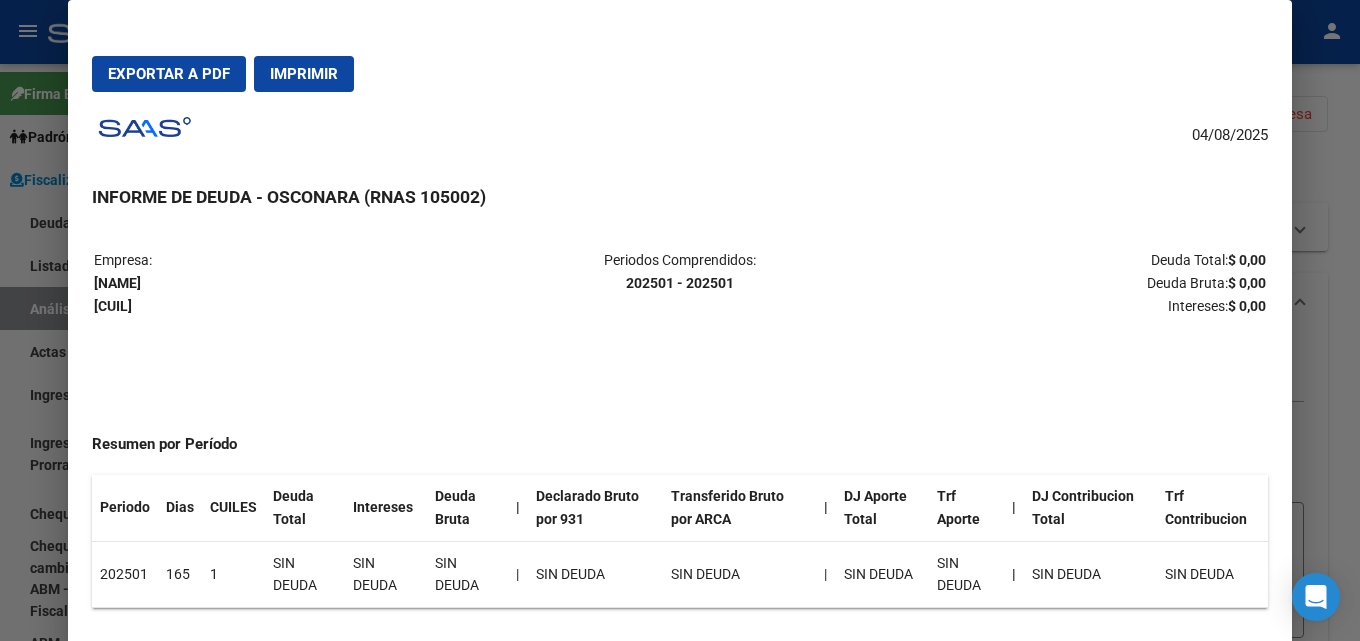 click at bounding box center (680, 320) 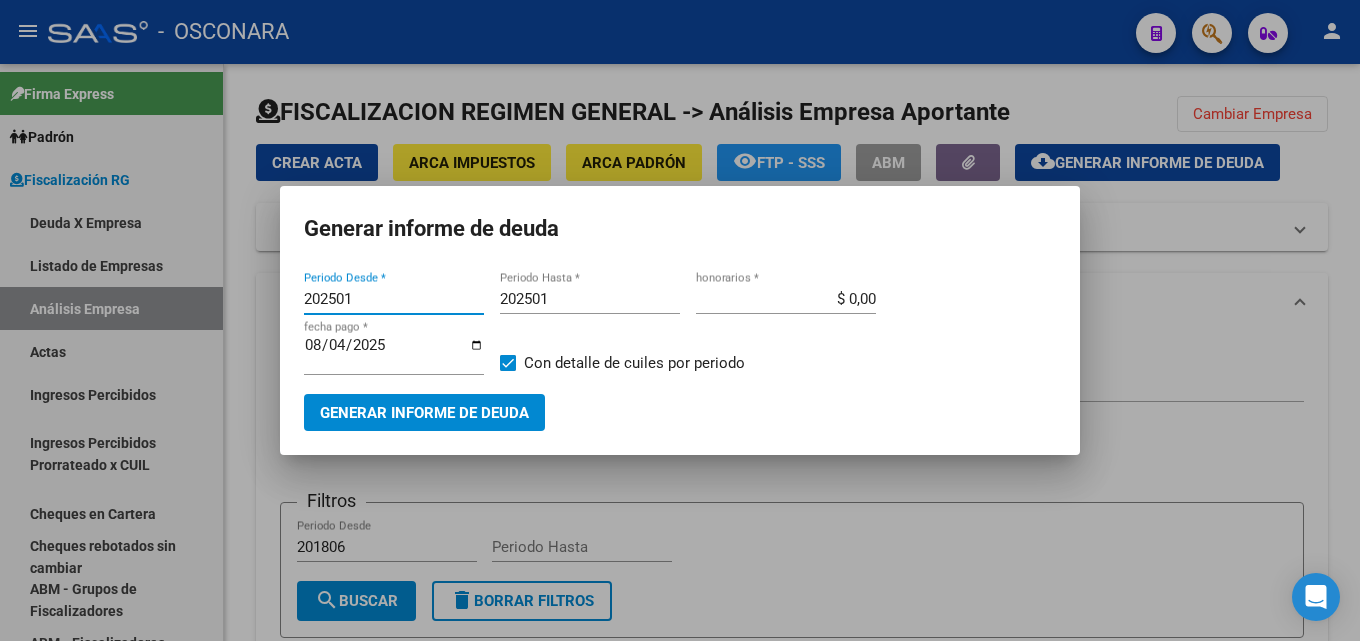 click on "202501" at bounding box center [394, 299] 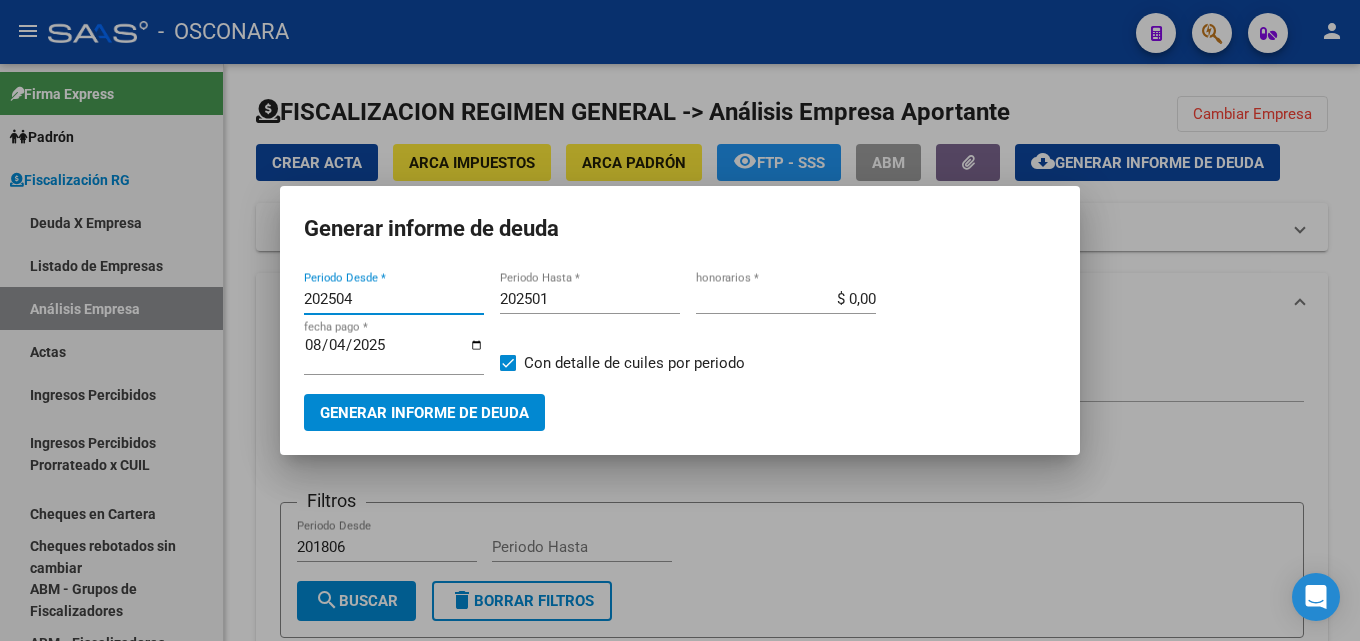 type on "202504" 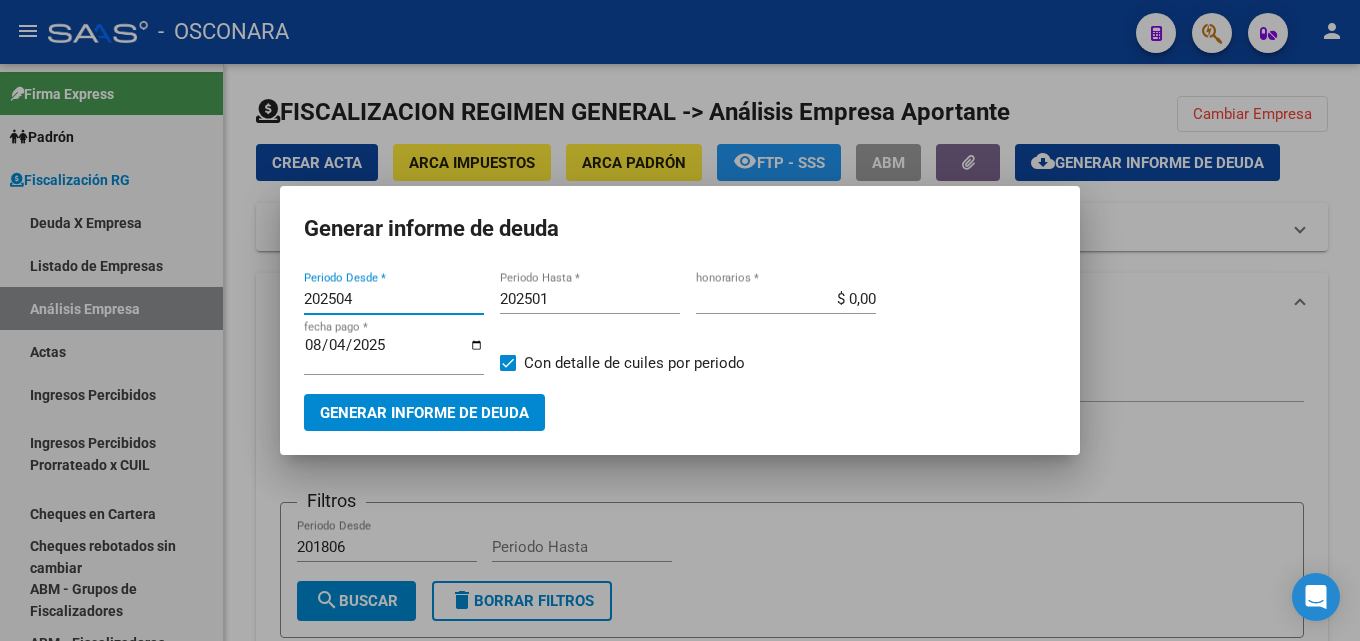 click on "202501" at bounding box center [590, 299] 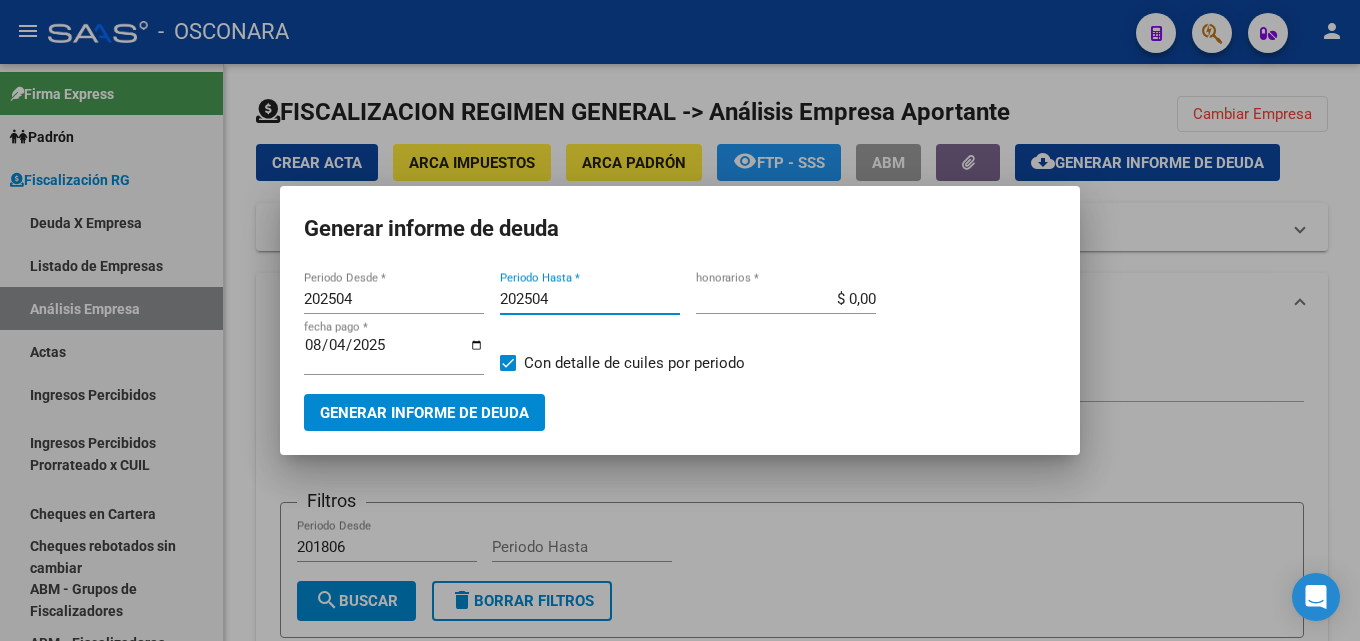 type on "202504" 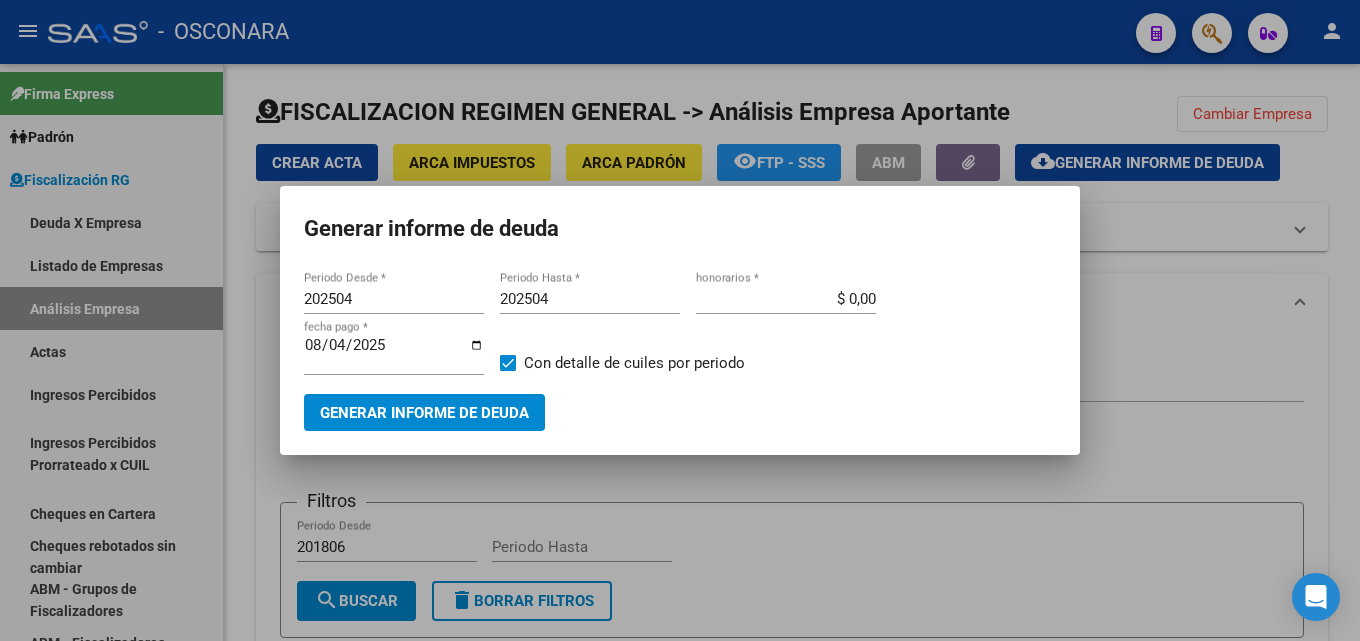 click on "Generar informe de deuda   202504 Periodo Desde *   202504 Periodo Hasta *   $ 0,00 honorarios *   2025-08-04 fecha pago *   Con detalle de cuiles por periodo  Generar informe de deuda" at bounding box center (680, 320) 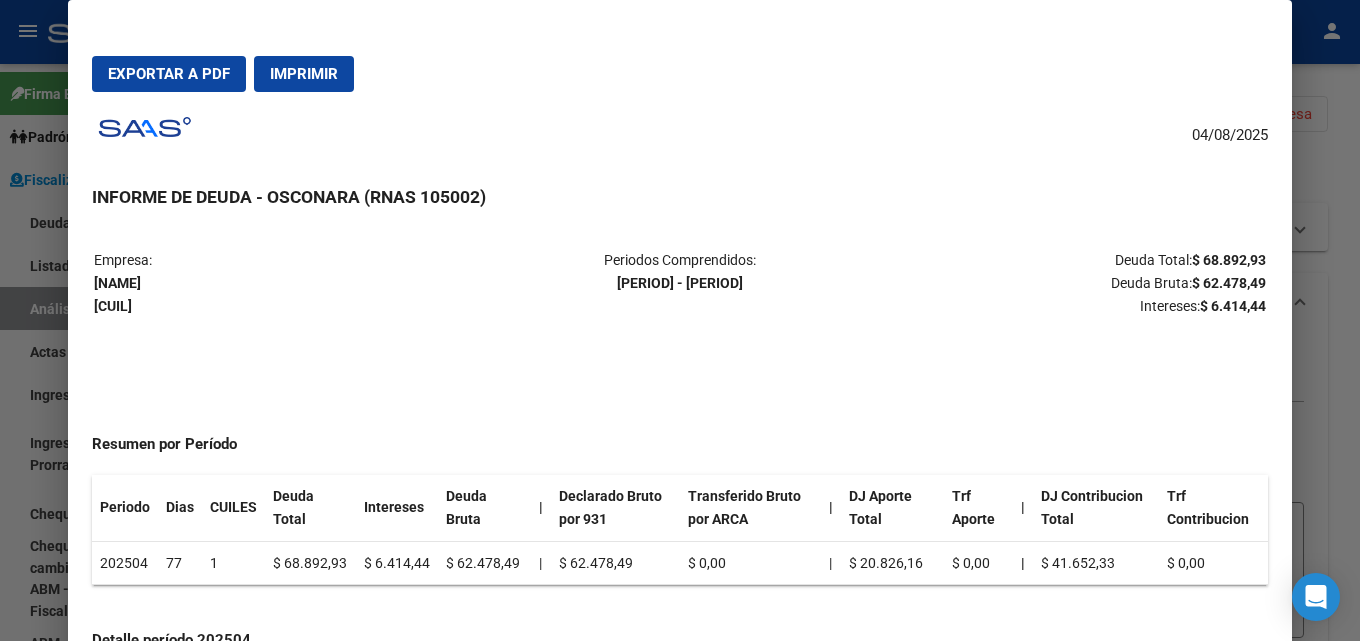 click at bounding box center [680, 320] 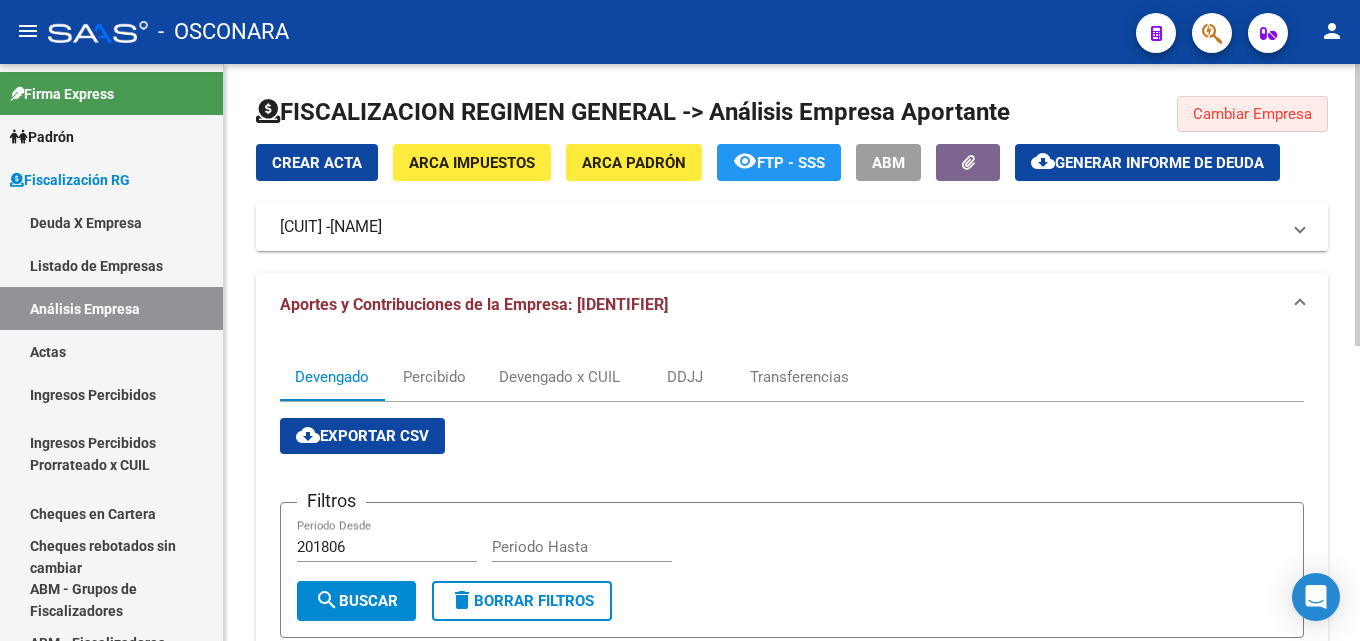 click on "Cambiar Empresa" 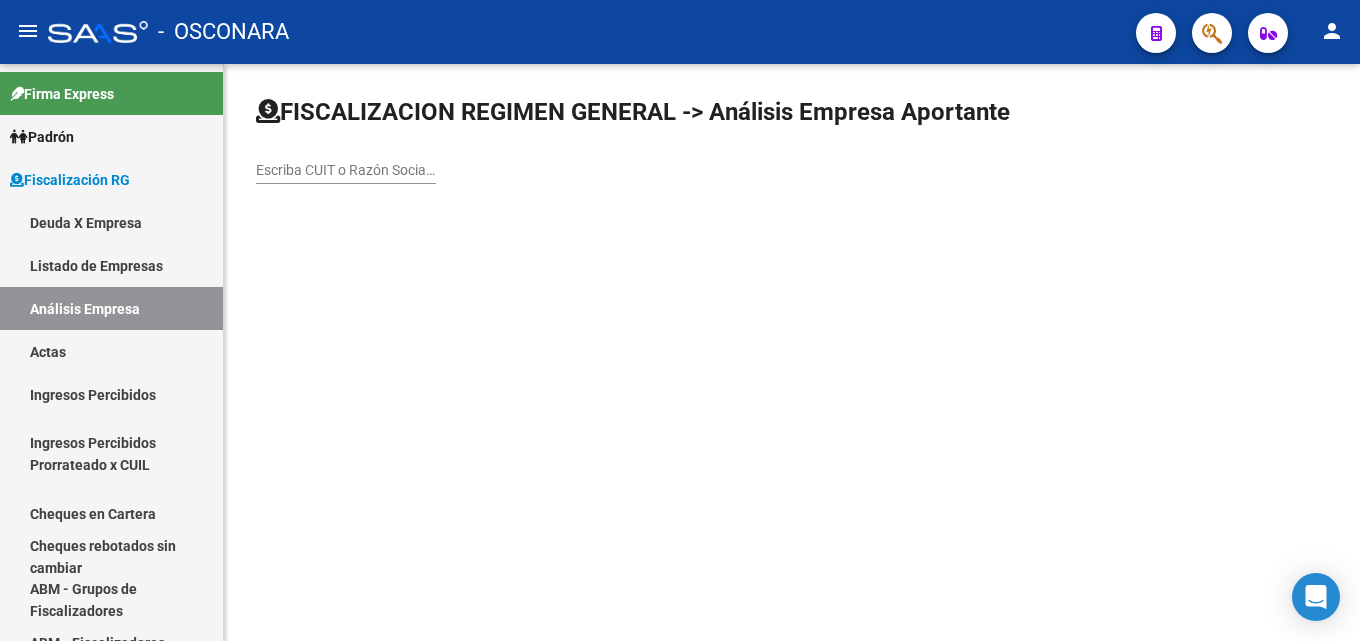 click on "Escriba CUIT o Razón Social para buscar" 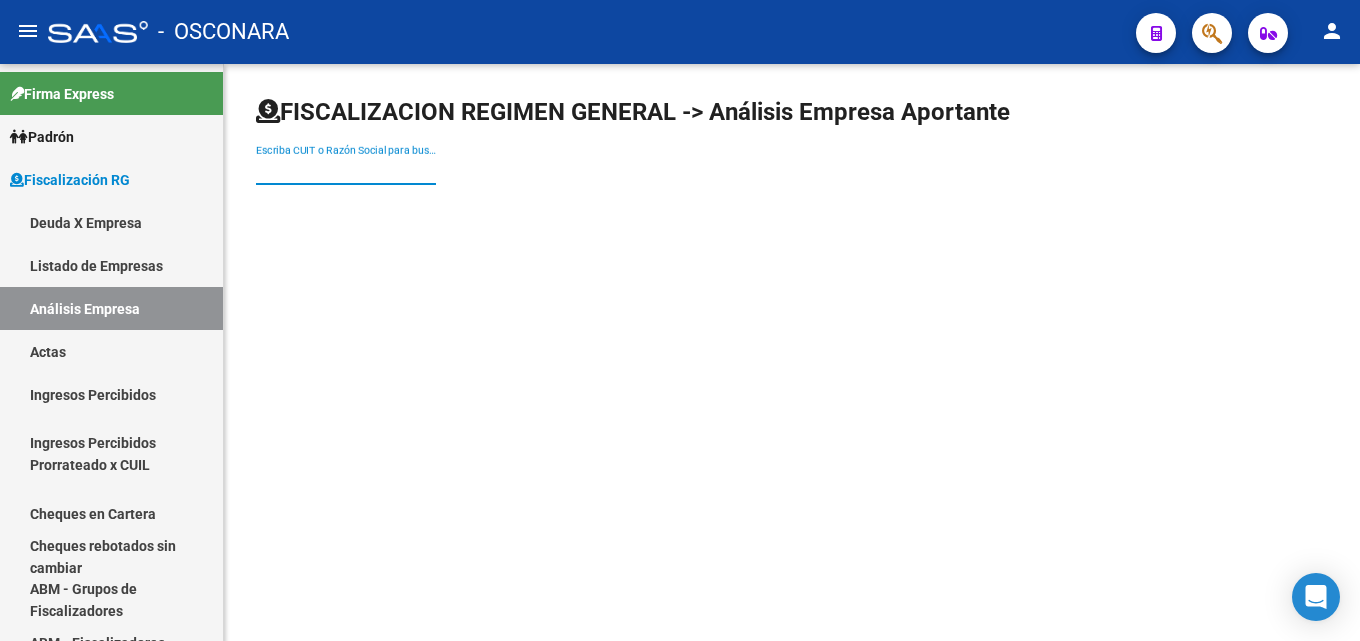 paste on "[CUIL]" 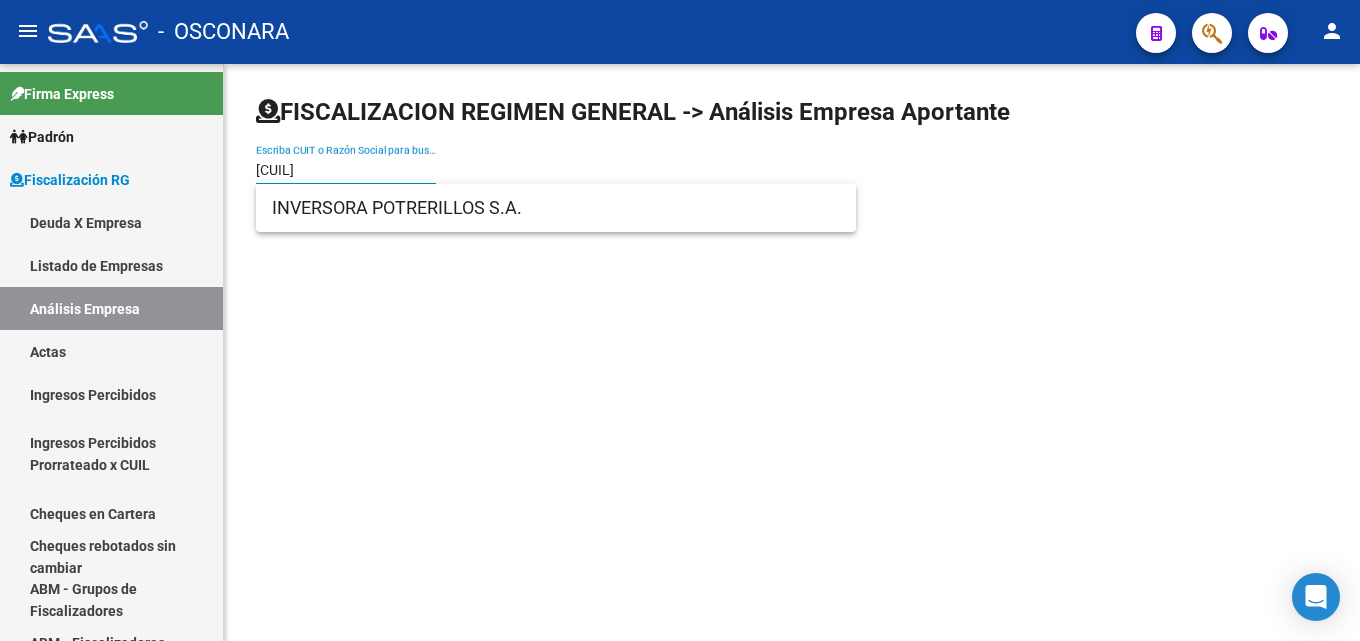 type on "[CUIL]" 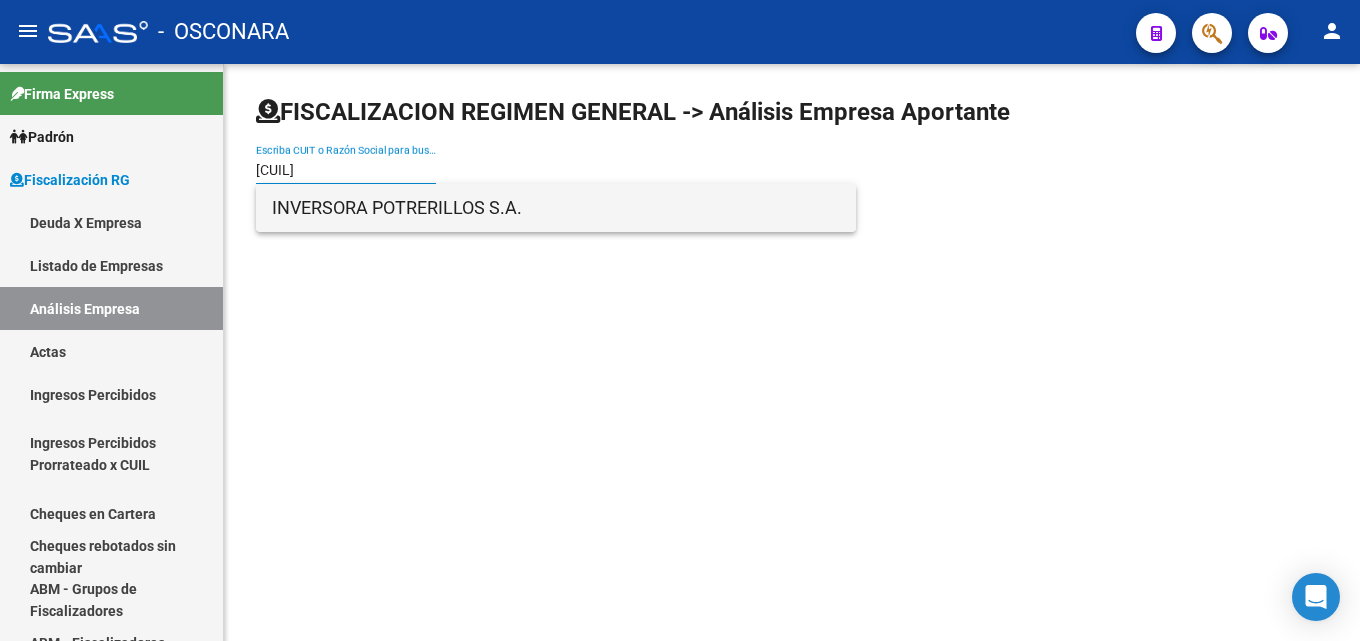 click on "INVERSORA POTRERILLOS S.A." at bounding box center (556, 208) 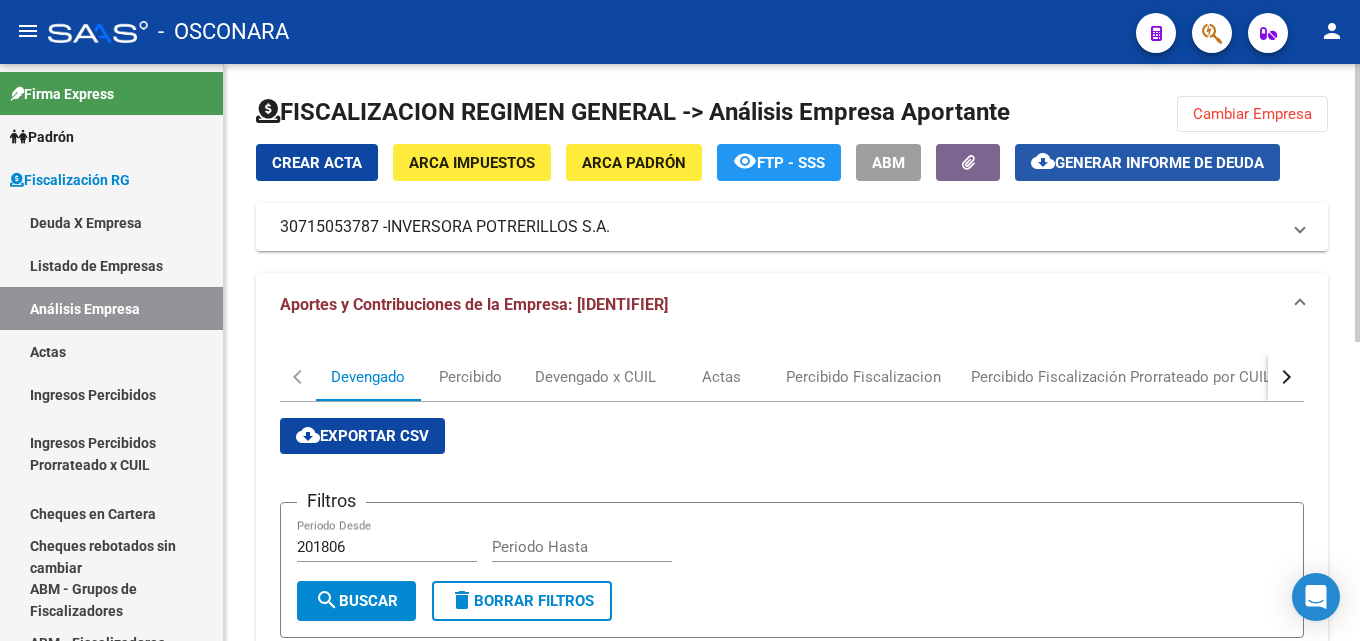 click on "Generar informe de deuda" 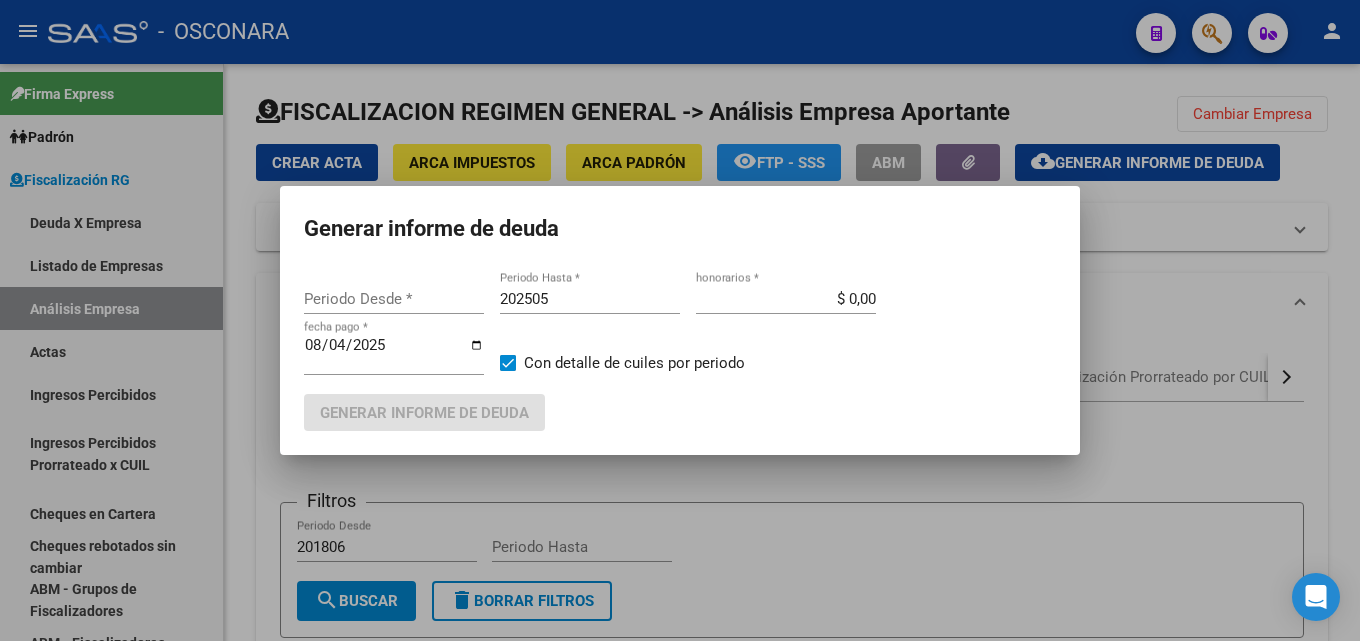 type on "202408" 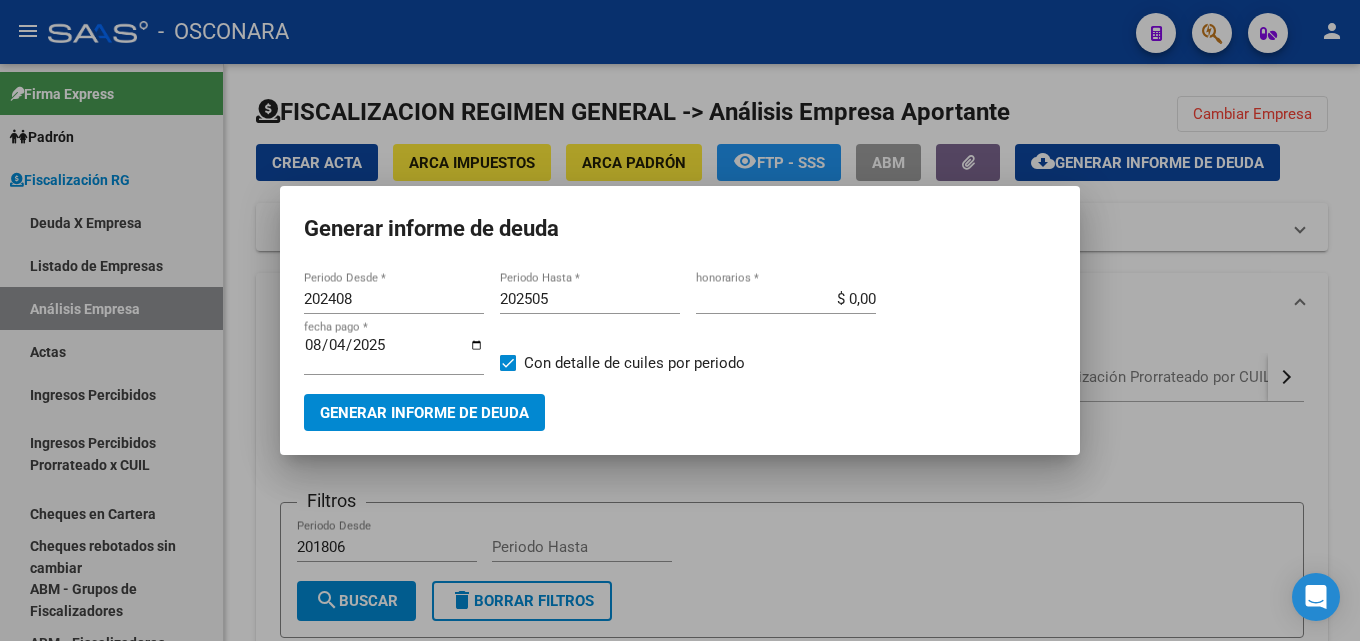 type 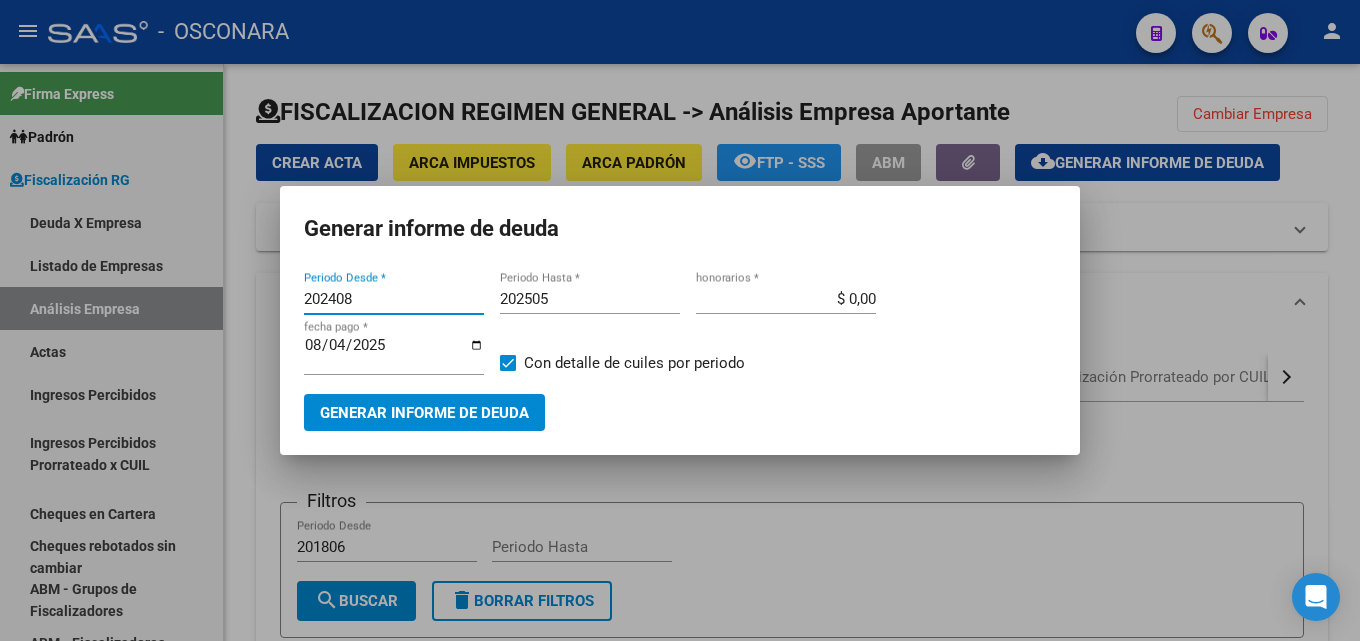 drag, startPoint x: 382, startPoint y: 303, endPoint x: 0, endPoint y: 321, distance: 382.42386 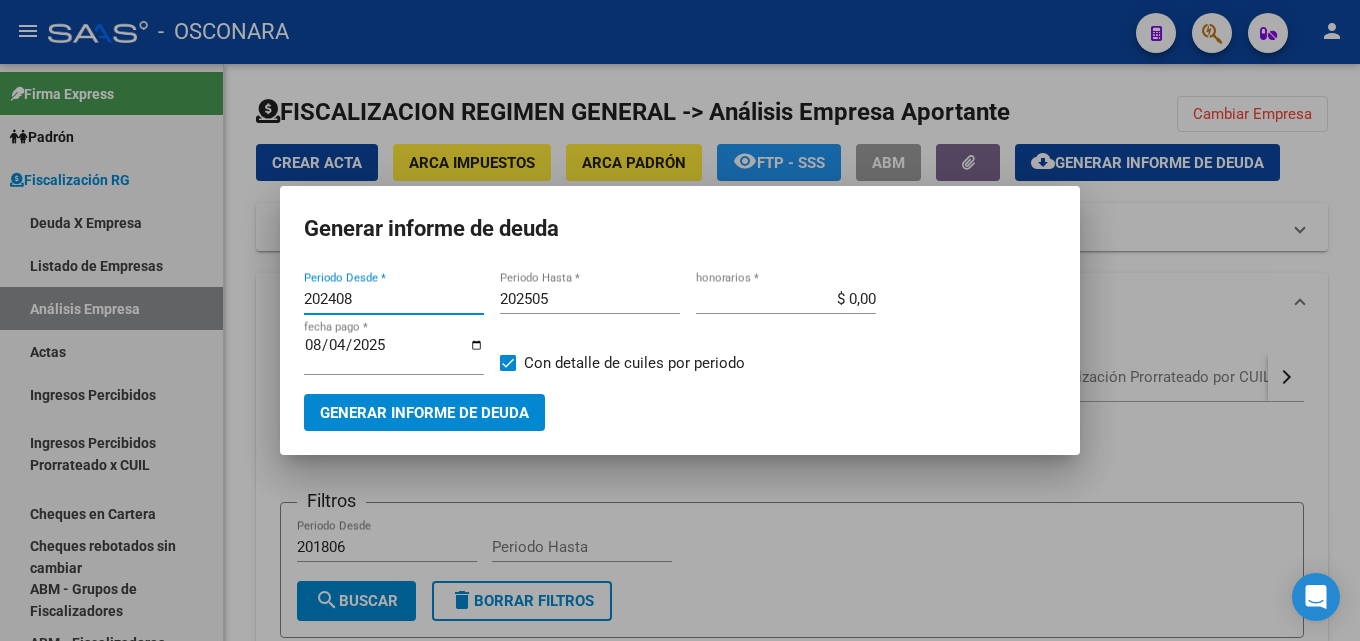 click on "Generar informe de deuda   [YEAR][MONTH] Periodo Desde *   [YEAR][MONTH] Periodo Hasta *   $ 0,00 honorarios *   2025-08-04 fecha pago *   Con detalle de cuiles por periodo  Generar informe de deuda" at bounding box center [680, 320] 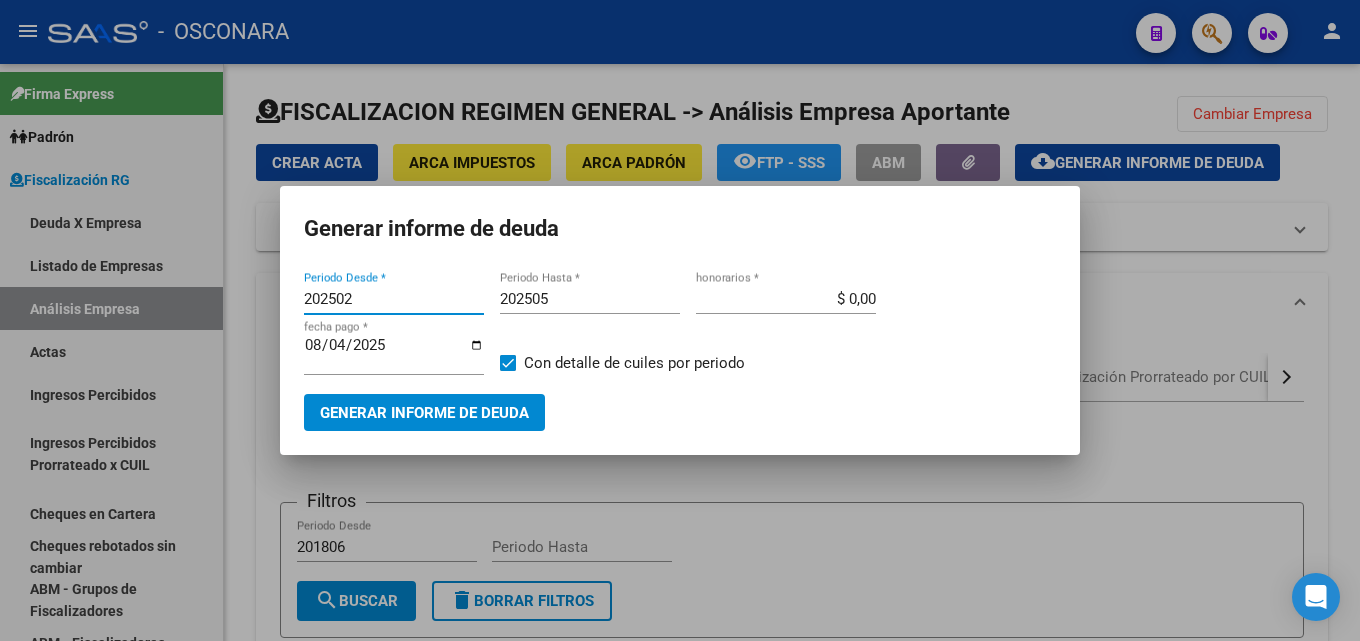 type on "202502" 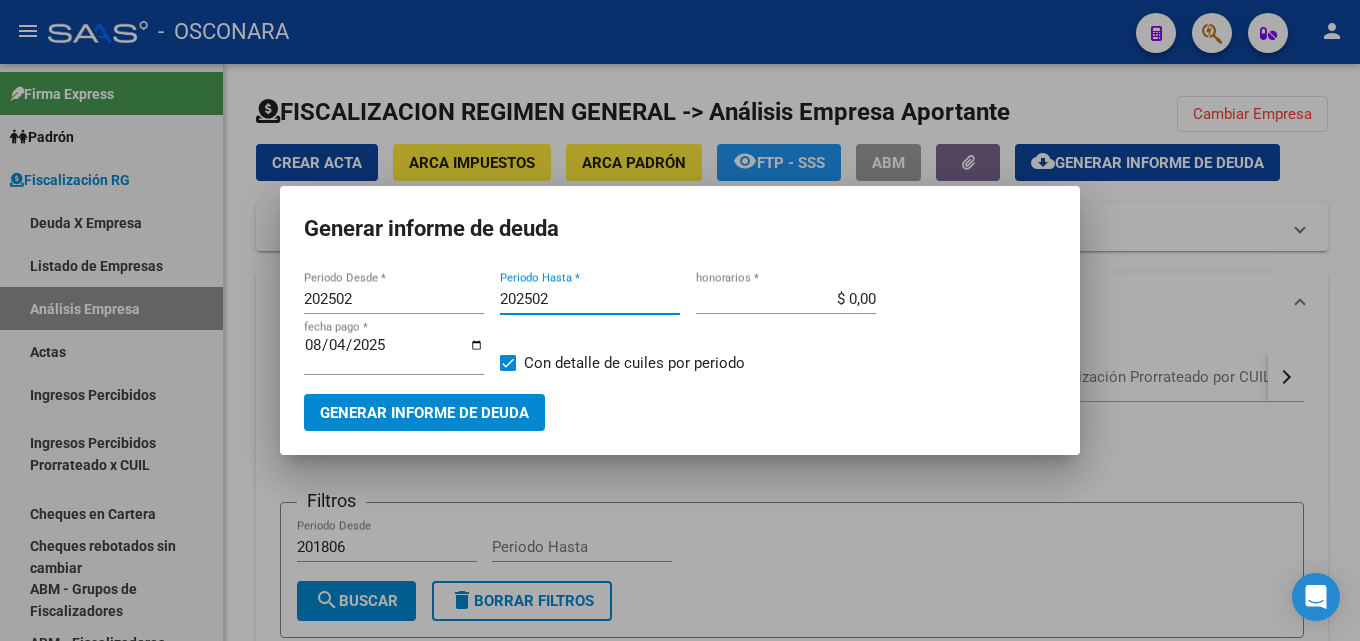 type on "202502" 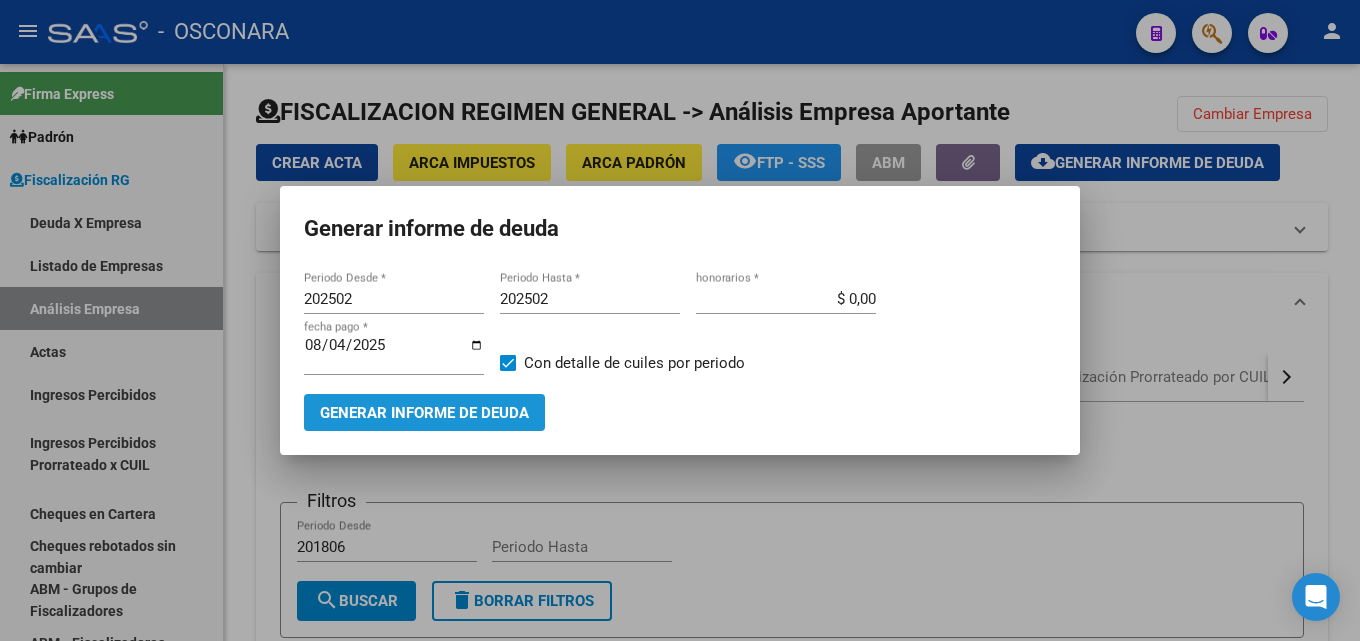 click on "Generar informe de deuda" at bounding box center [424, 412] 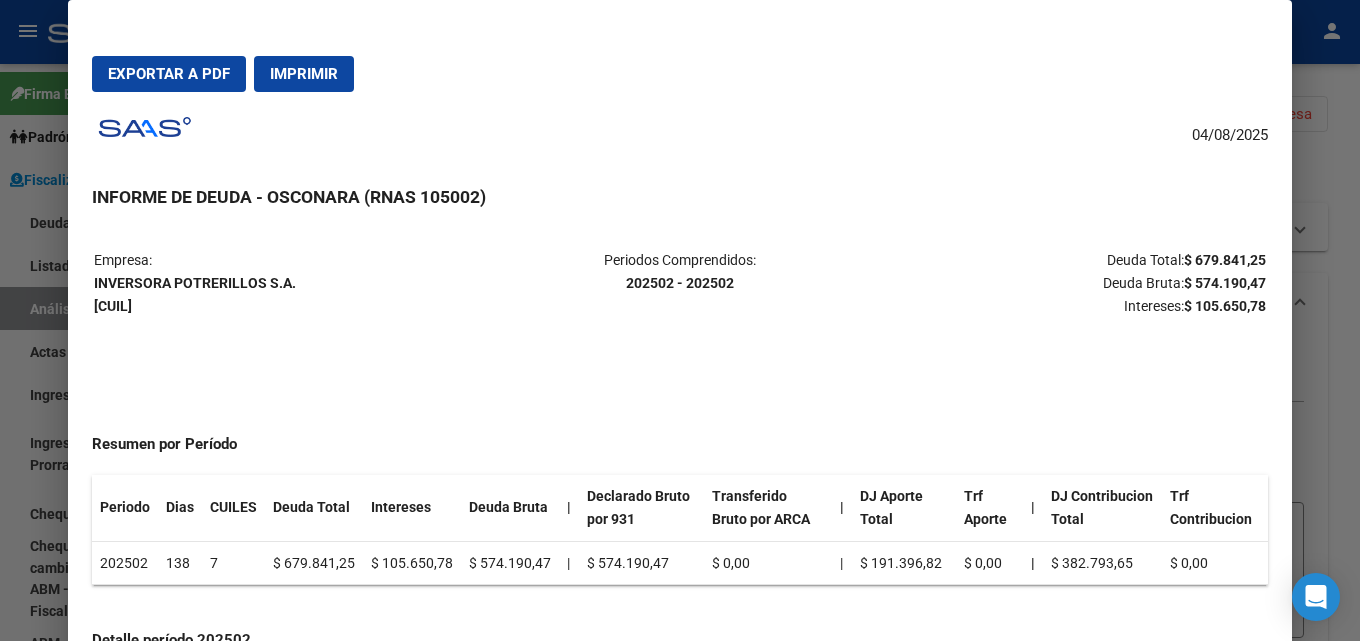 click at bounding box center [680, 320] 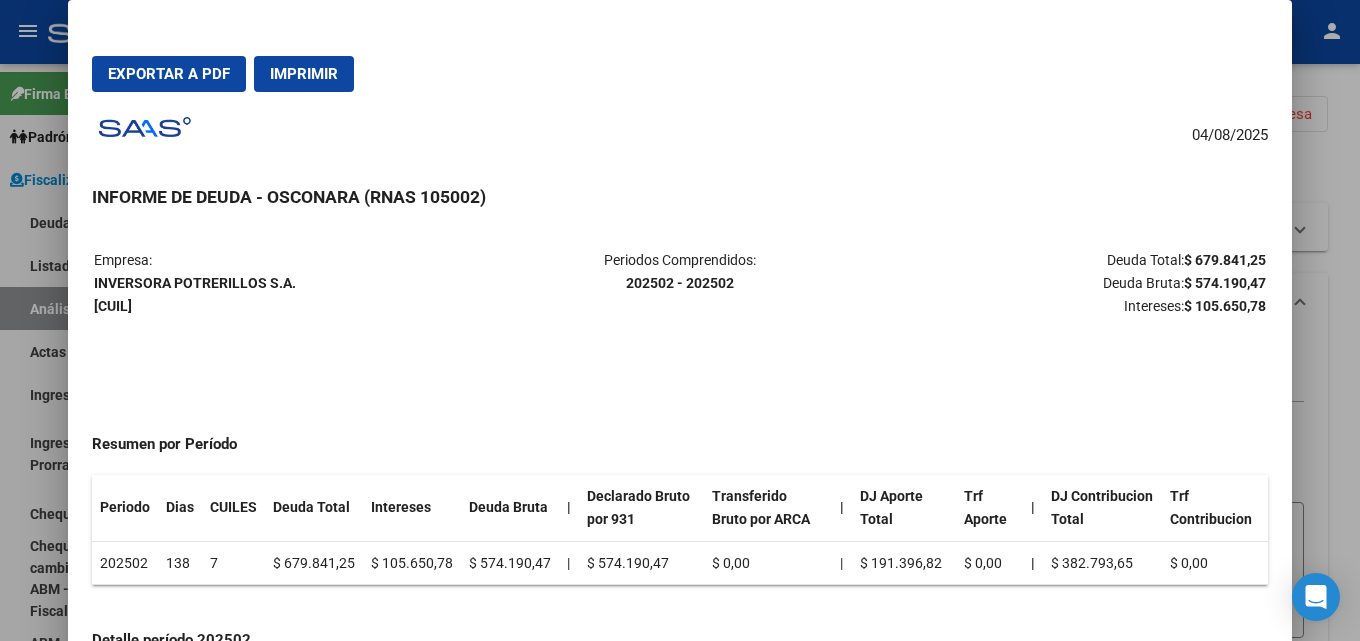 click at bounding box center (680, 320) 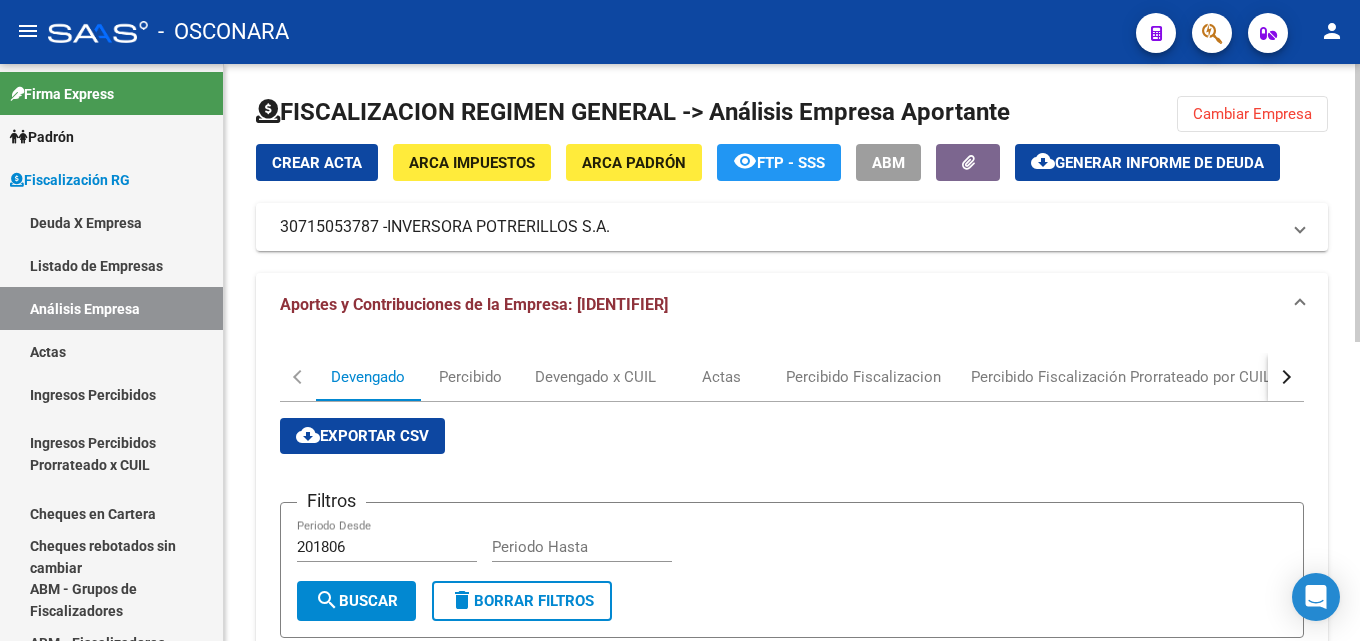 click on "Cambiar Empresa" 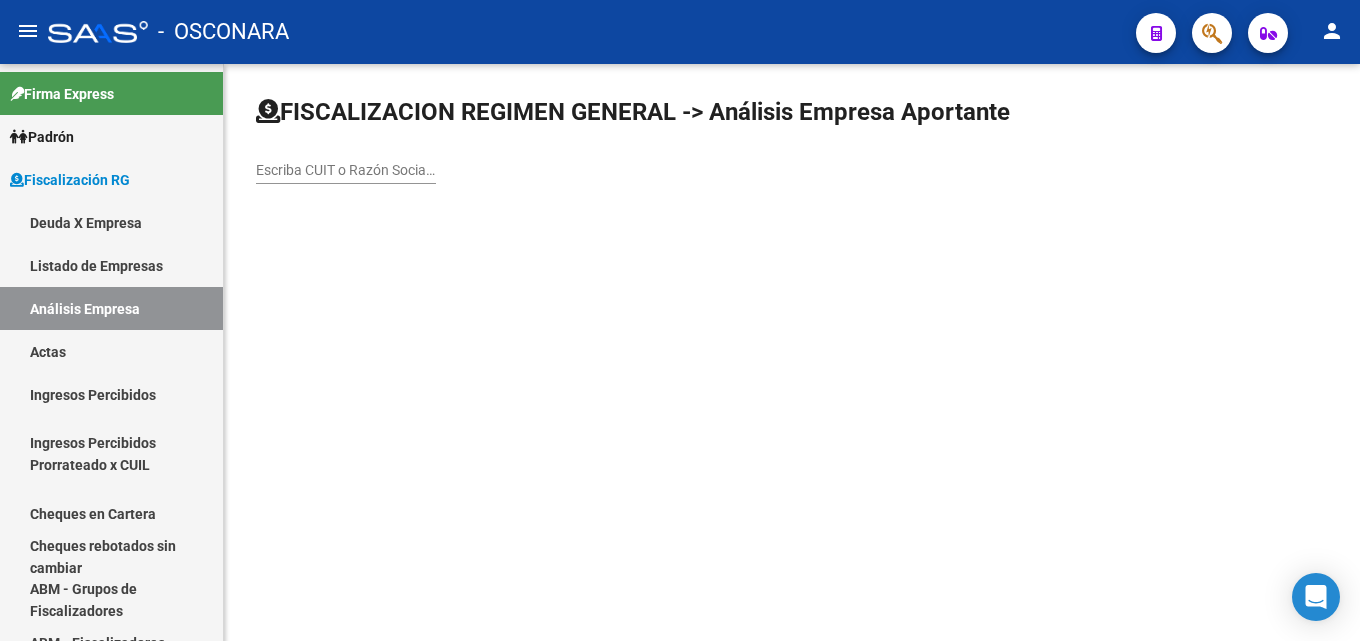 click on "Escriba CUIT o Razón Social para buscar" at bounding box center [346, 170] 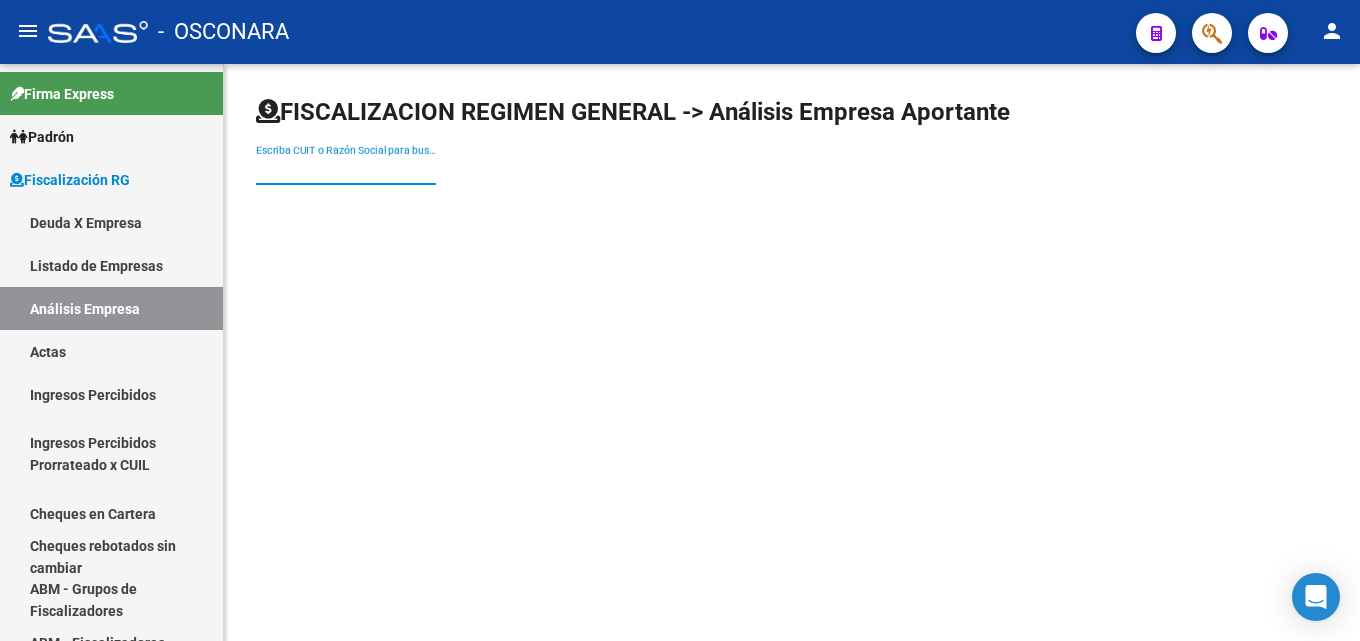 paste on "[CUIL]" 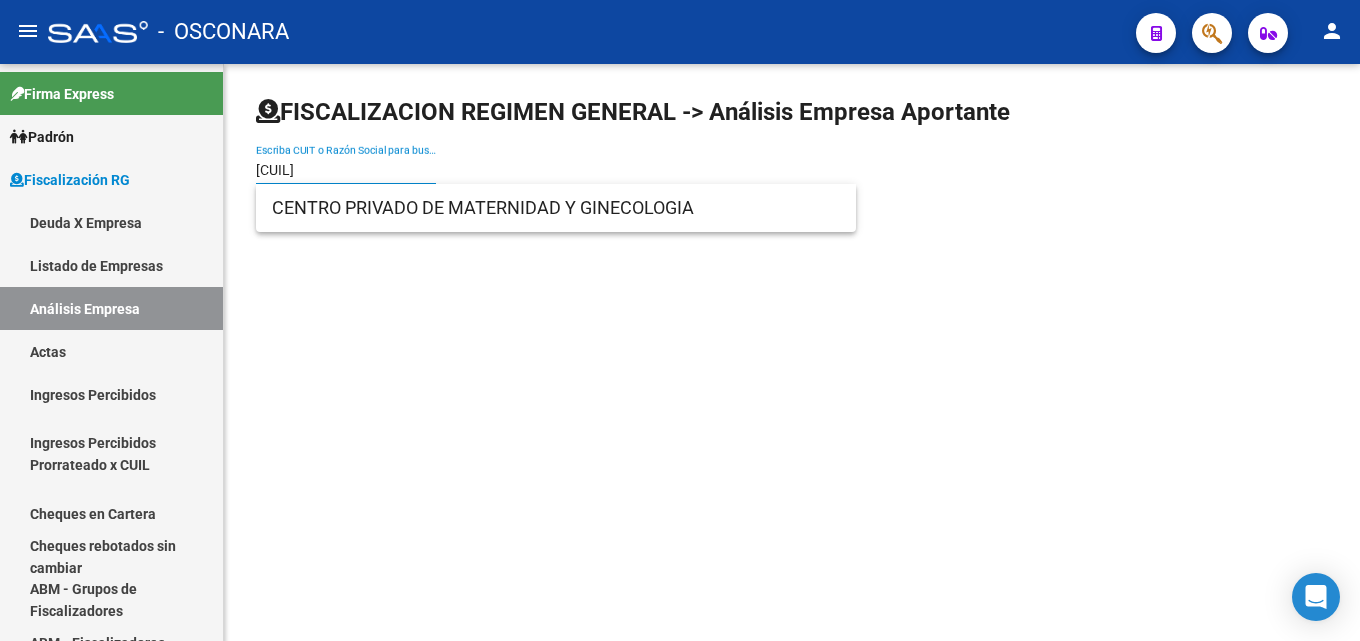 type on "[CUIL]" 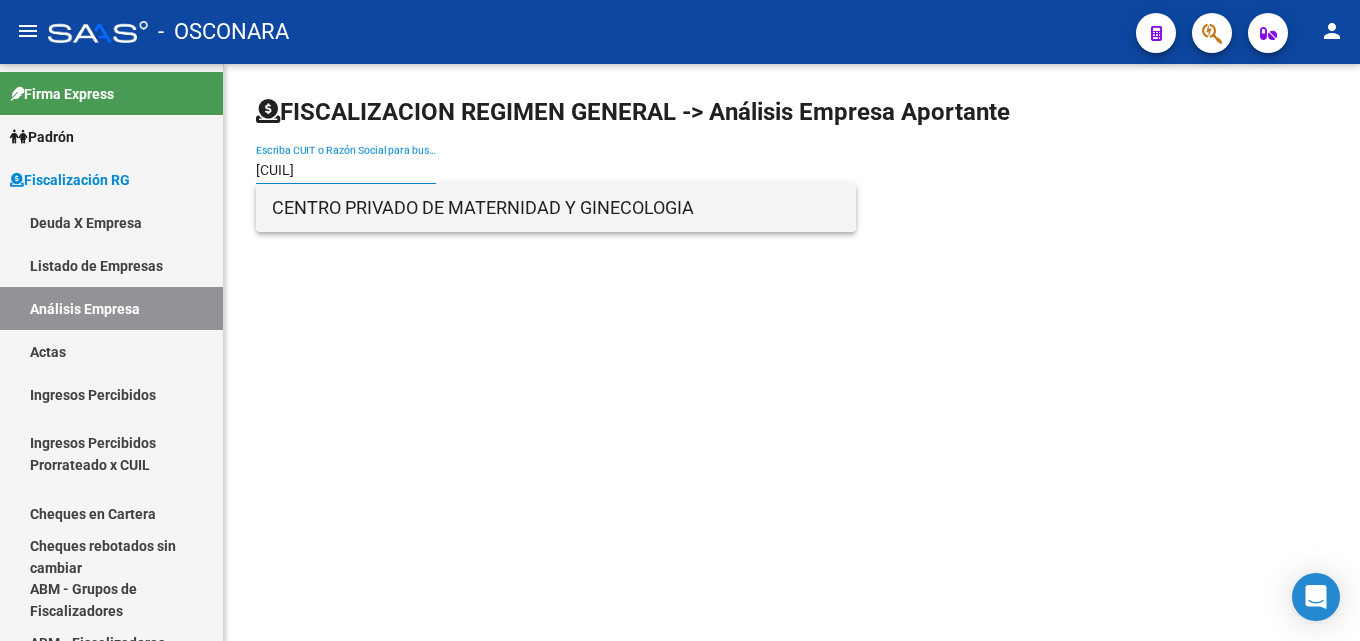 click on "CENTRO PRIVADO DE MATERNIDAD Y GINECOLOGIA" at bounding box center [556, 208] 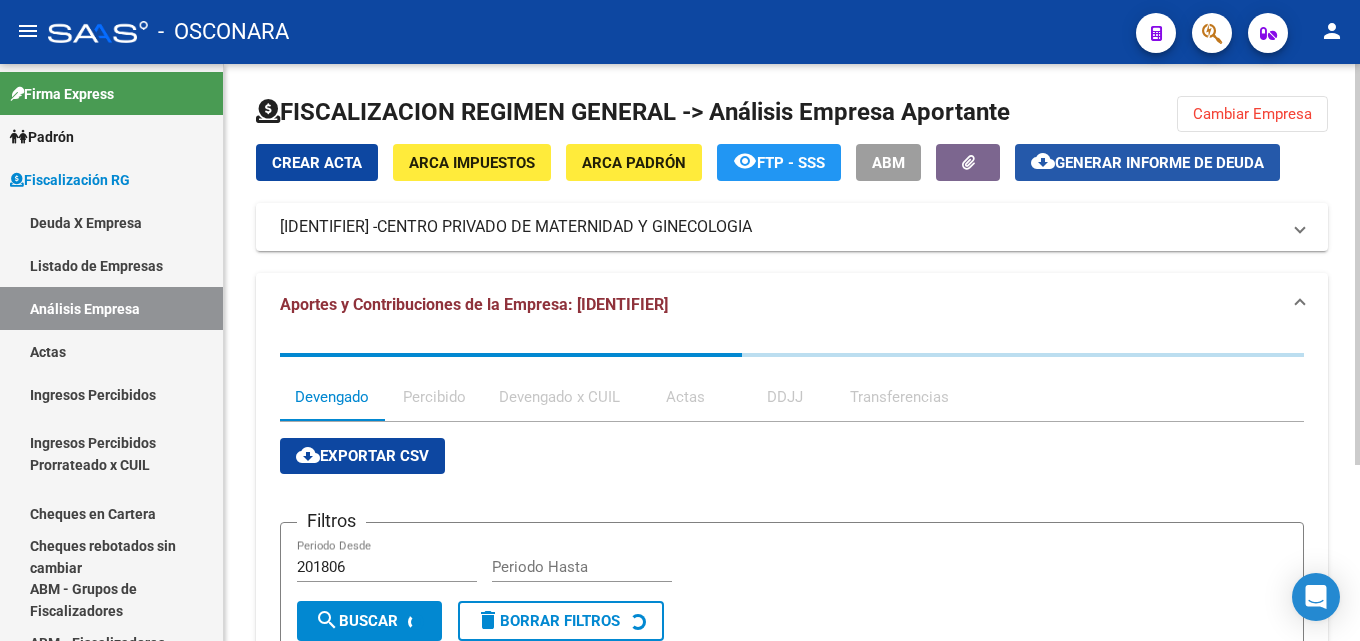 click on "Generar informe de deuda" 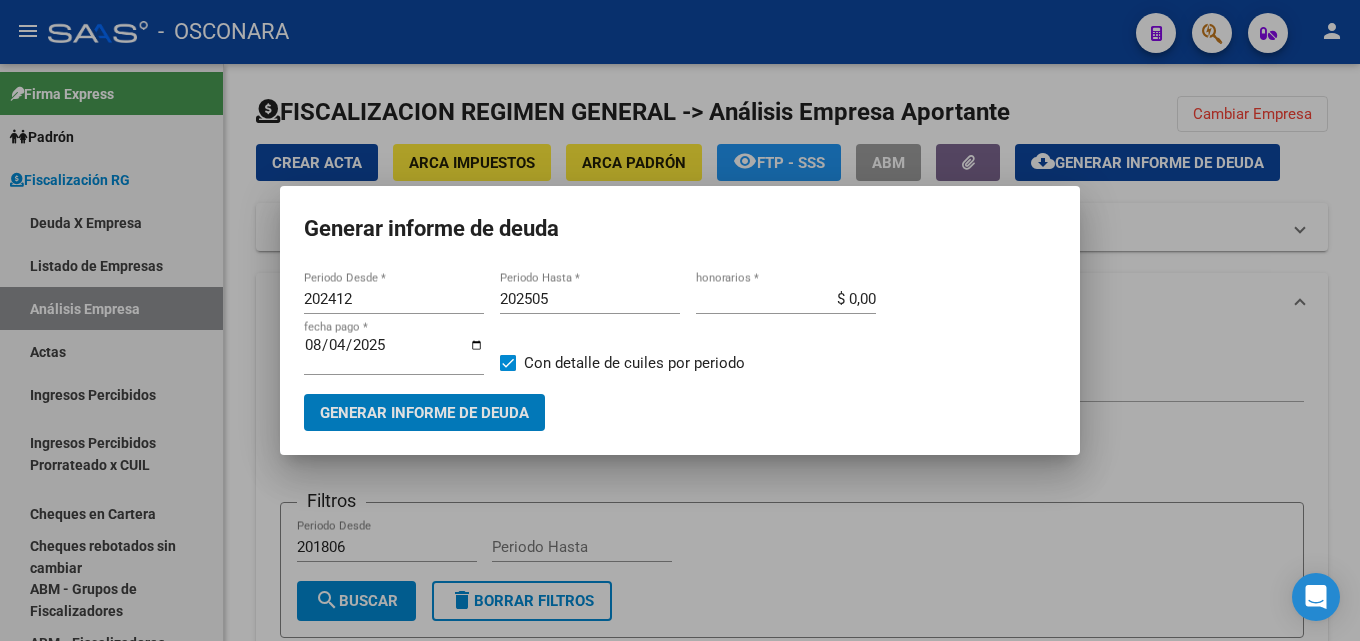 drag, startPoint x: 353, startPoint y: 301, endPoint x: 0, endPoint y: 308, distance: 353.0694 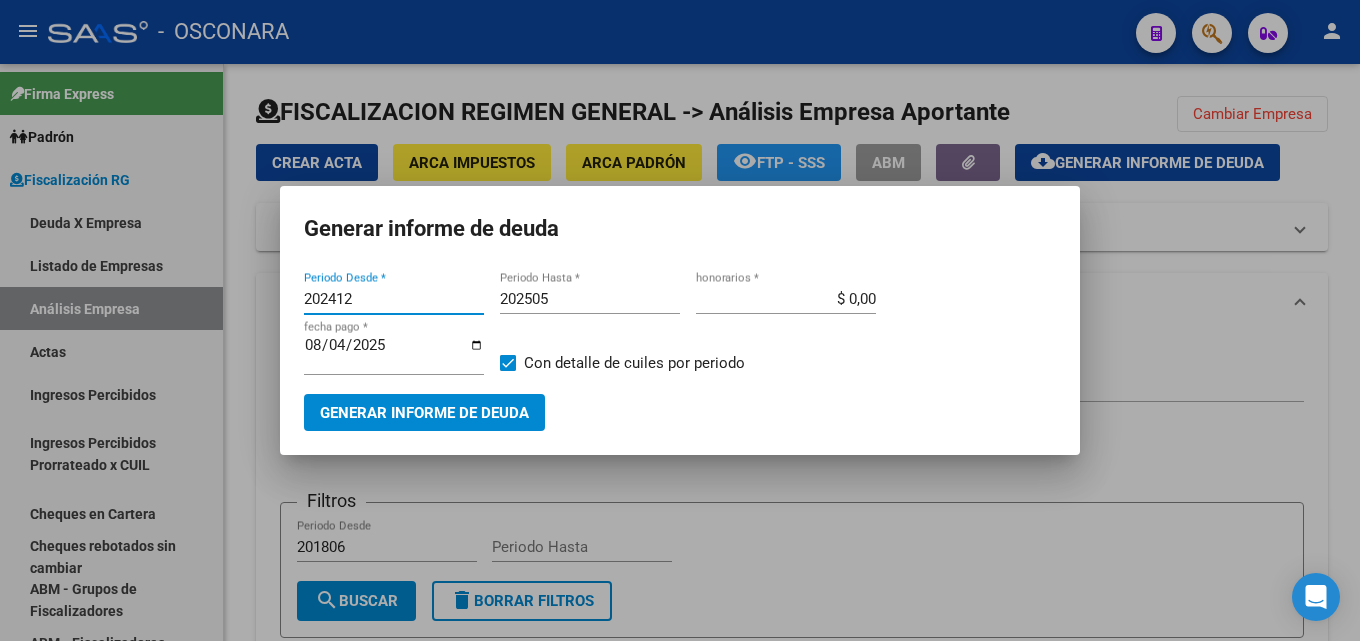 drag, startPoint x: 384, startPoint y: 304, endPoint x: 0, endPoint y: 305, distance: 384.0013 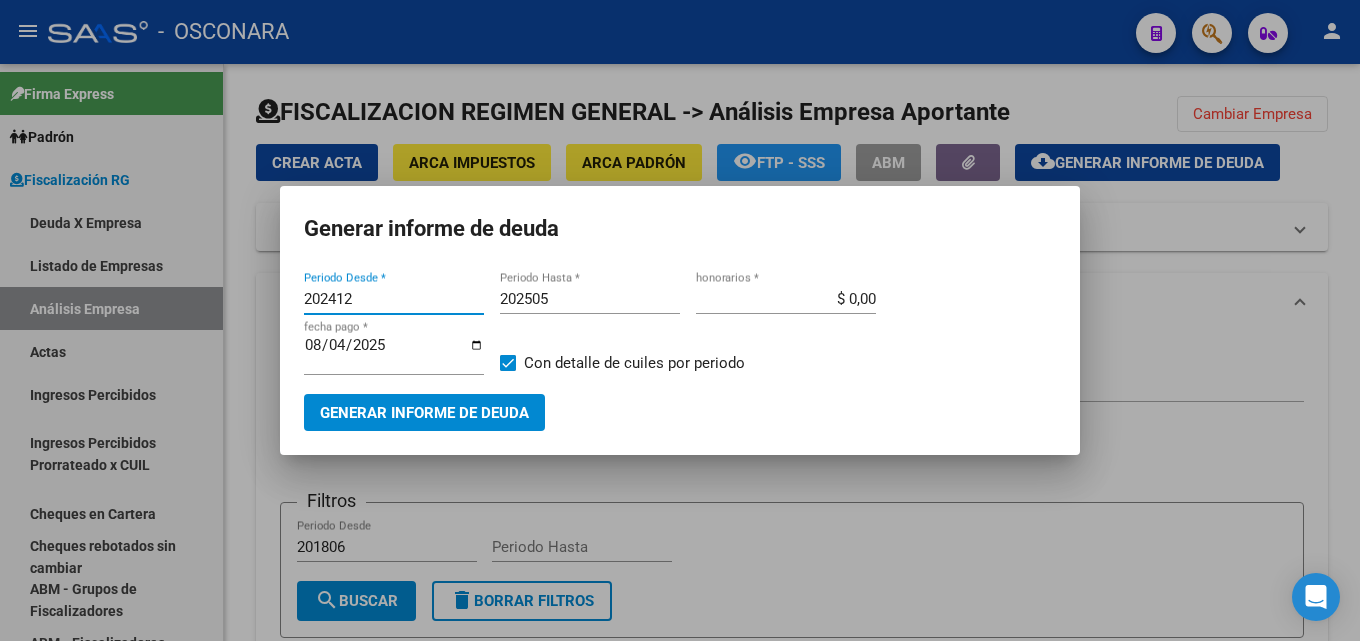 click on "Generar informe de deuda   202412 Periodo Desde *   202505 Periodo Hasta *   $ 0,00 honorarios *   2025-08-04 fecha pago *   Con detalle de cuiles por periodo  Generar informe de deuda" at bounding box center (680, 320) 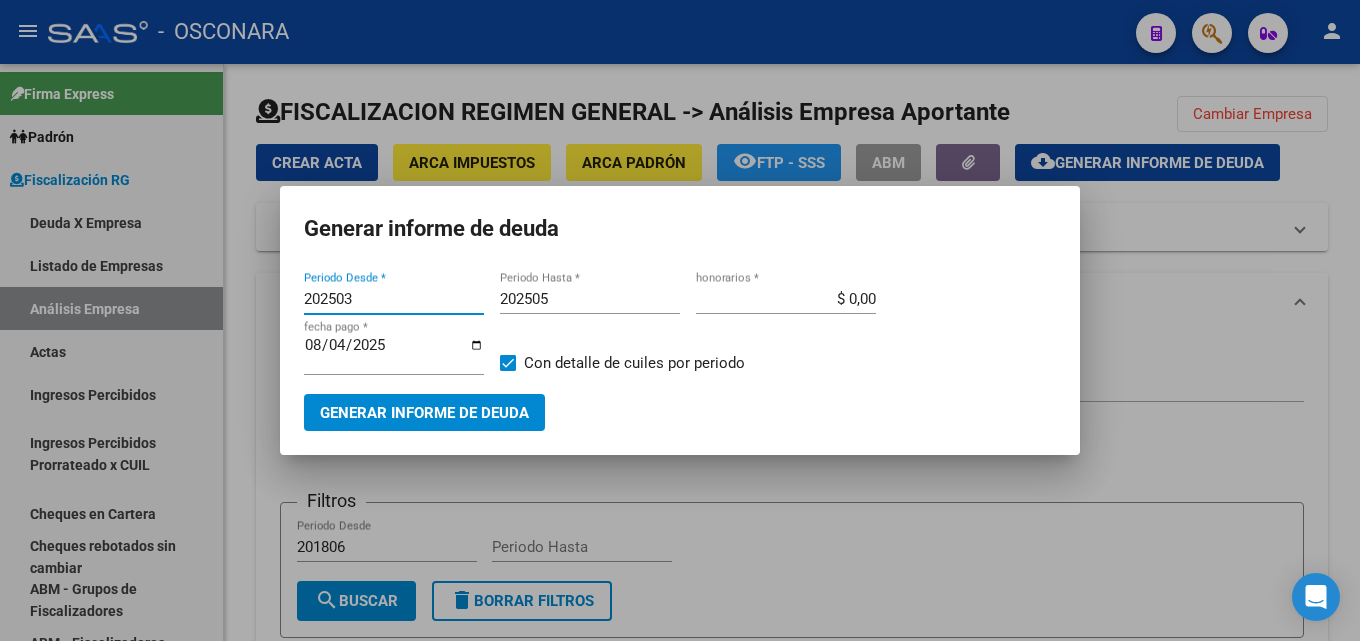 type on "202503" 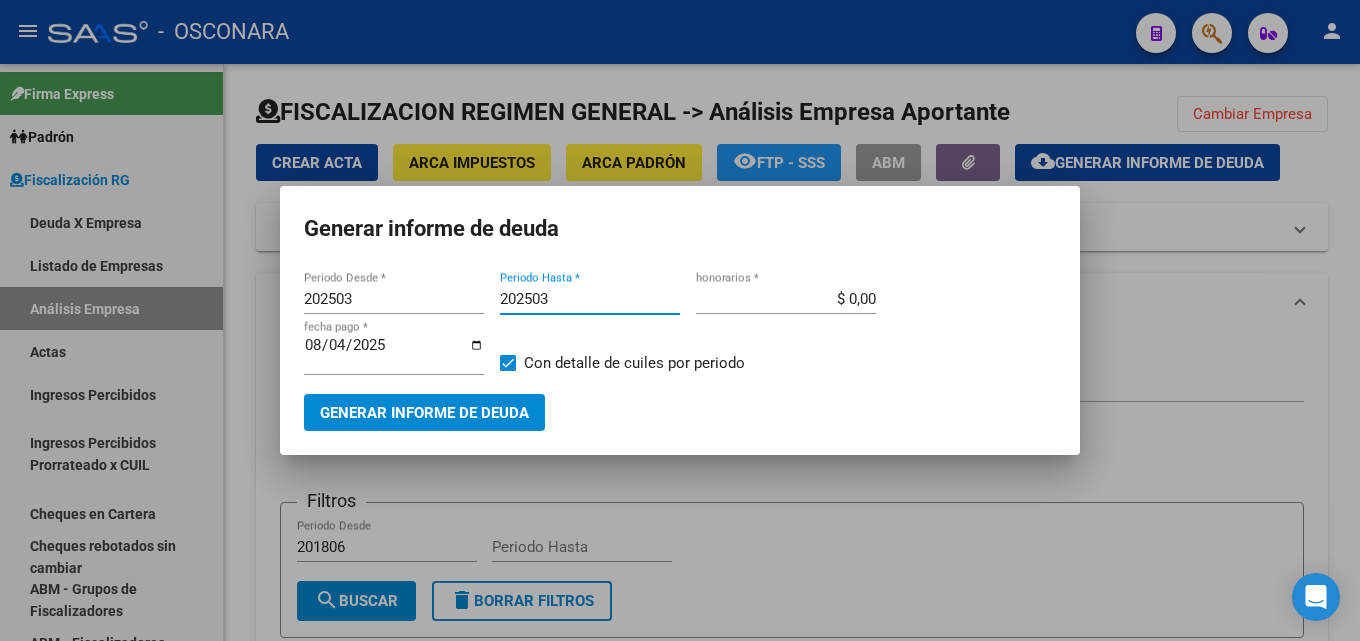 type on "202503" 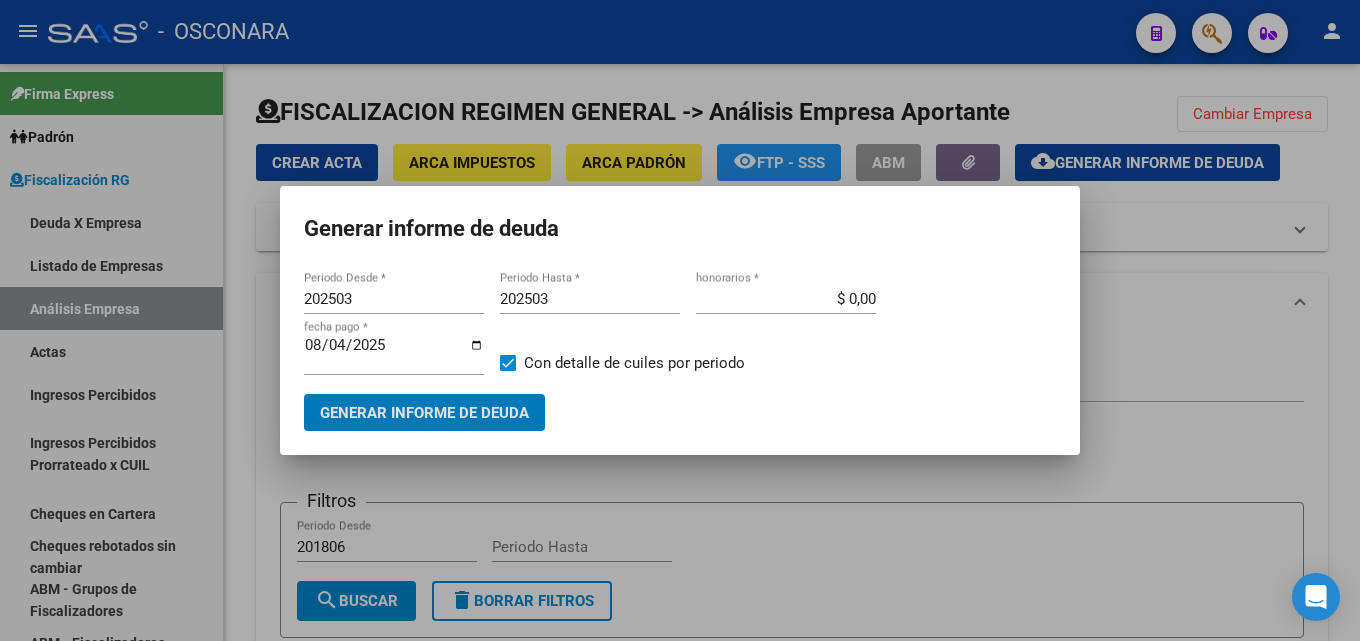 type 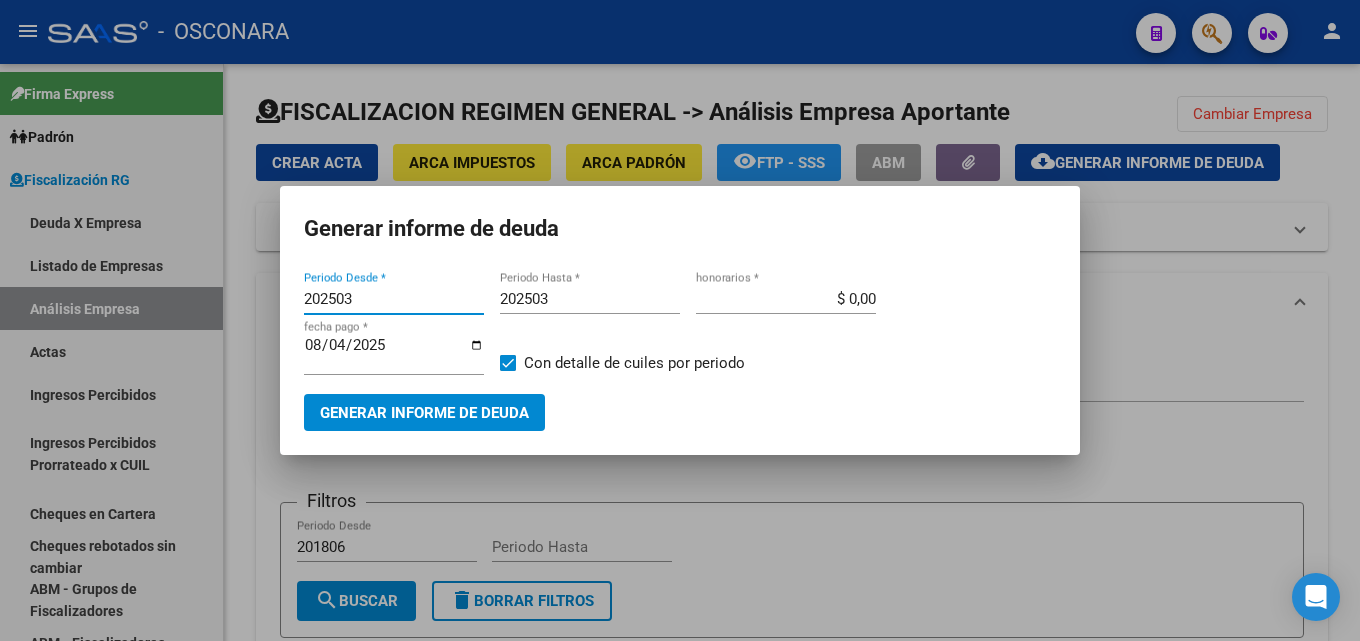 click on "Generar informe de deuda" at bounding box center [424, 413] 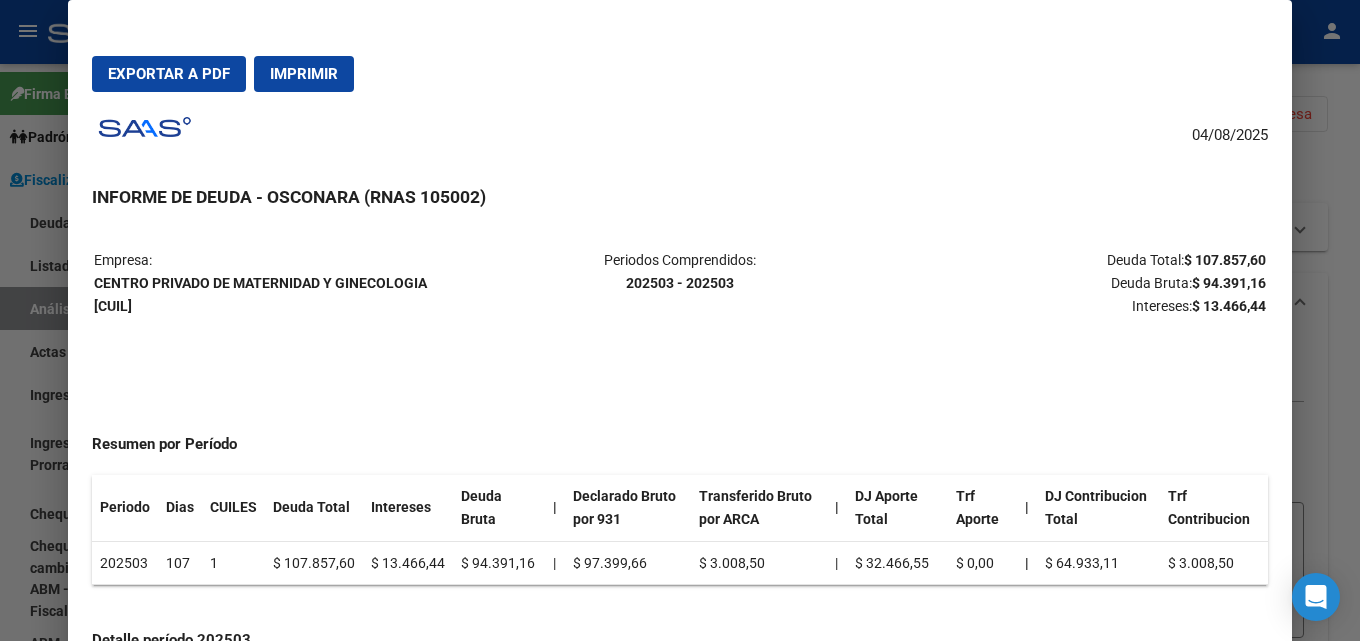 click at bounding box center [680, 320] 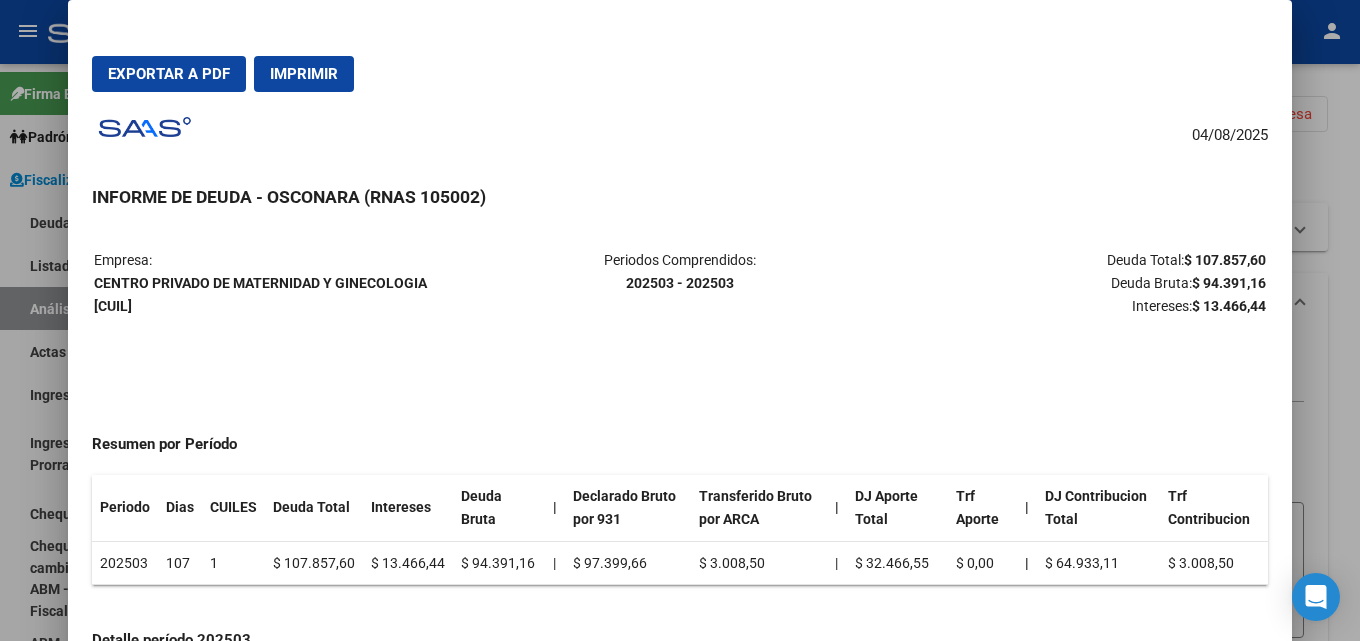 click at bounding box center [680, 320] 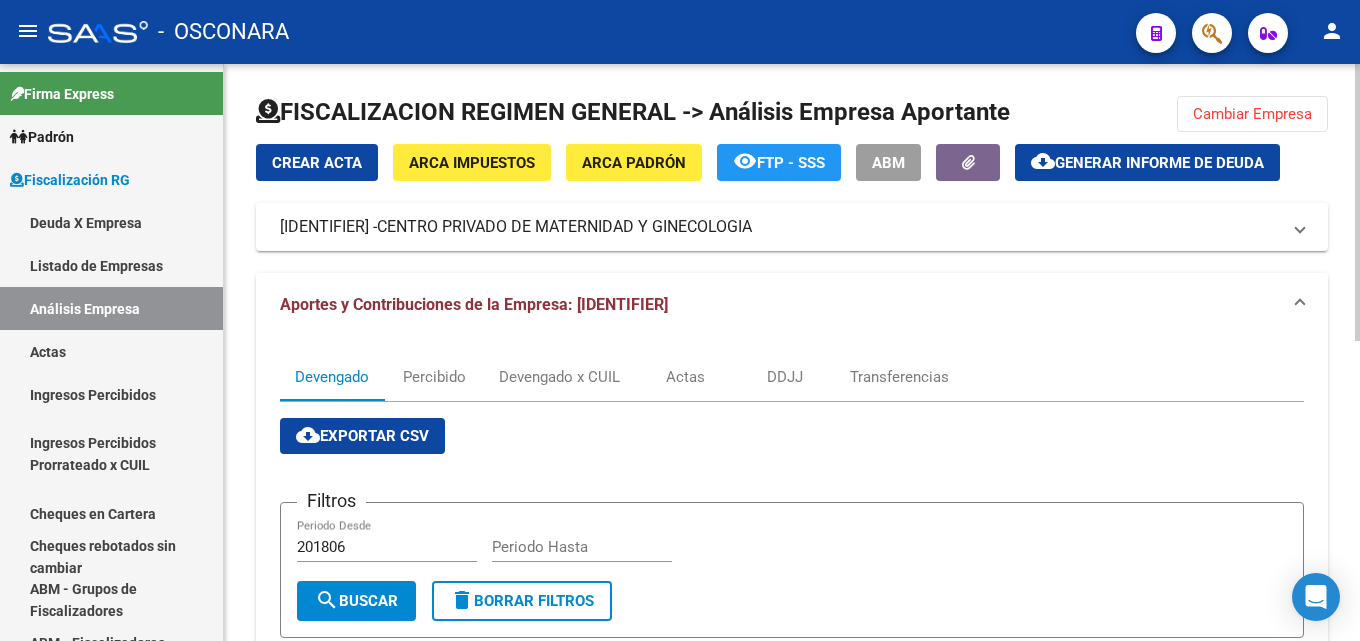 drag, startPoint x: 1278, startPoint y: 109, endPoint x: 1146, endPoint y: 120, distance: 132.45753 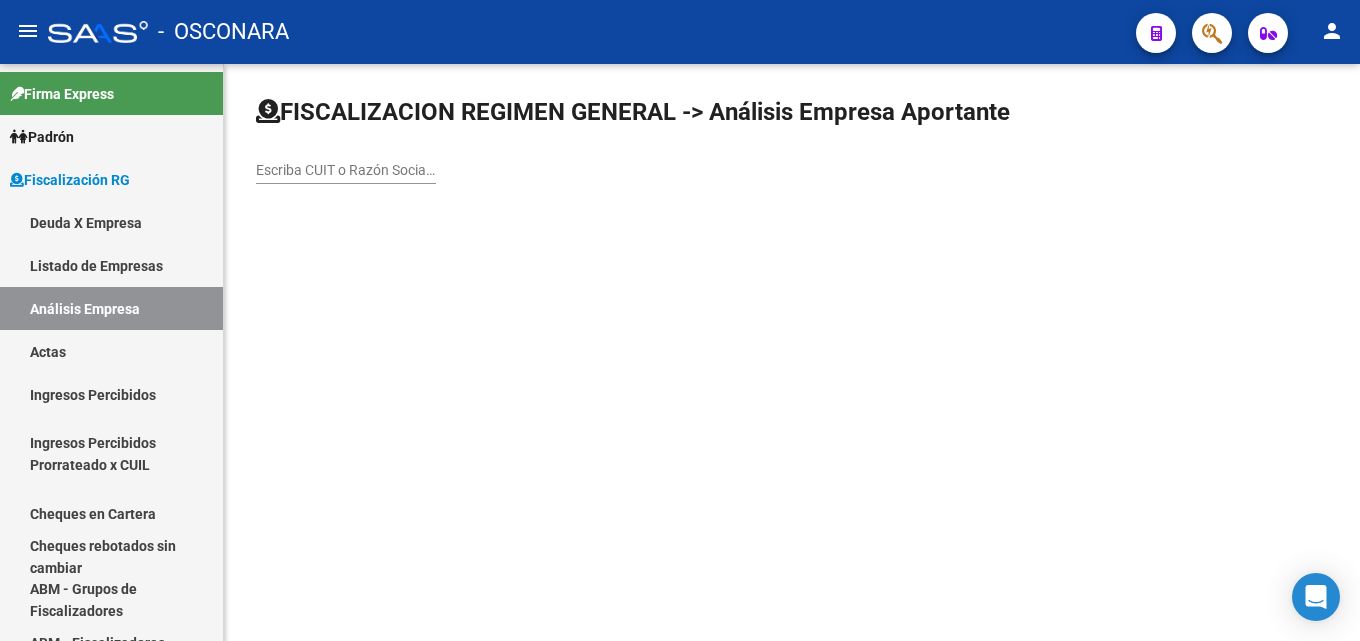 click on "Escriba CUIT o Razón Social para buscar" at bounding box center (346, 170) 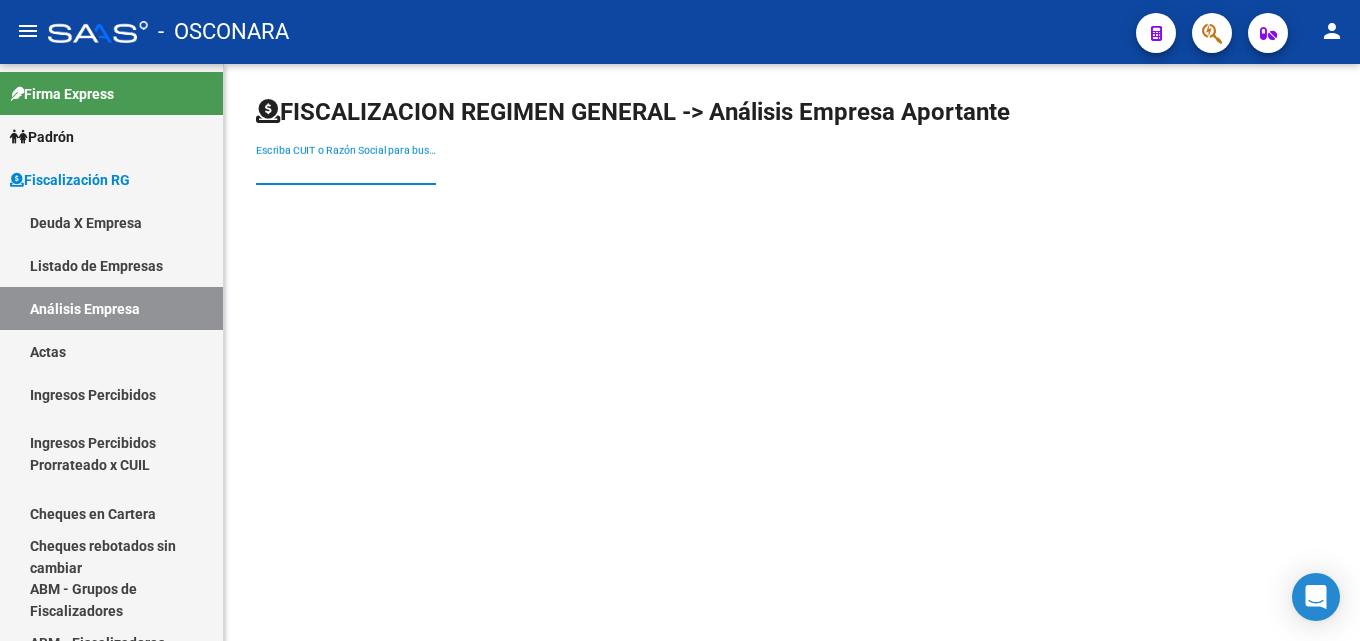 paste on "[CUIL]" 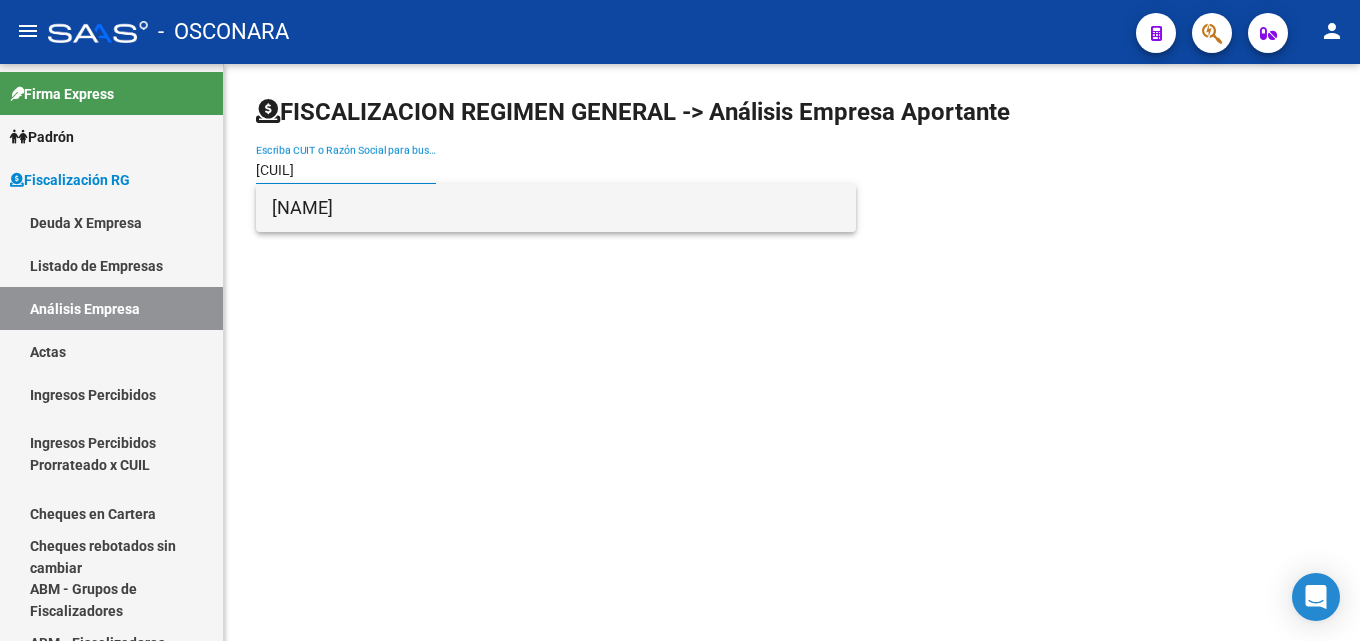 type on "[CUIL]" 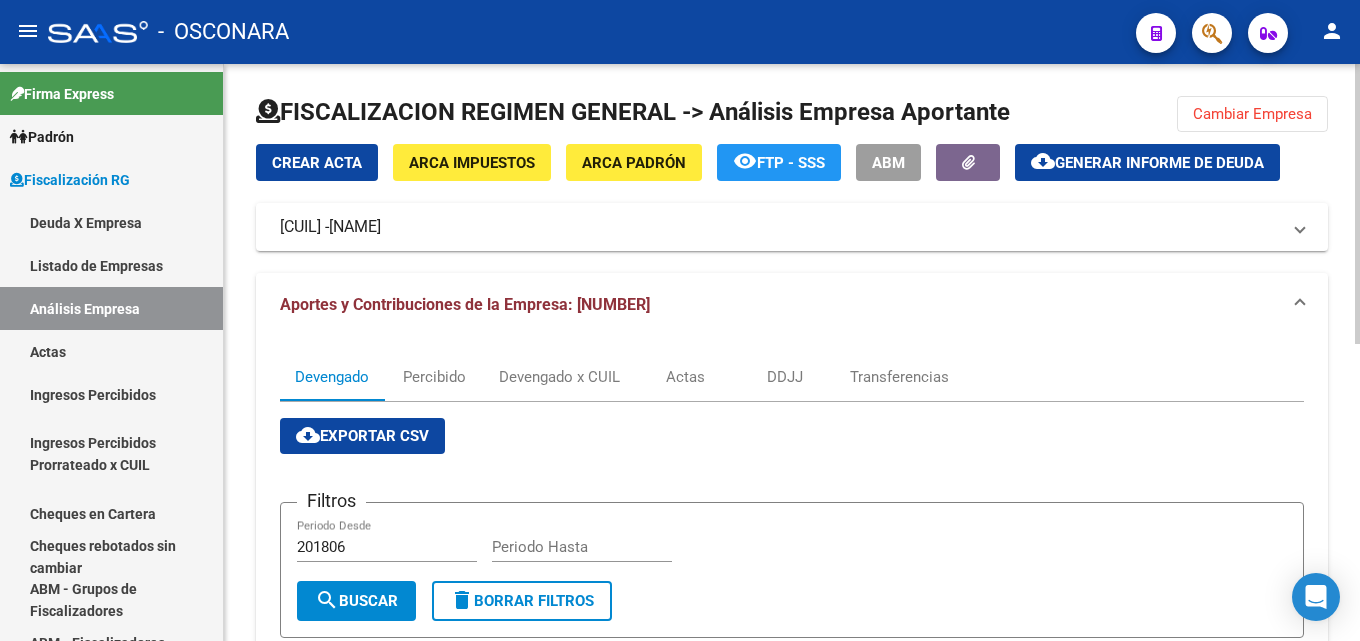 click on "Generar informe de deuda" 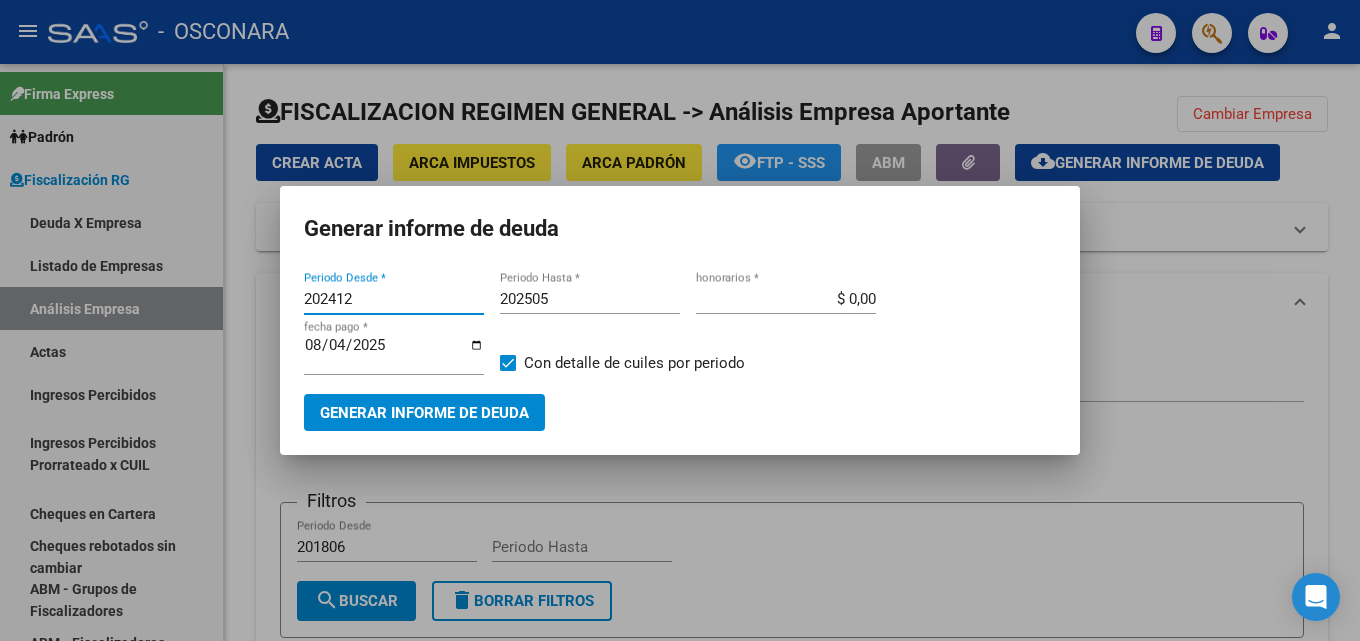 drag, startPoint x: 377, startPoint y: 297, endPoint x: 0, endPoint y: 290, distance: 377.06497 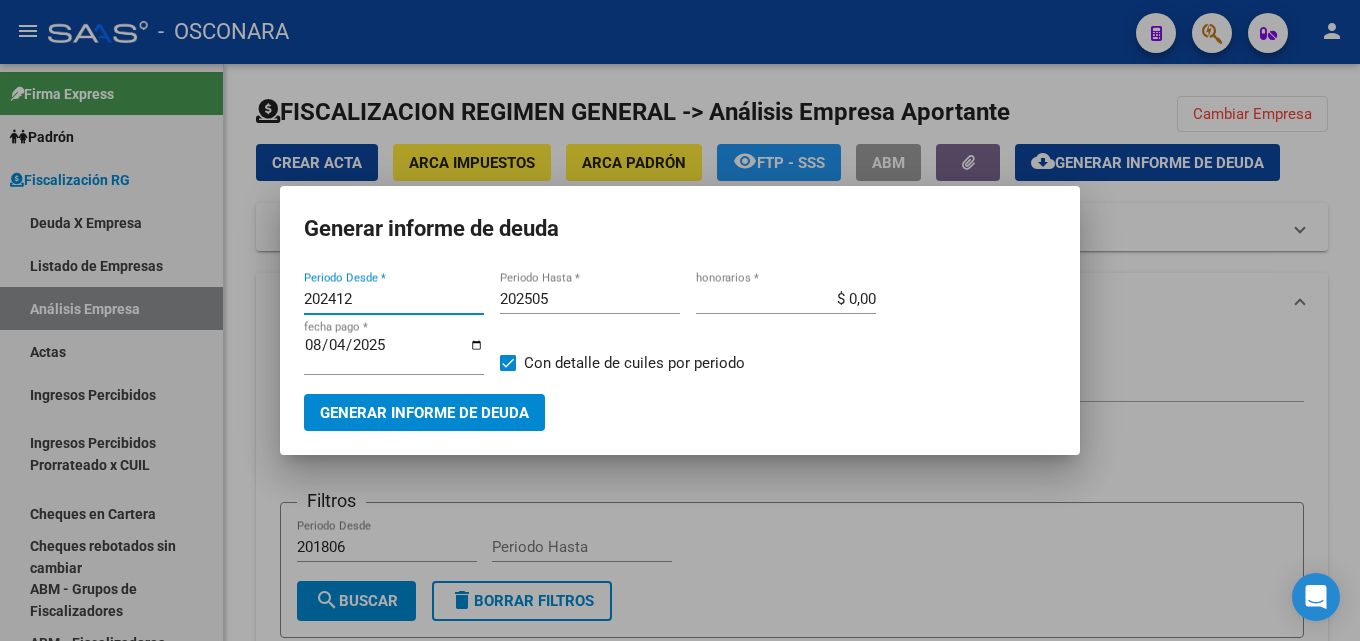 click on "Generar informe de deuda   202412 Periodo Desde *   202505 Periodo Hasta *   $ 0,00 honorarios *   2025-08-04 fecha pago *   Con detalle de cuiles por periodo  Generar informe de deuda" at bounding box center (680, 320) 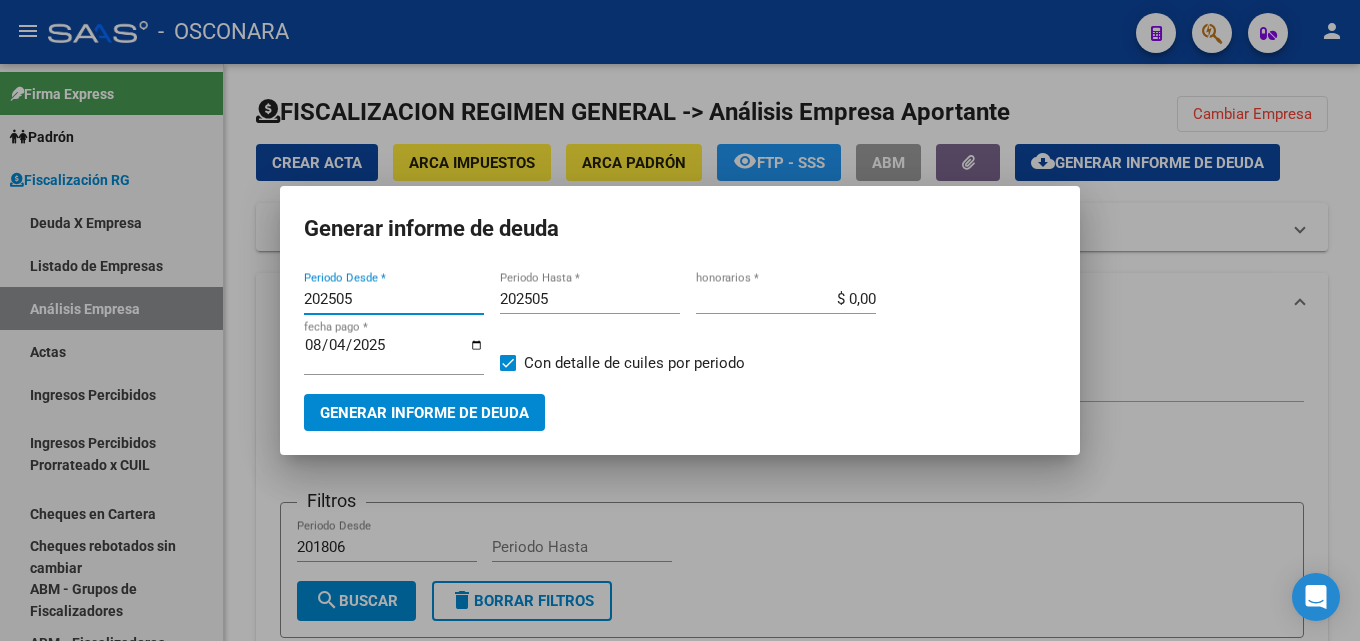 type on "202505" 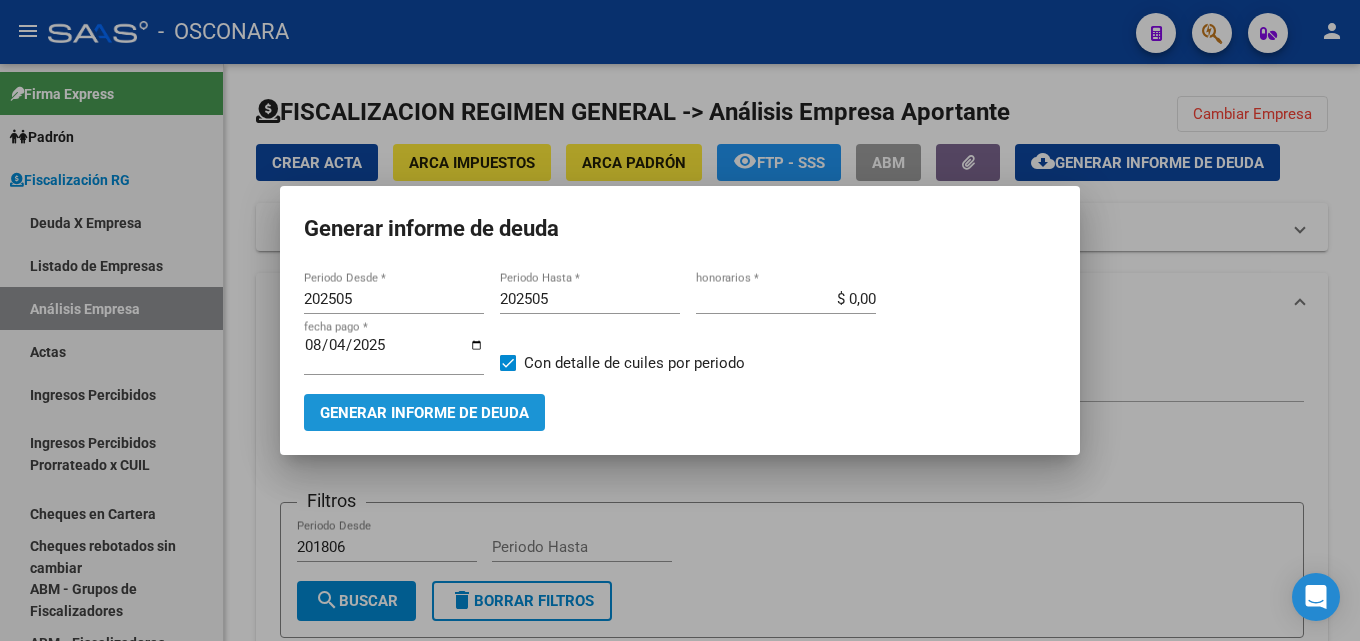 click on "Generar informe de deuda" at bounding box center (424, 413) 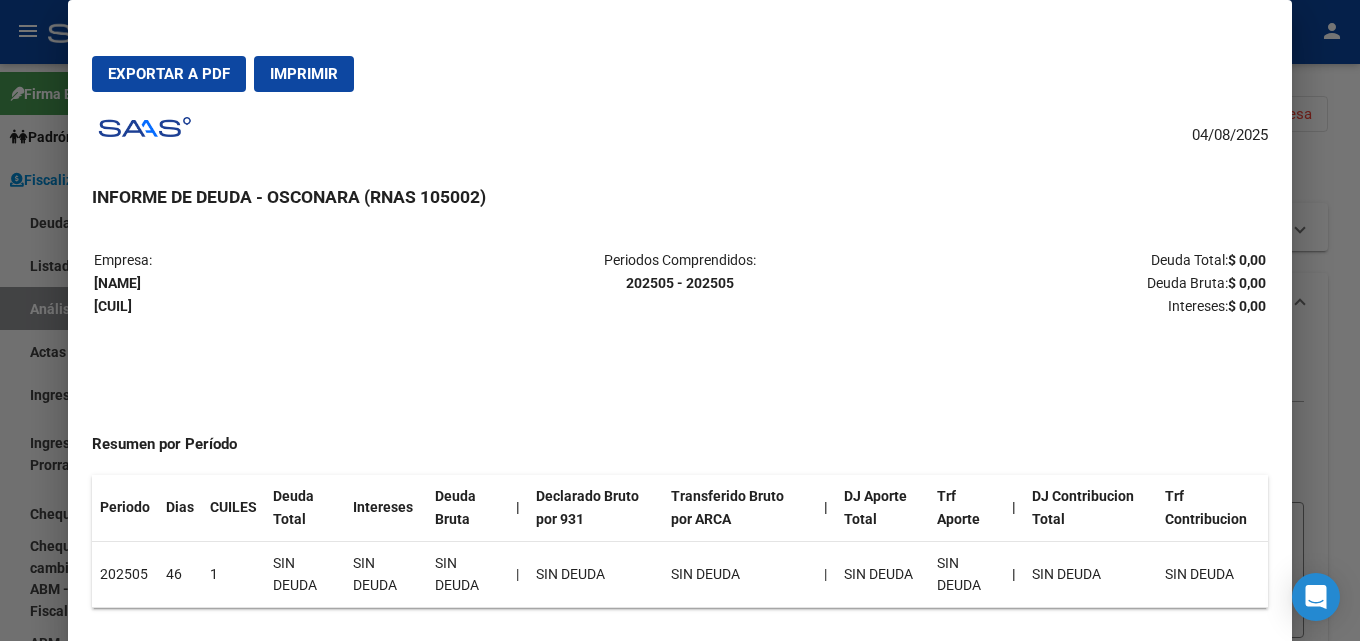 click at bounding box center [680, 320] 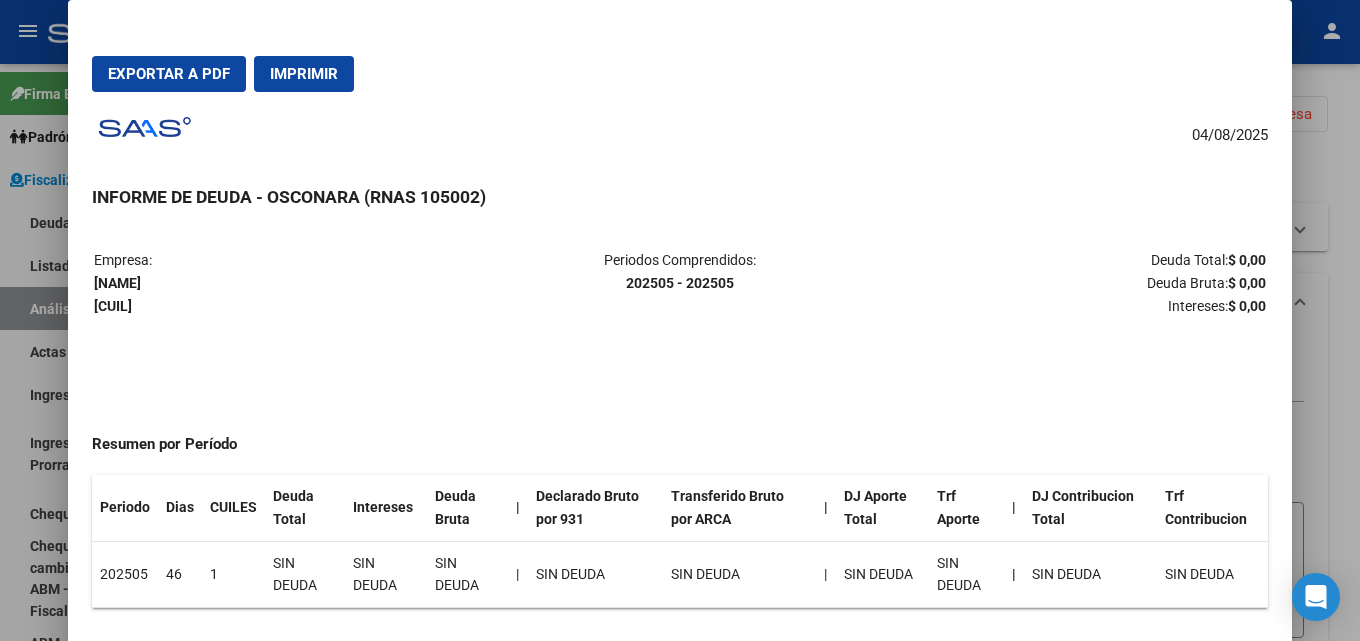 click at bounding box center (680, 320) 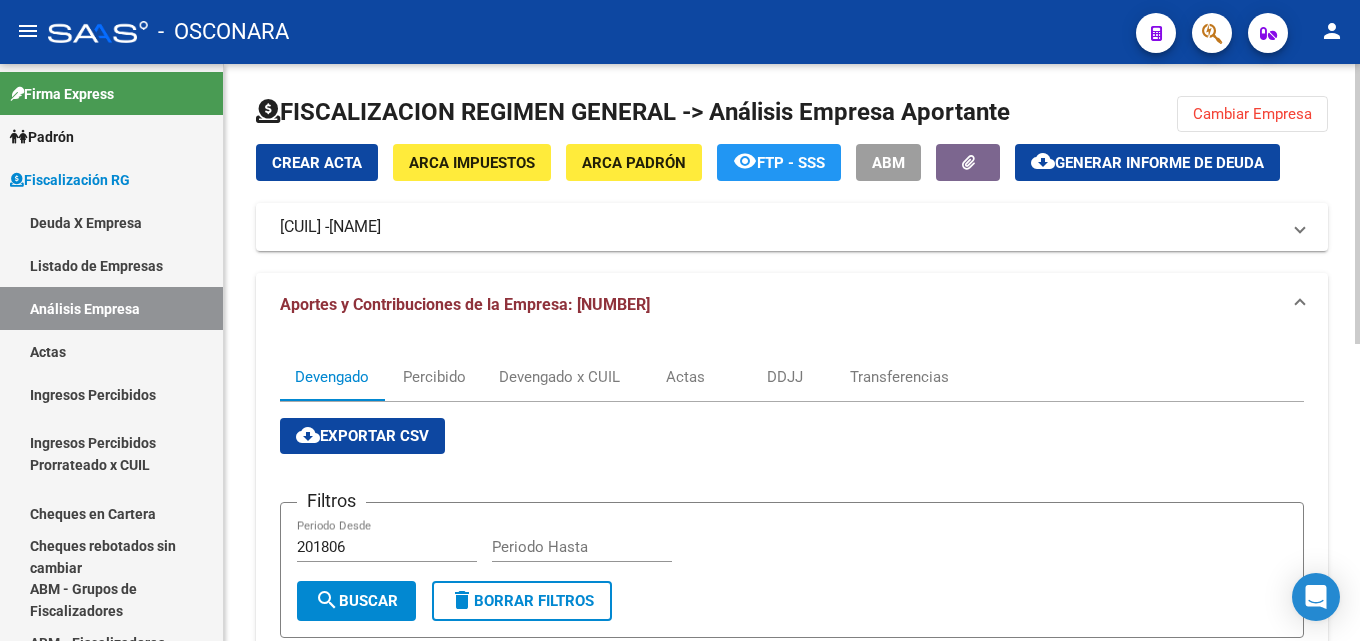 click on "FISCALIZACION REGIMEN GENERAL -> Análisis Empresa Aportante  Cambiar Empresa  Crear Acta ARCA Impuestos ARCA Padrón remove_red_eye  FTP - SSS  ABM  cloud_download  Generar informe de deuda  [CUIL] -   [LAST_NAME] [FIRST_NAME] Telefono:  Mail:  Observaciones:  Provincia:  [STATE] Localidad:  [CITY] Calle:  BATALLON NUEVA CREACIION Numero:  Dpto:  Aportes y Contribuciones de la Empresa: [CUIL] Devengado Percibido Devengado x CUIL Actas DDJJ Transferencias cloud_download  Exportar CSV  Filtros   201806 Periodo Desde    Periodo Hasta  search  Buscar  delete  Borrar Filtros  Período Deuda Total Con Intereses  Deuda Bruta Neto de Fiscalización e Incobrable Intereses Dias | Declarado Bruto ARCA Transferido Bruto ARCA | Cobrado Bruto por Fiscalización Incobrable / Acta virtual | Transferido De Más | Interés Aporte cobrado por ARCA Interés Contribución cobrado por ARCA | Total cobrado Sin DDJJ | DJ Aporte Trf Aporte DJ Contribucion Trf Contribucion $ 528.974,83 $ 449.398,72 $ 79.576,11 | | | | |" 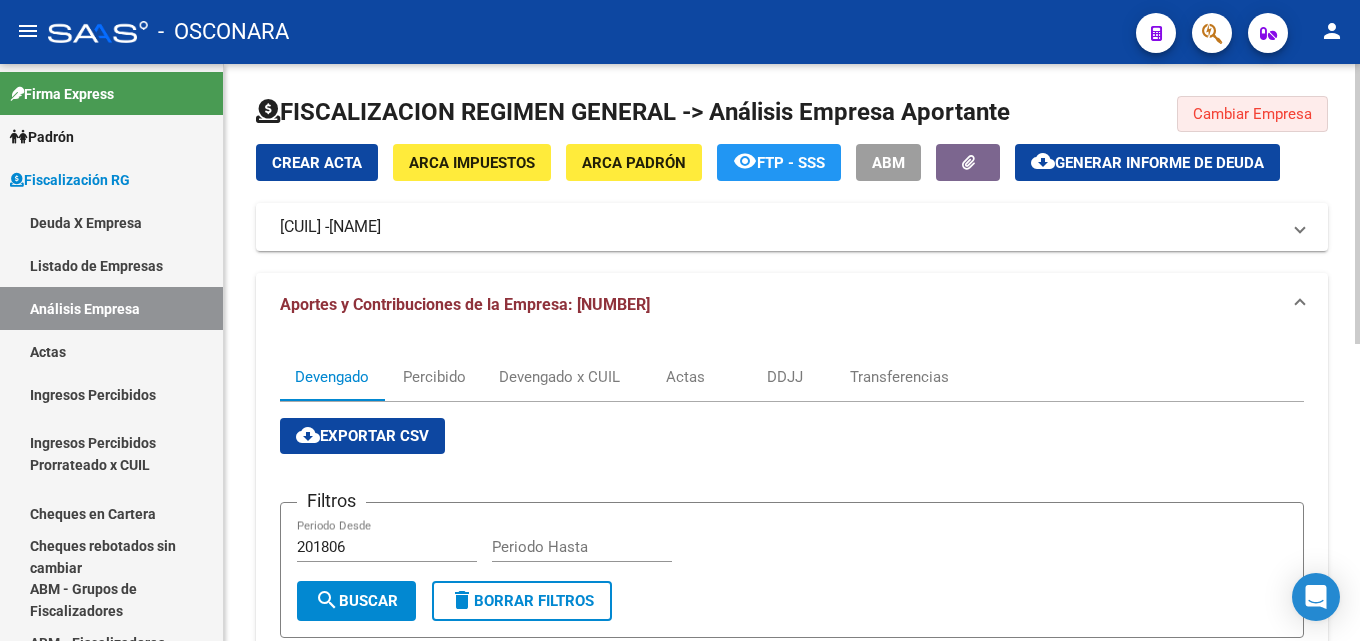 click on "Cambiar Empresa" 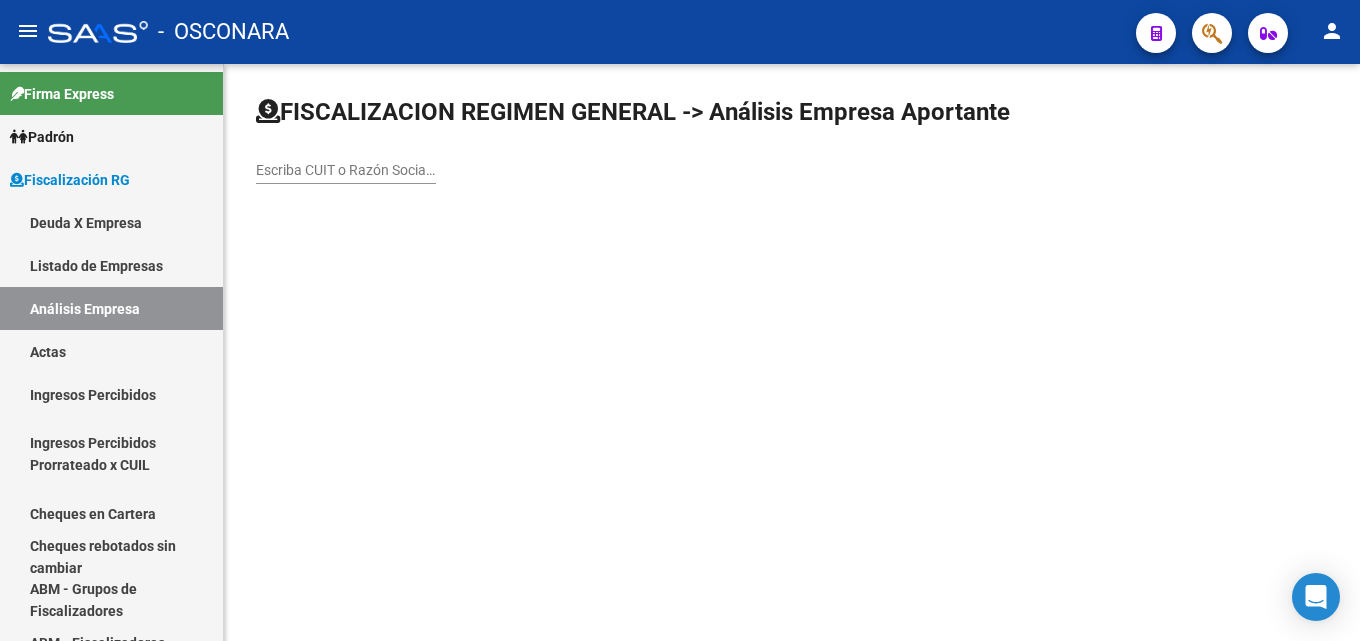 click on "Escriba CUIT o Razón Social para buscar" at bounding box center [346, 170] 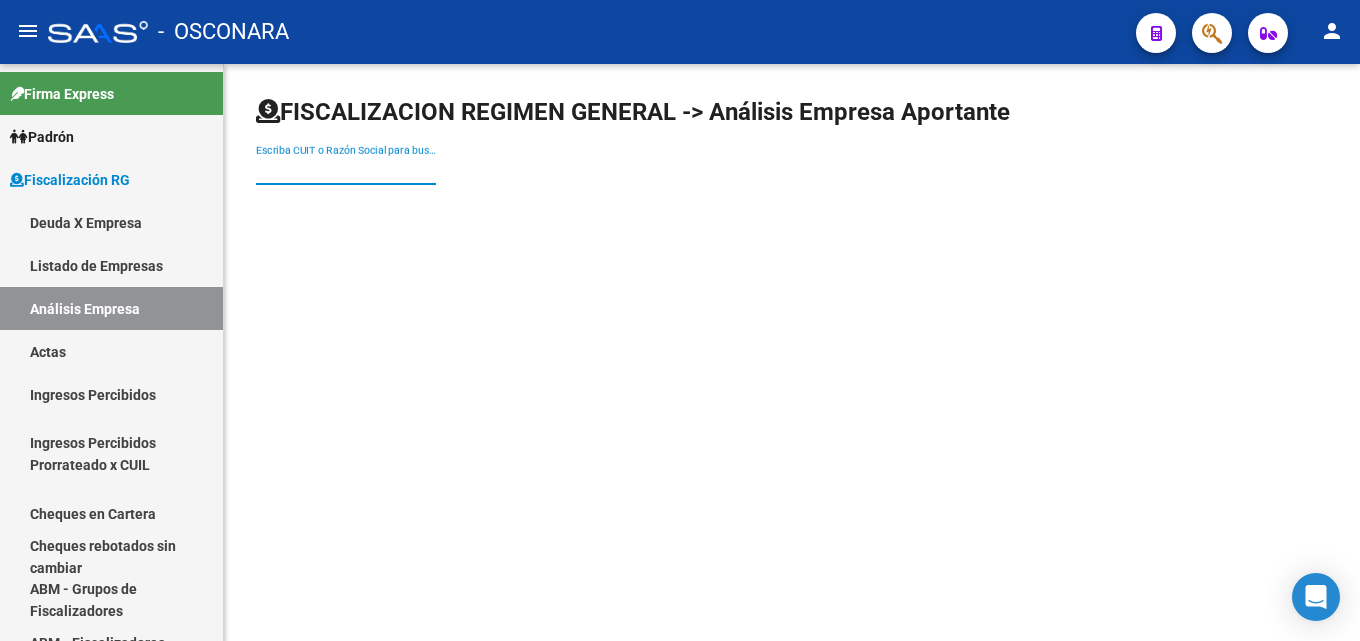 paste on "[NUMBER]" 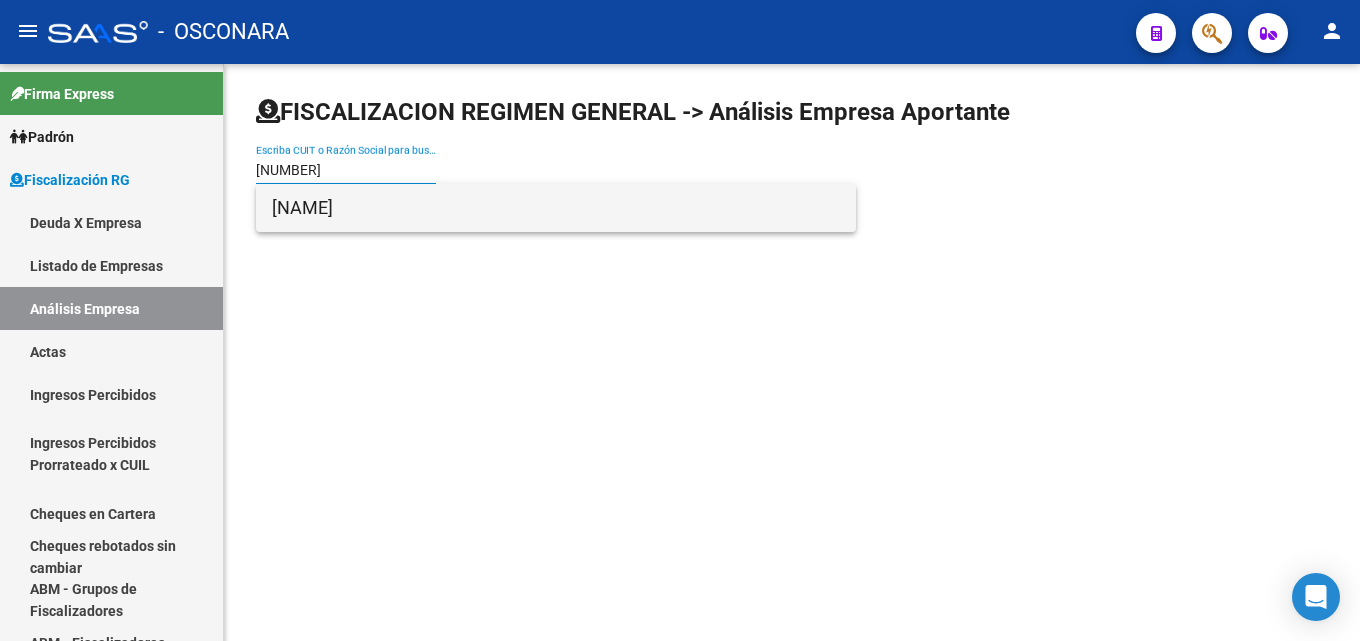 type on "[NUMBER]" 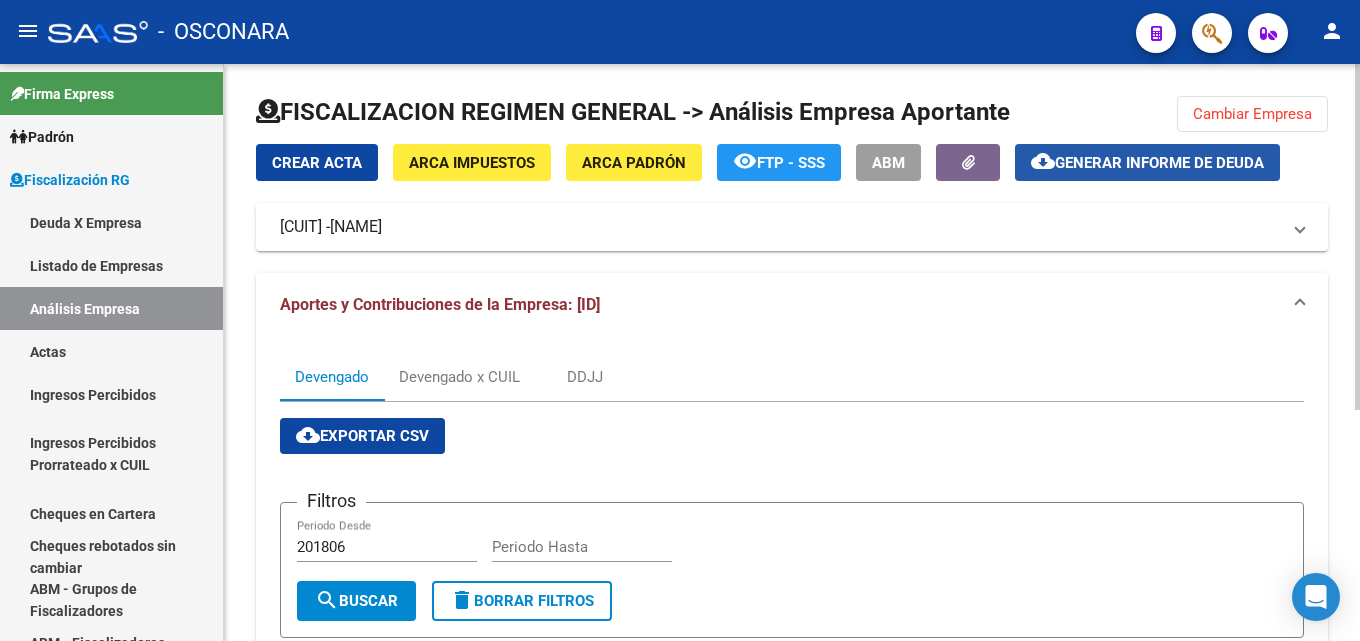click on "cloud_download  Generar informe de deuda" 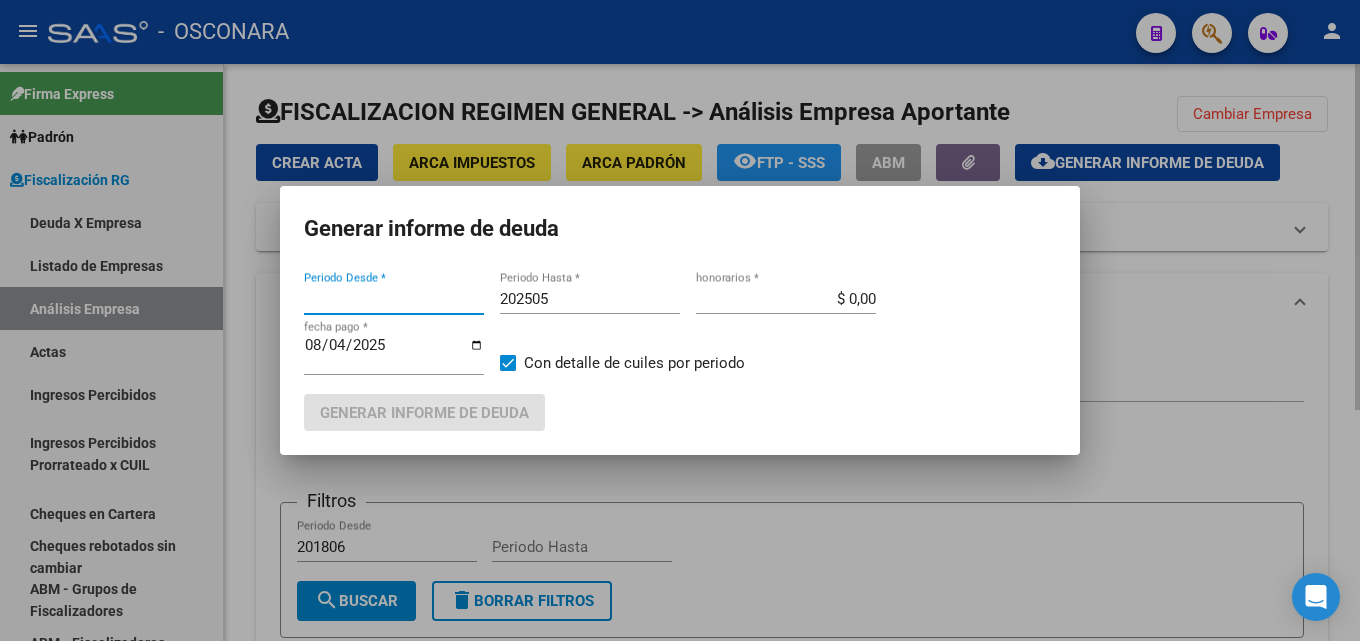 type on "201806" 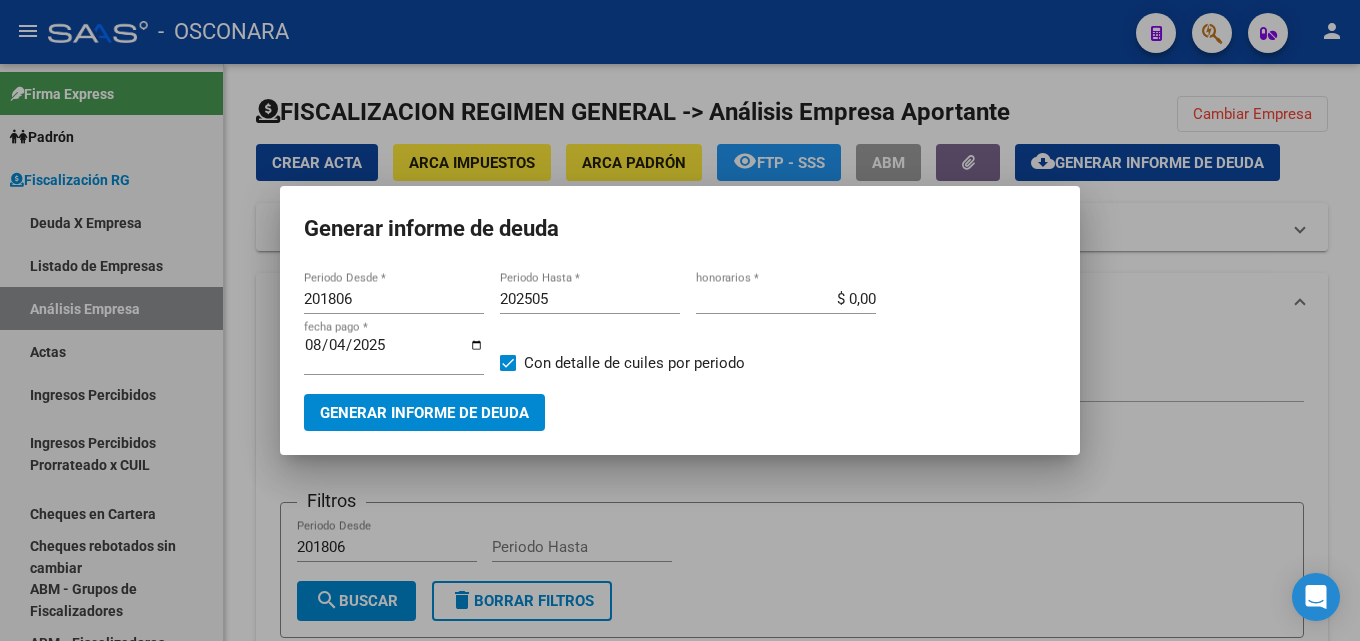 type 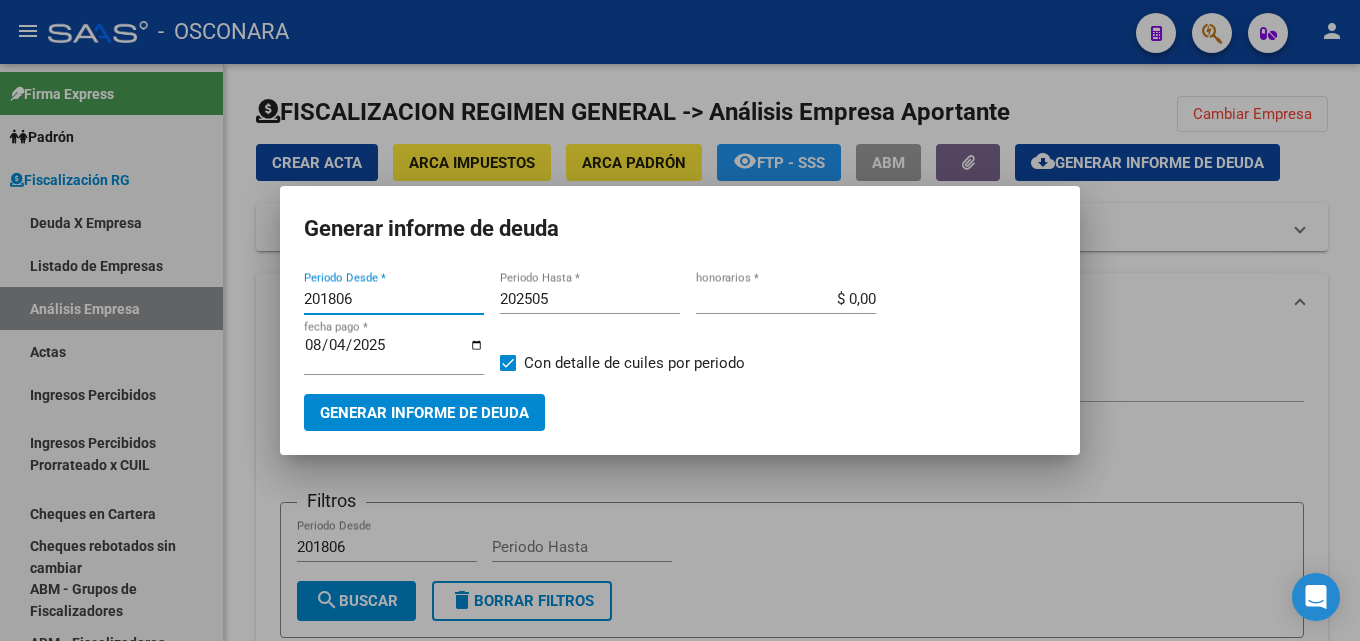 drag, startPoint x: 361, startPoint y: 302, endPoint x: 427, endPoint y: 245, distance: 87.20665 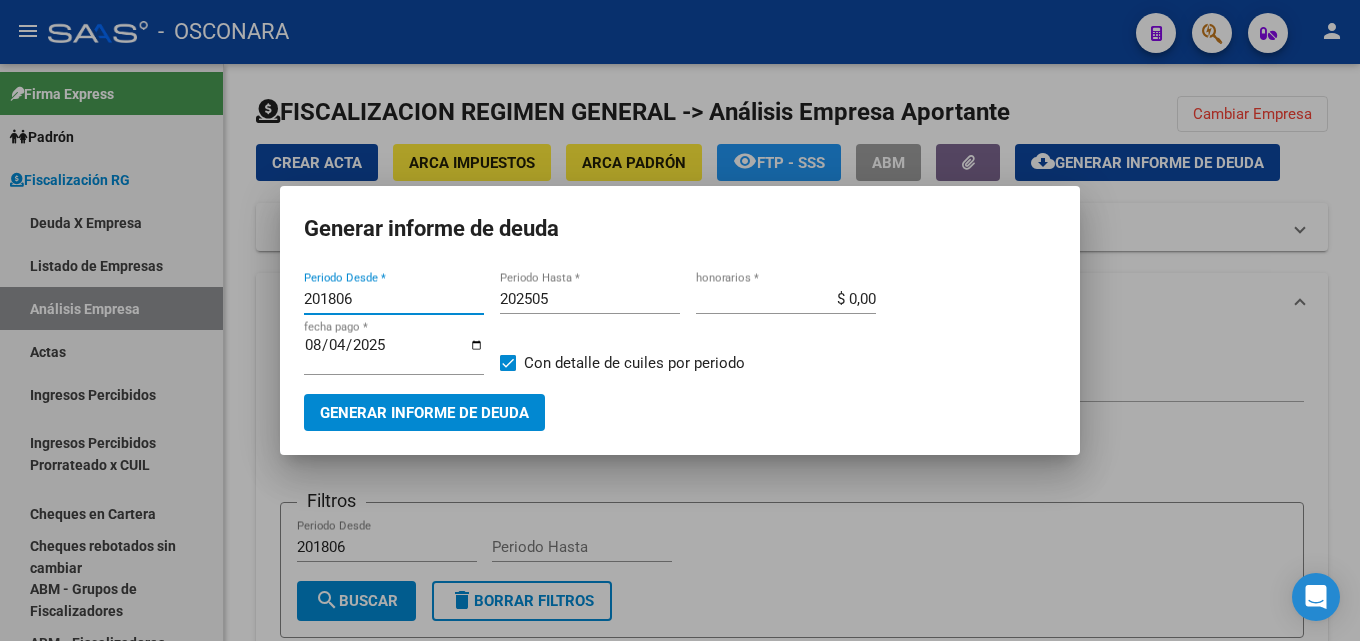 click on "Generar informe de deuda   201806 Periodo Desde *   202505 Periodo Hasta *   $ 0,00 honorarios *   2025-08-04 fecha pago *   Con detalle de cuiles por periodo  Generar informe de deuda" at bounding box center [680, 320] 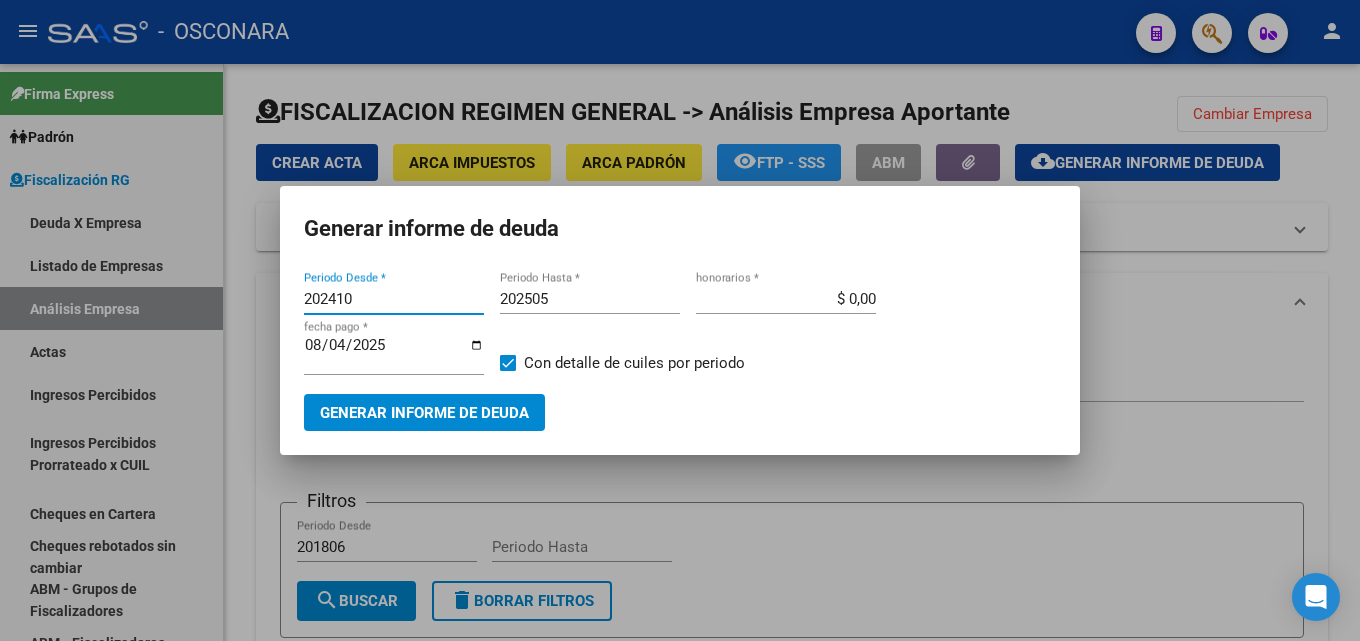 type on "202410" 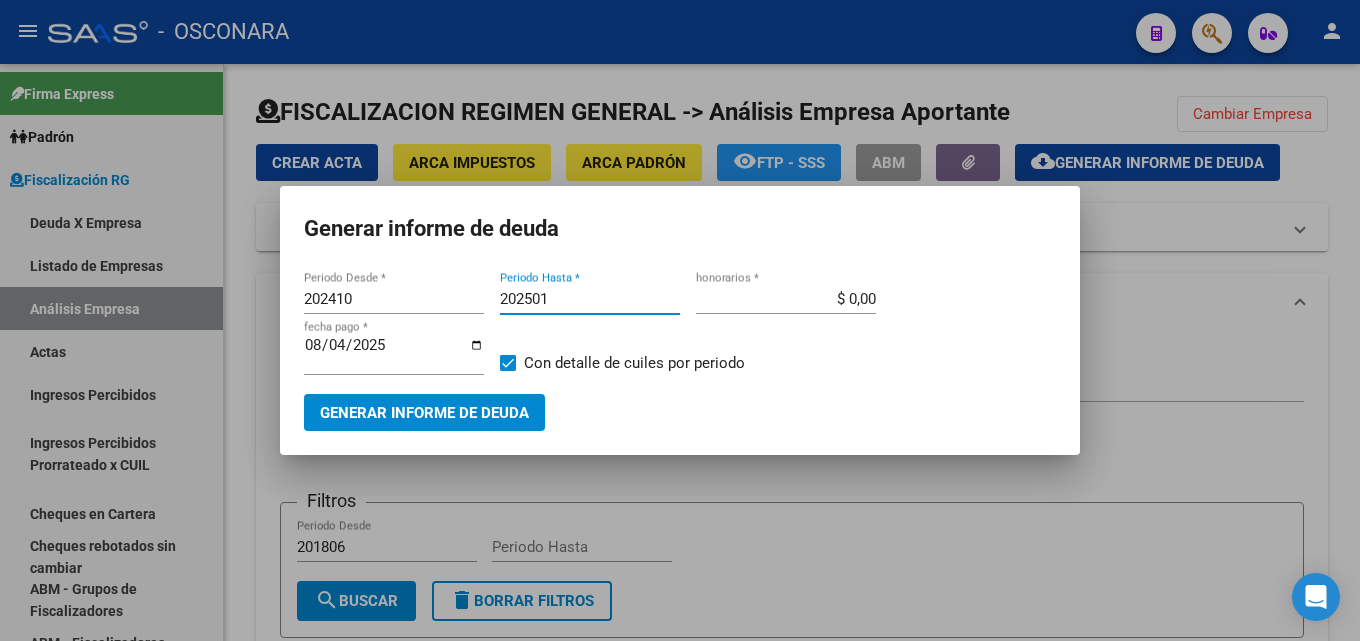 type on "202501" 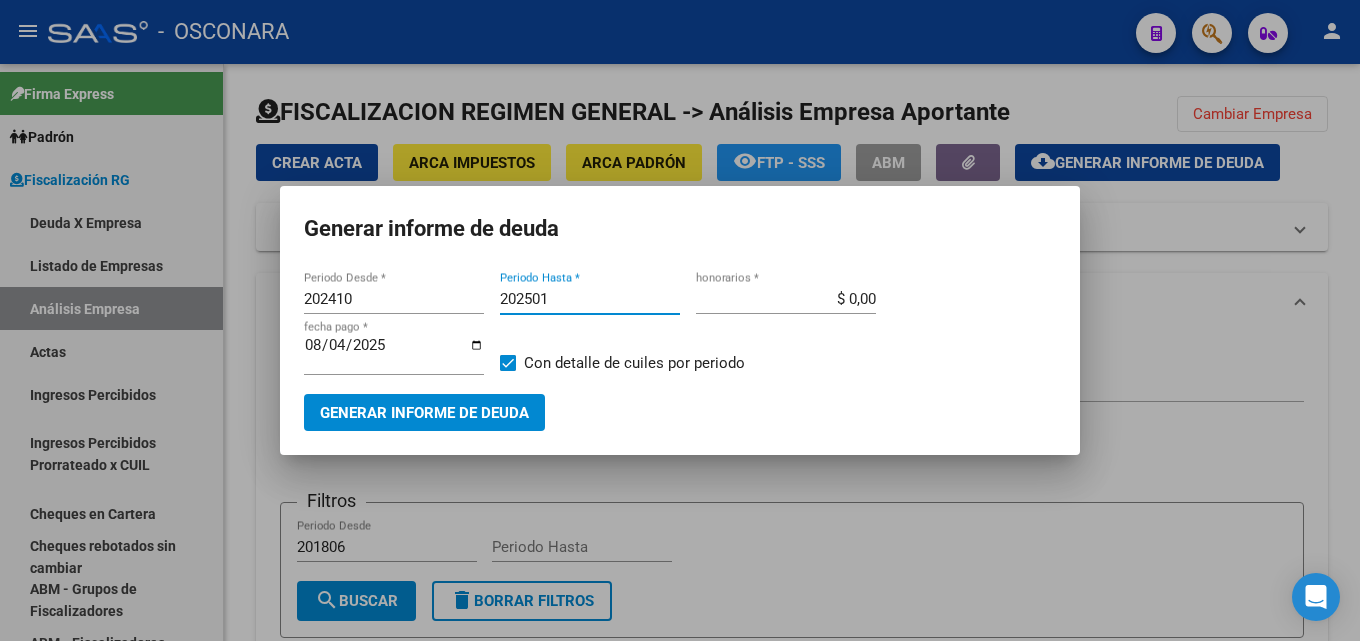 click on "Generar informe de deuda" at bounding box center (424, 413) 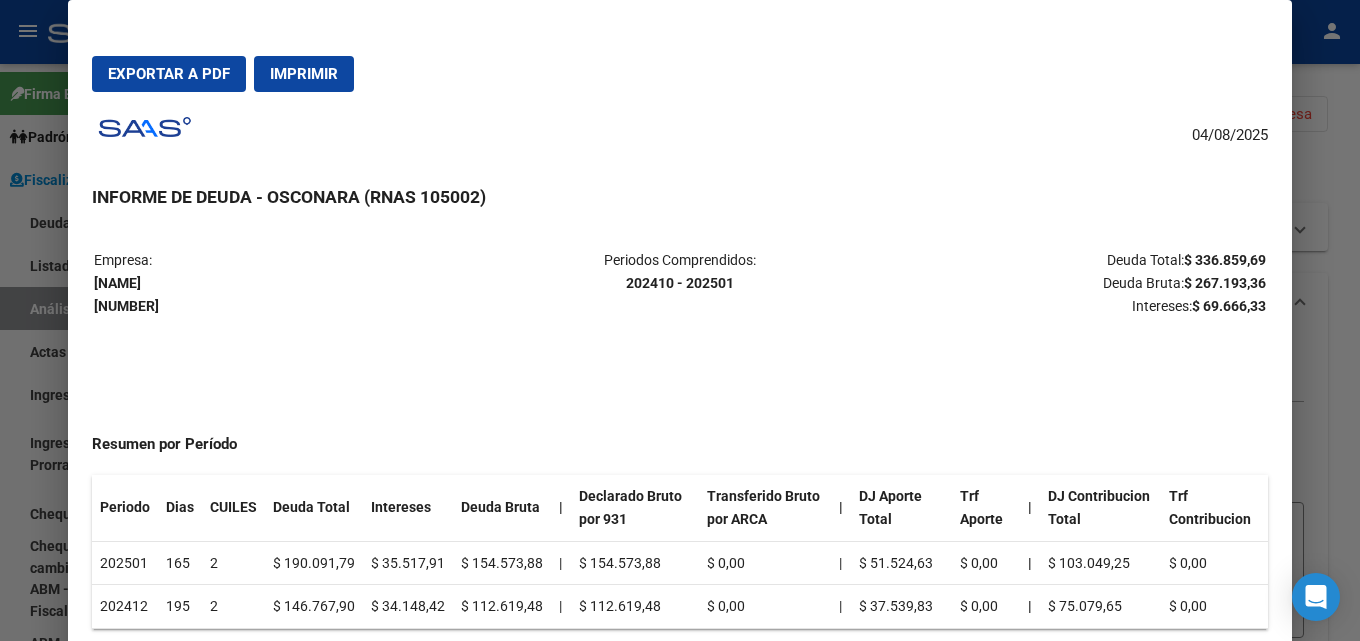 click at bounding box center [680, 320] 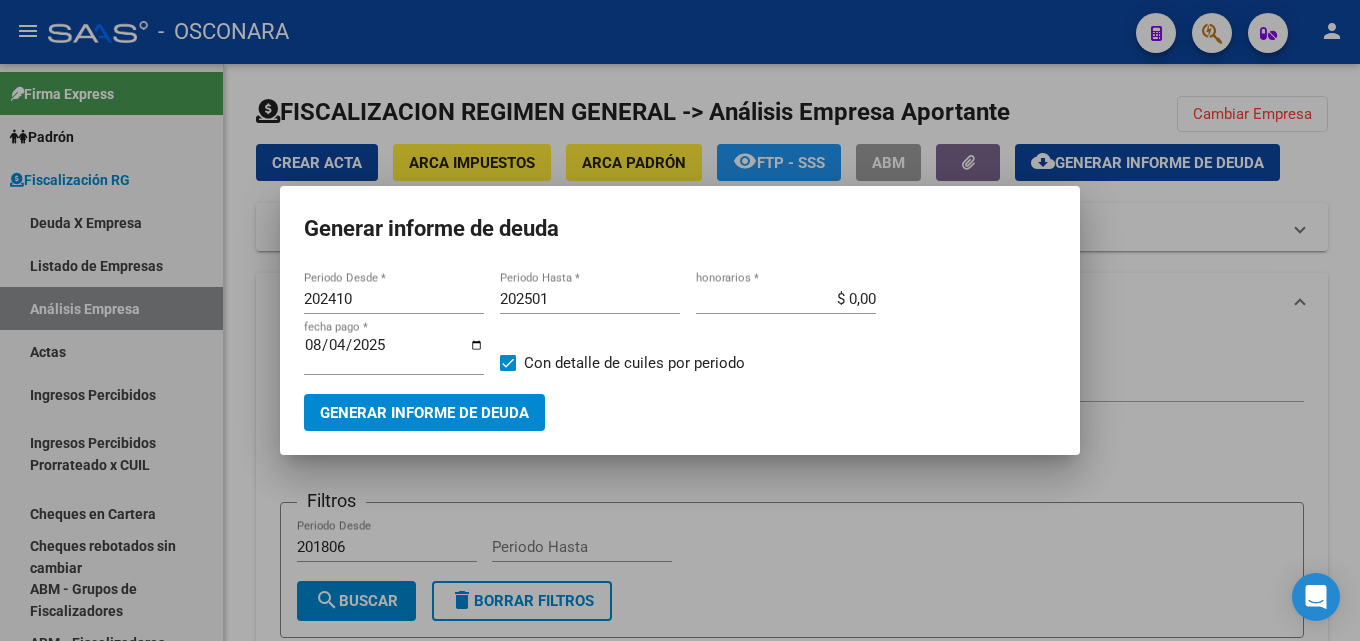 click at bounding box center (680, 320) 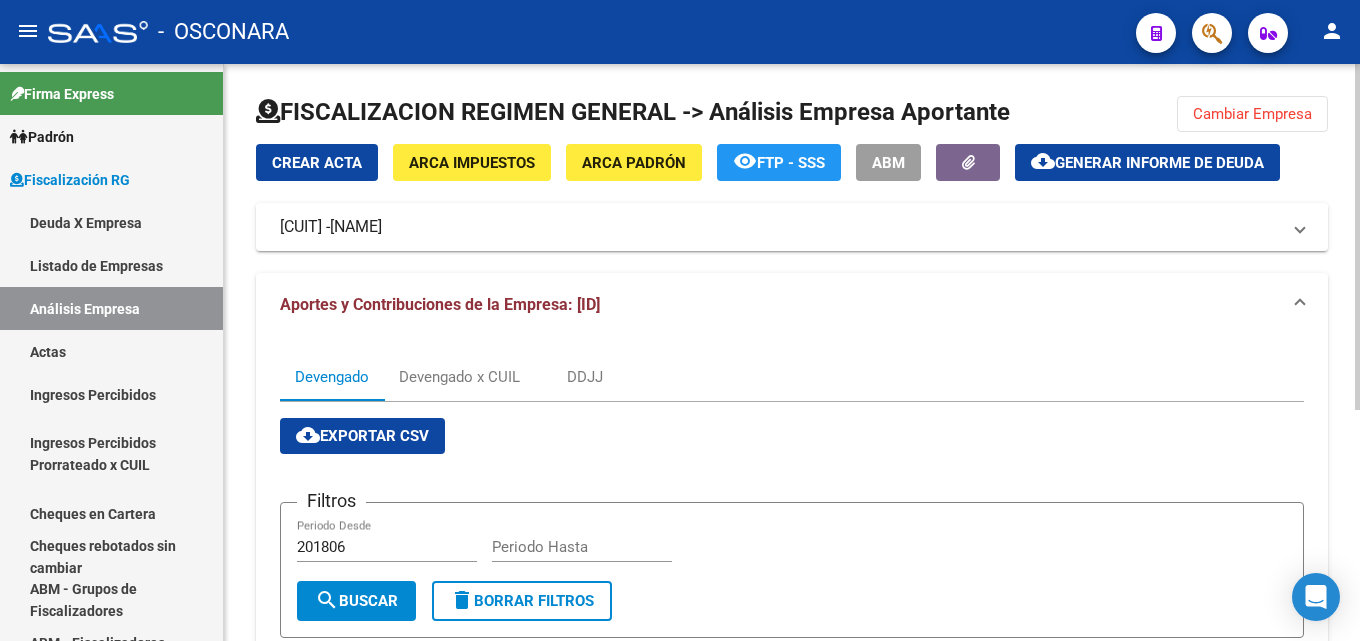 click on "Cambiar Empresa" 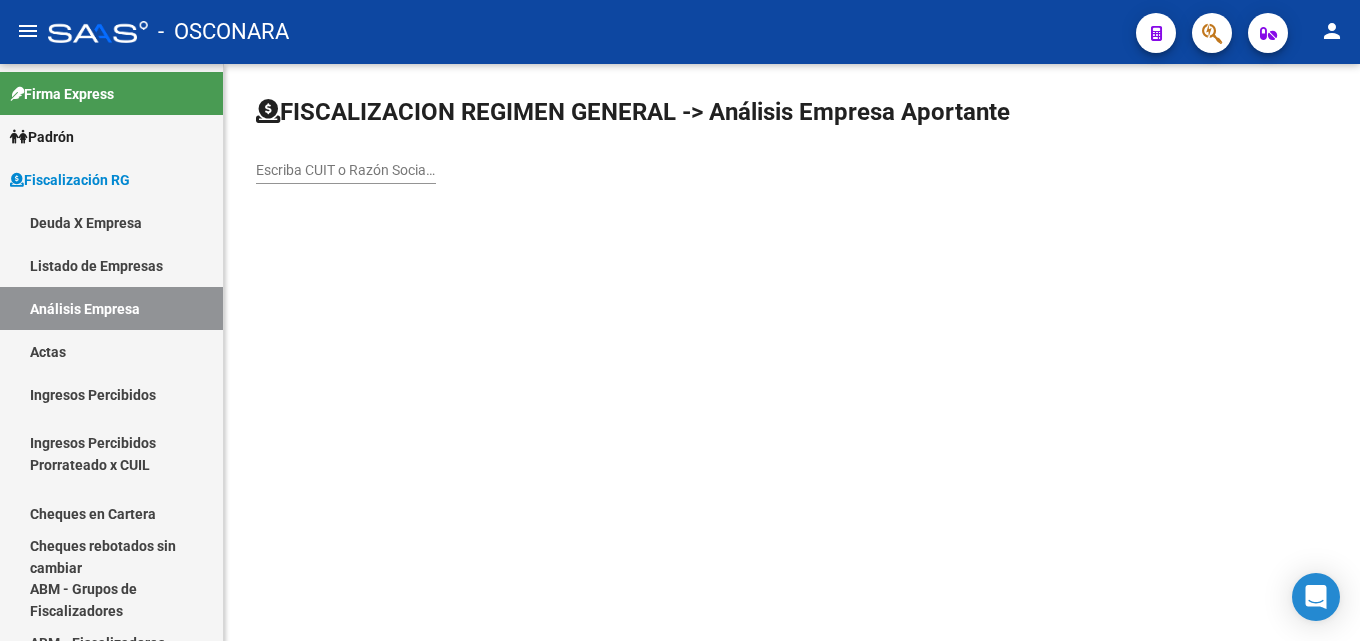 click on "Escriba CUIT o Razón Social para buscar" at bounding box center (346, 170) 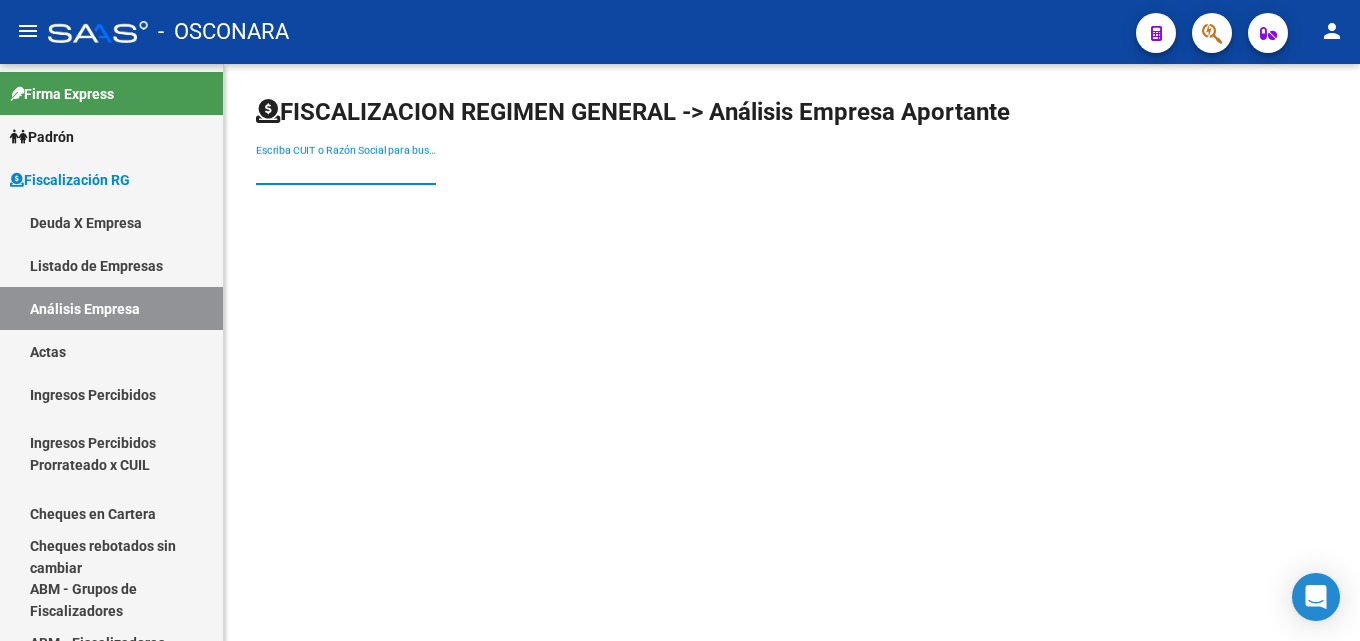 paste on "[CUIL]" 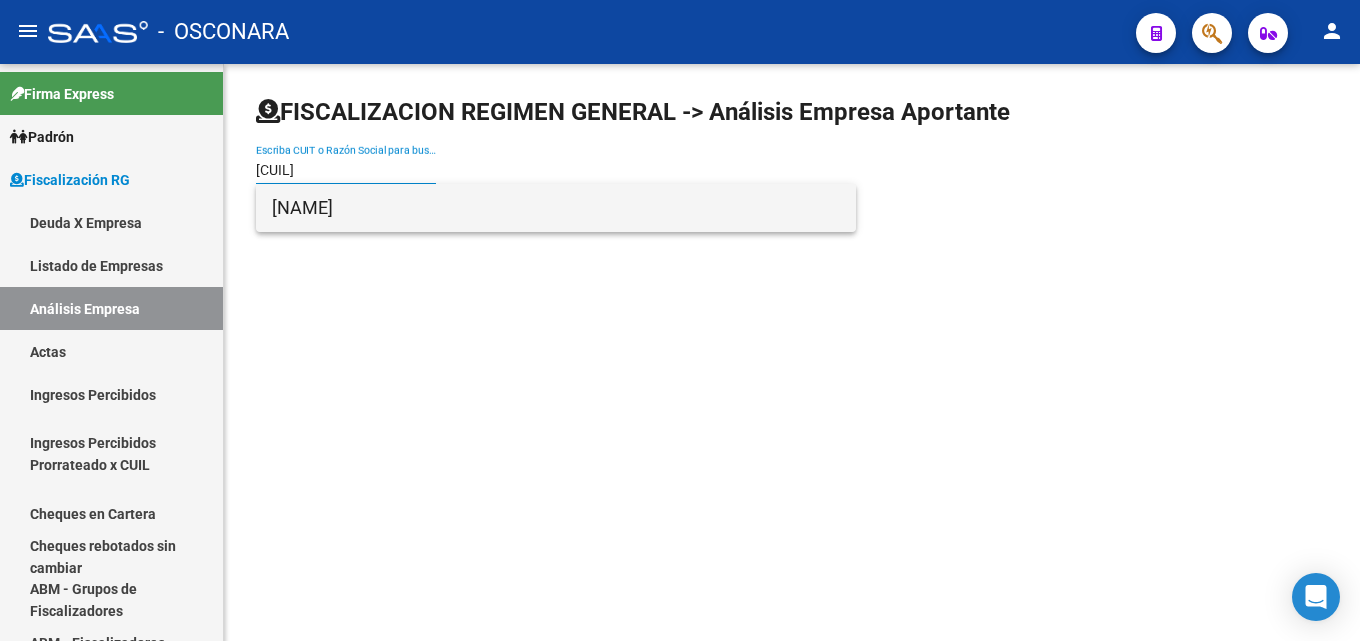 type on "[CUIL]" 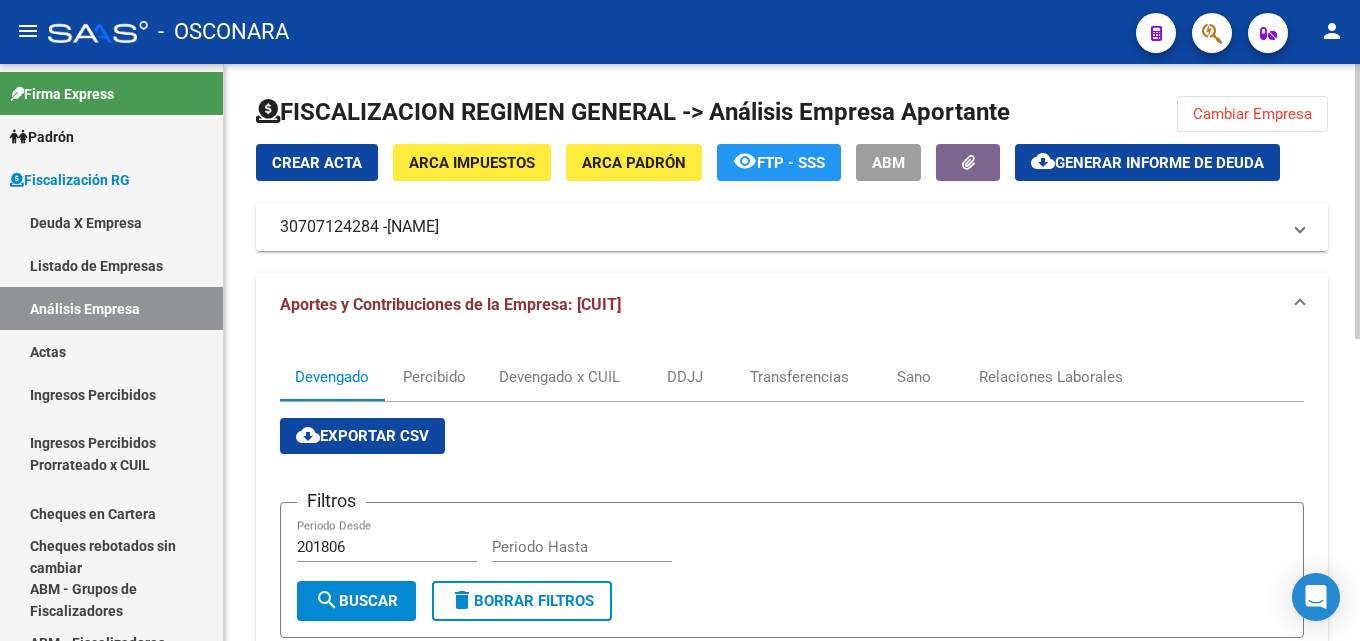 click on "Generar informe de deuda" 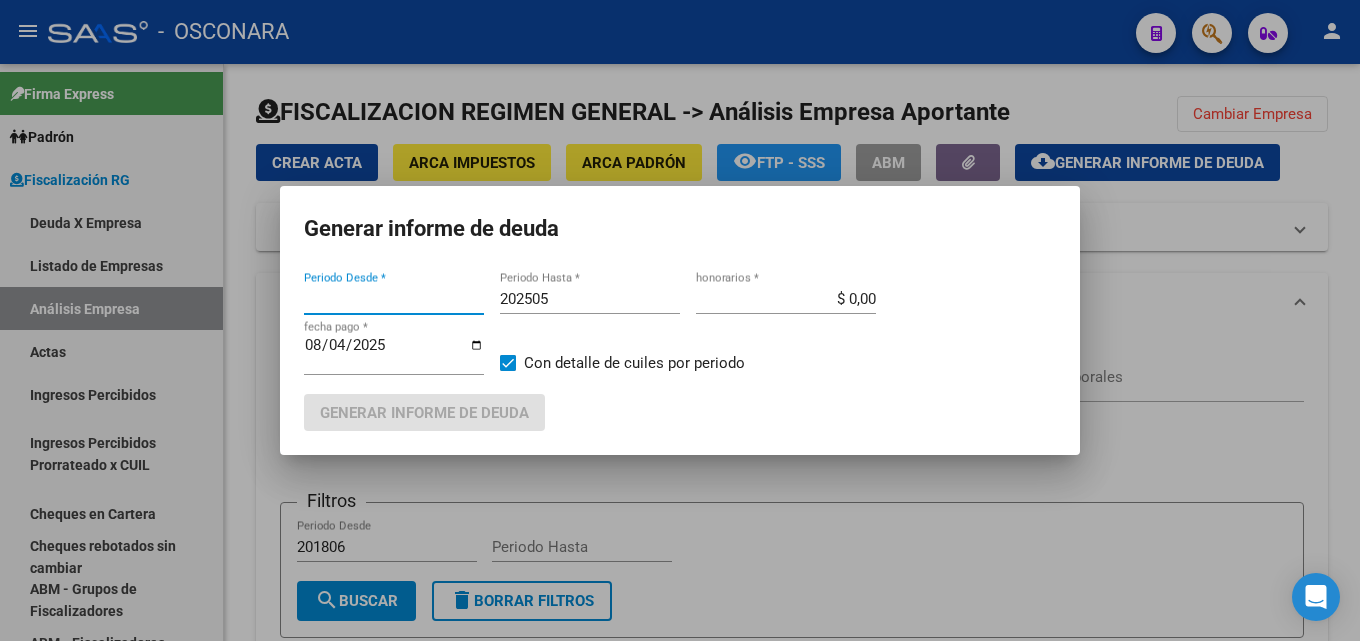 type on "201806" 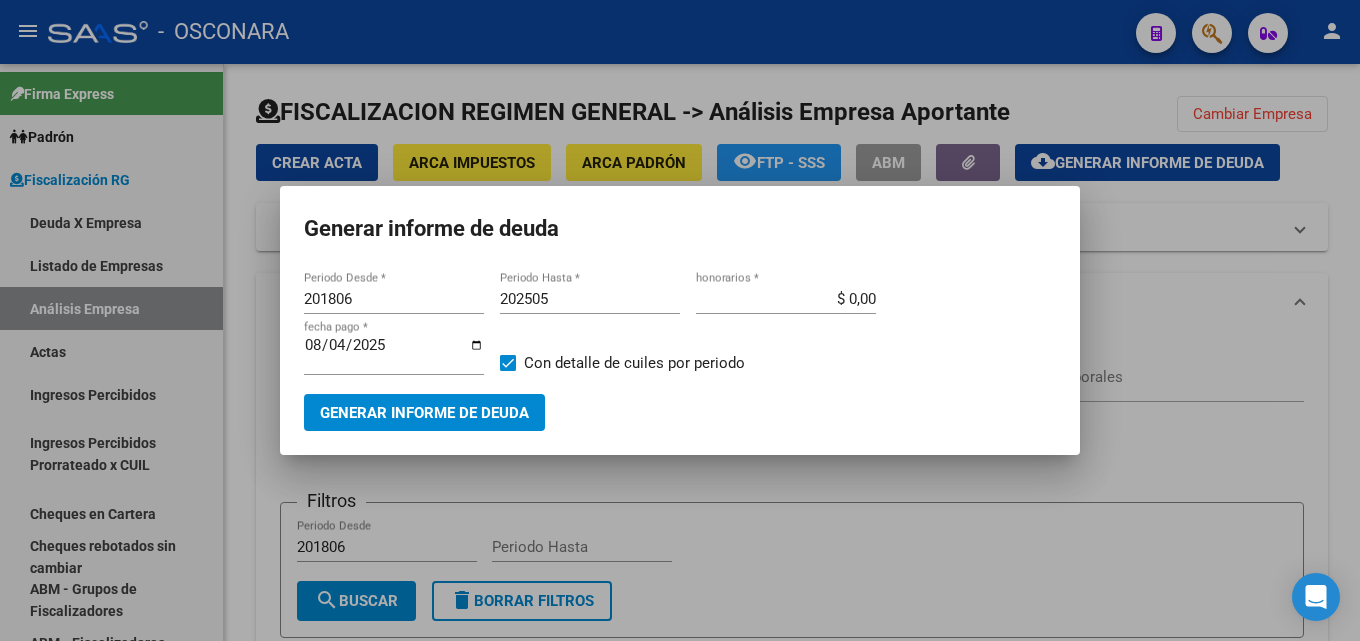type 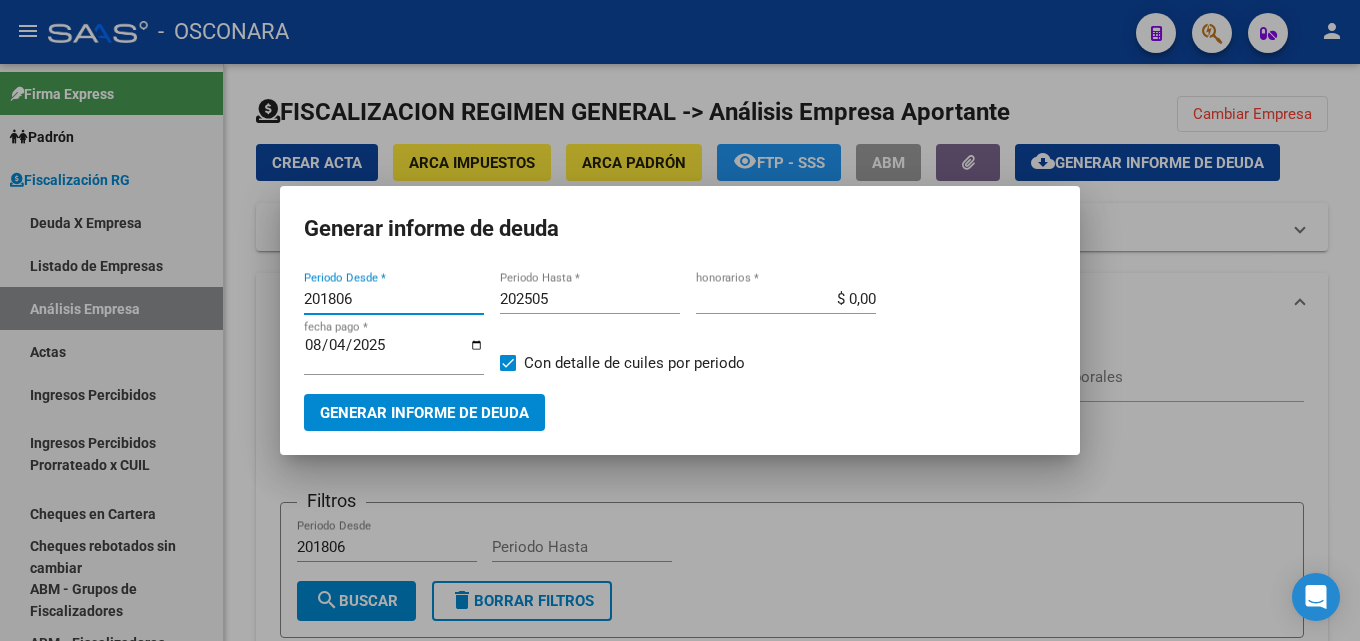 drag, startPoint x: 372, startPoint y: 302, endPoint x: 0, endPoint y: 304, distance: 372.00537 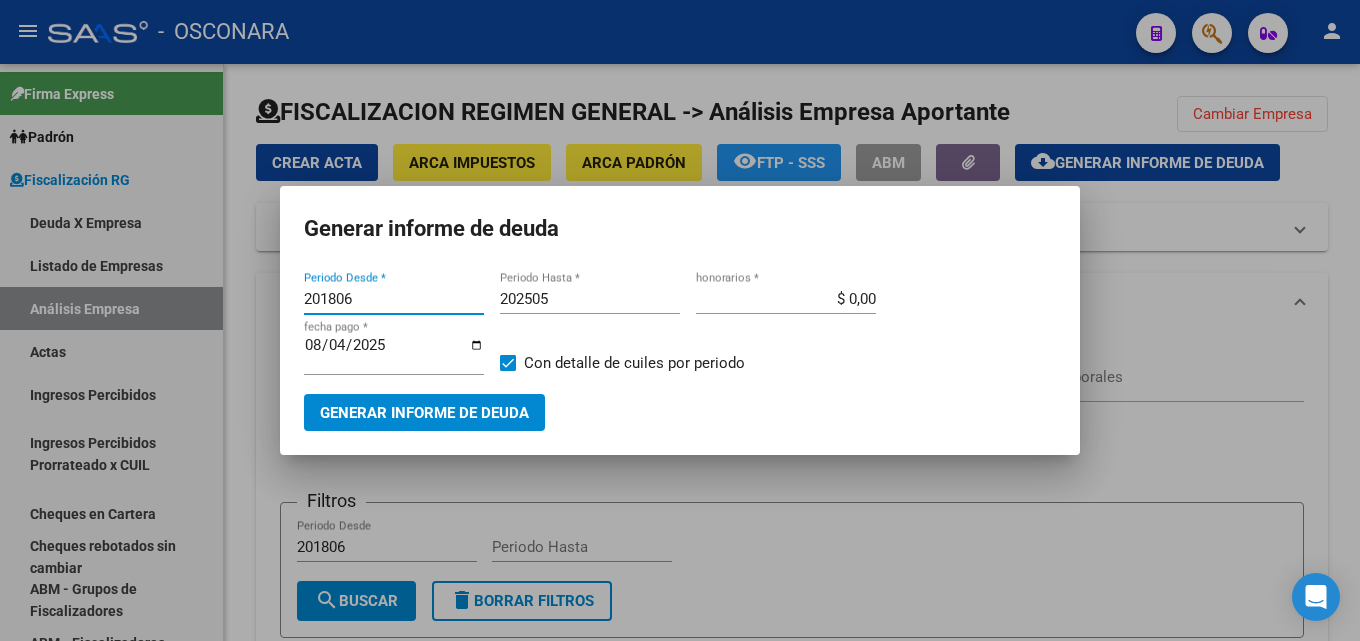 click on "Generar informe de deuda   201806 Periodo Desde *   202505 Periodo Hasta *   $ 0,00 honorarios *   2025-08-04 fecha pago *   Con detalle de cuiles por periodo  Generar informe de deuda" at bounding box center (680, 320) 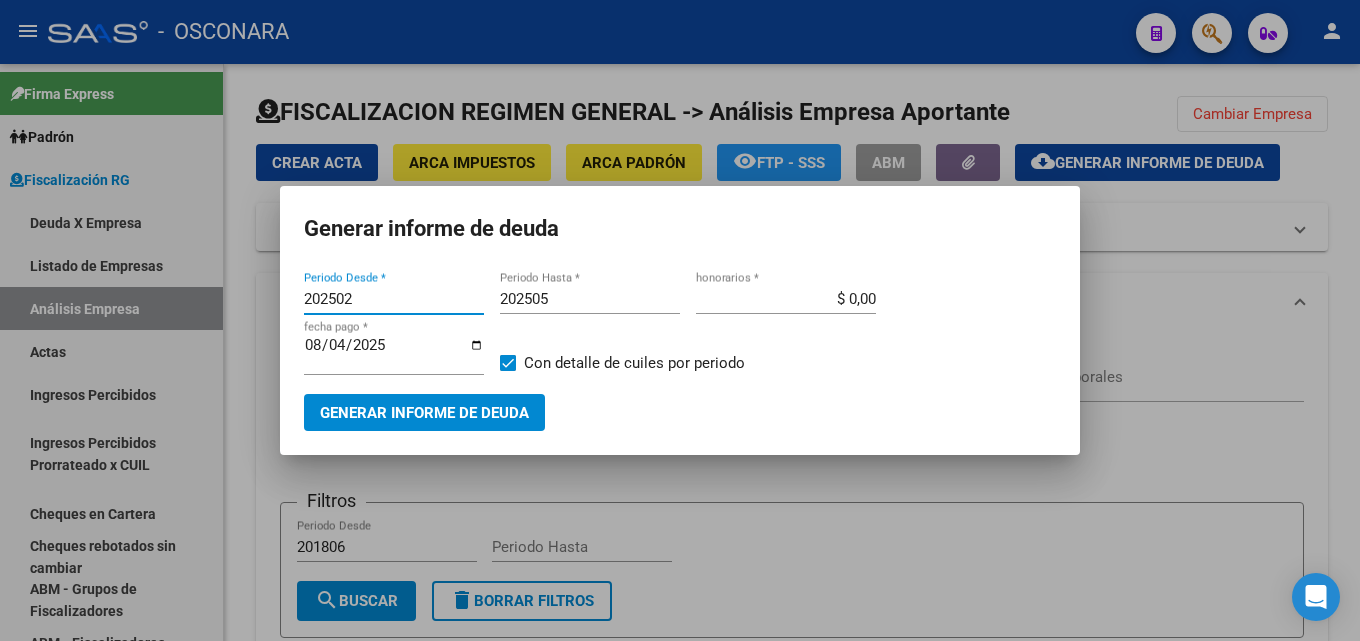 type on "202502" 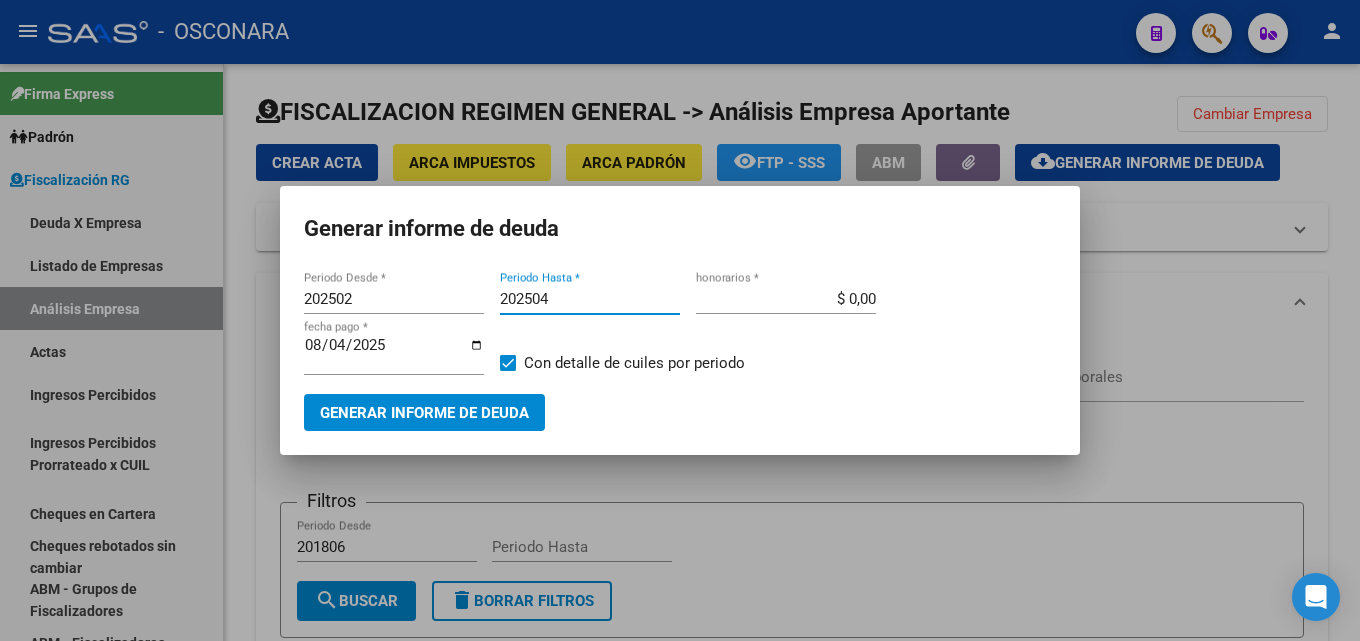 type on "202504" 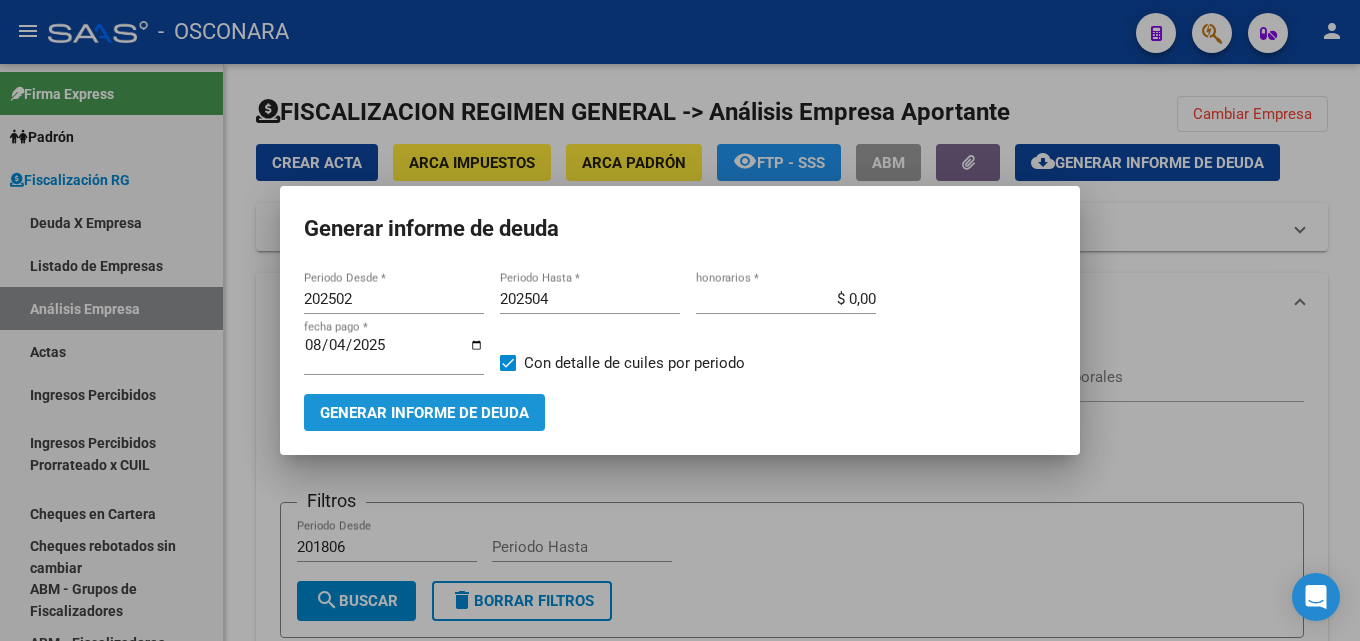 click on "Generar informe de deuda" at bounding box center [424, 412] 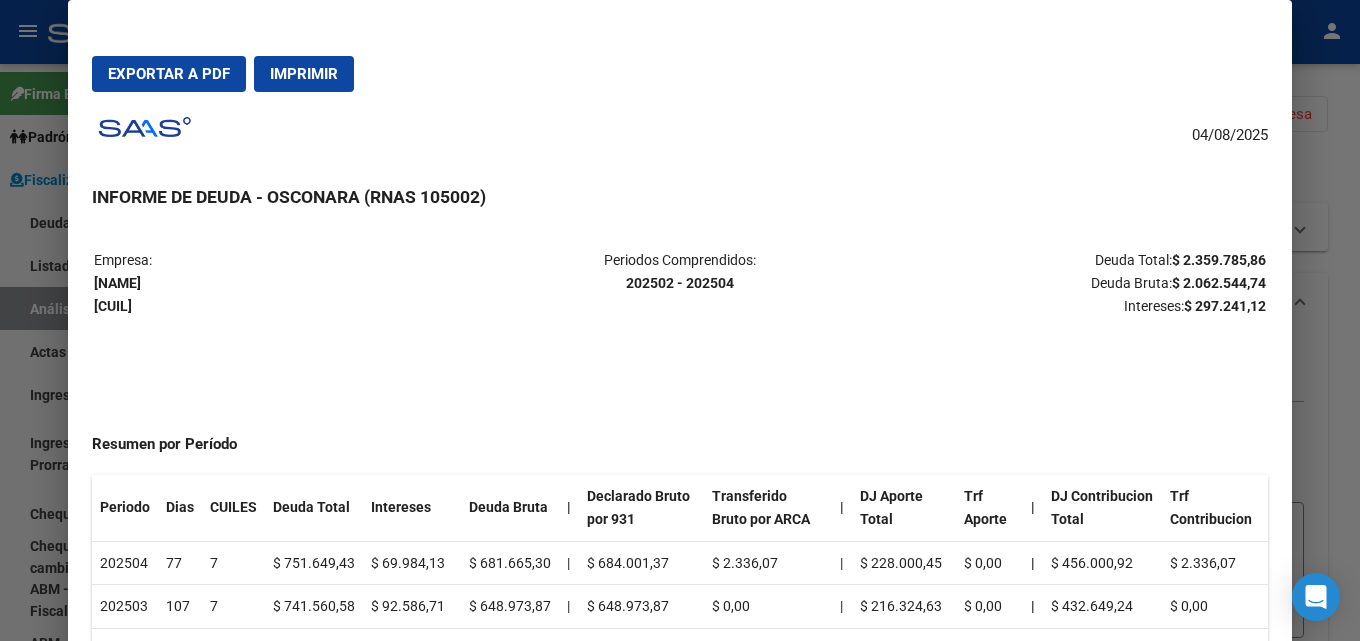 click at bounding box center [680, 320] 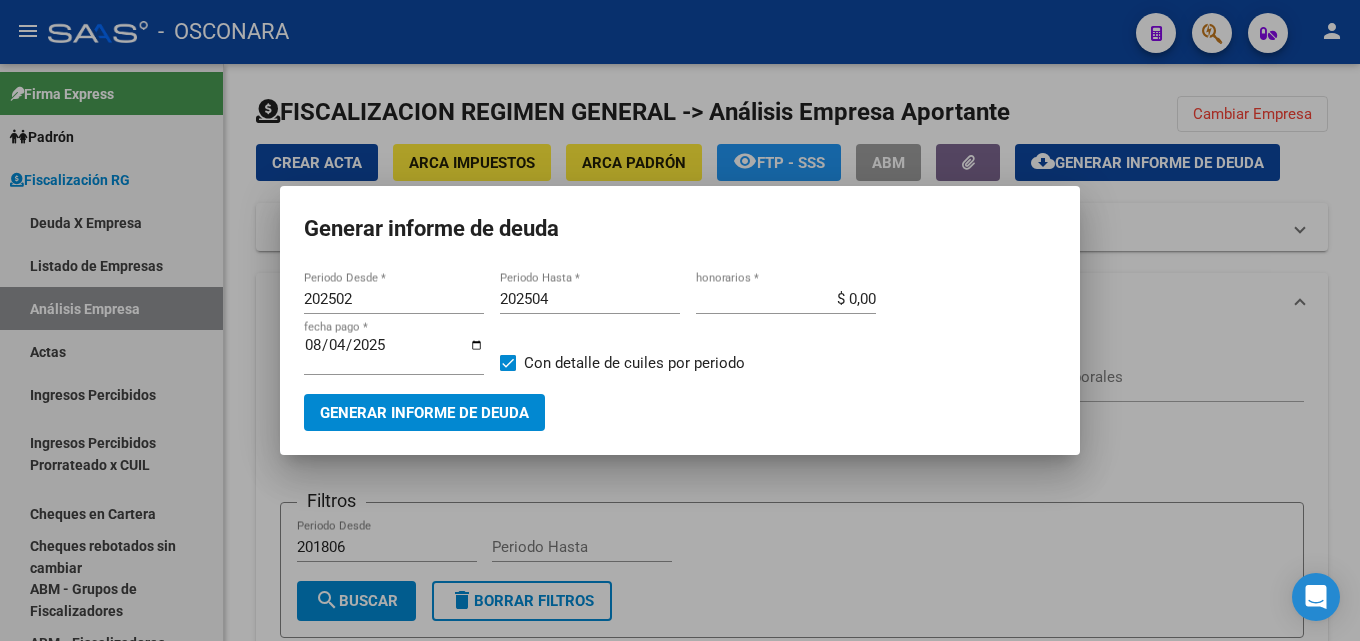 click at bounding box center (680, 320) 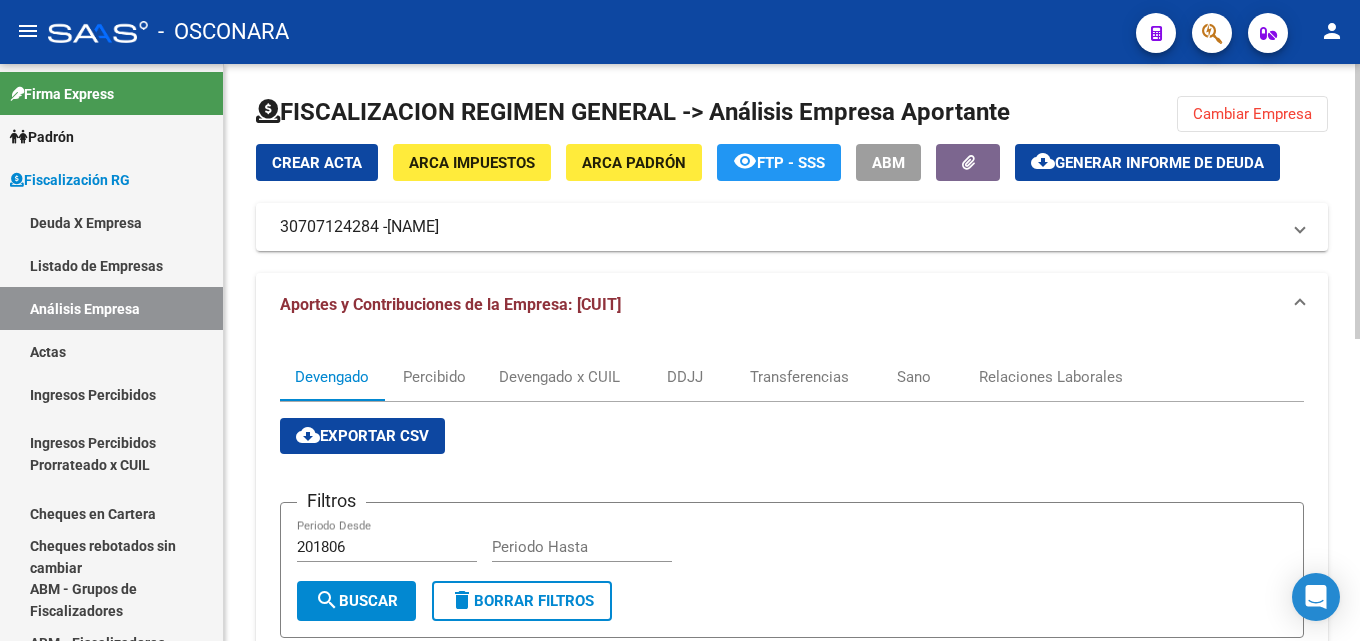 click on "Cambiar Empresa" 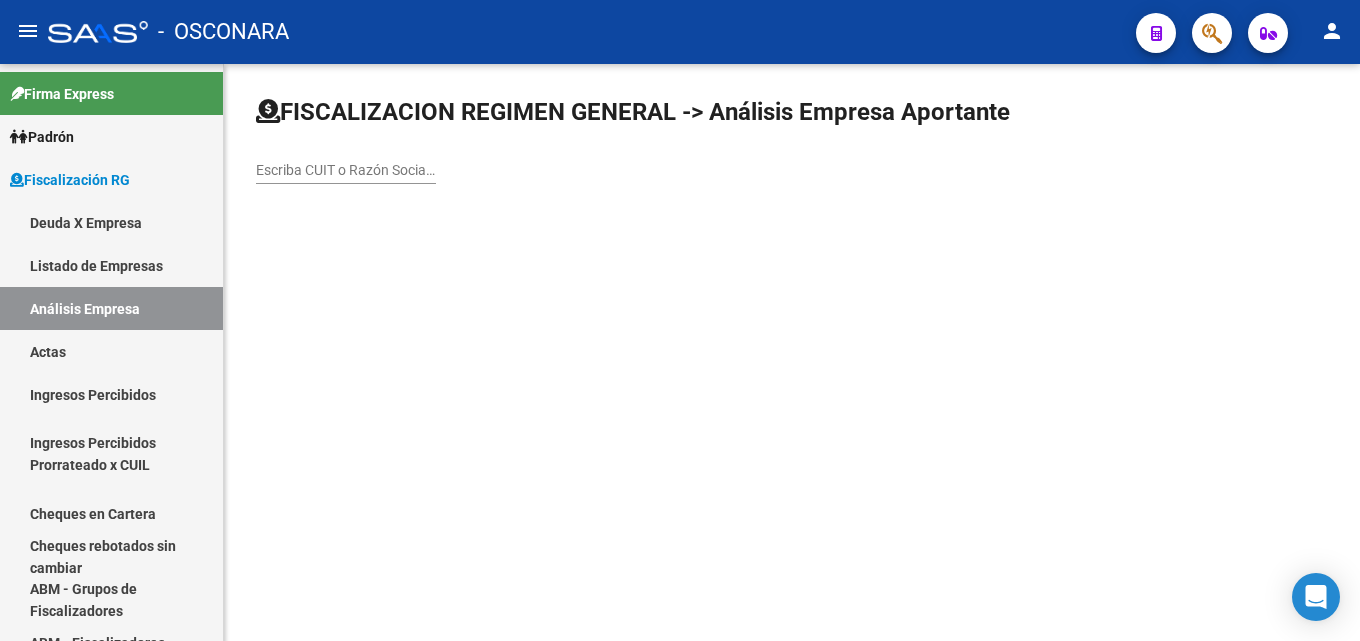 click on "Escriba CUIT o Razón Social para buscar" 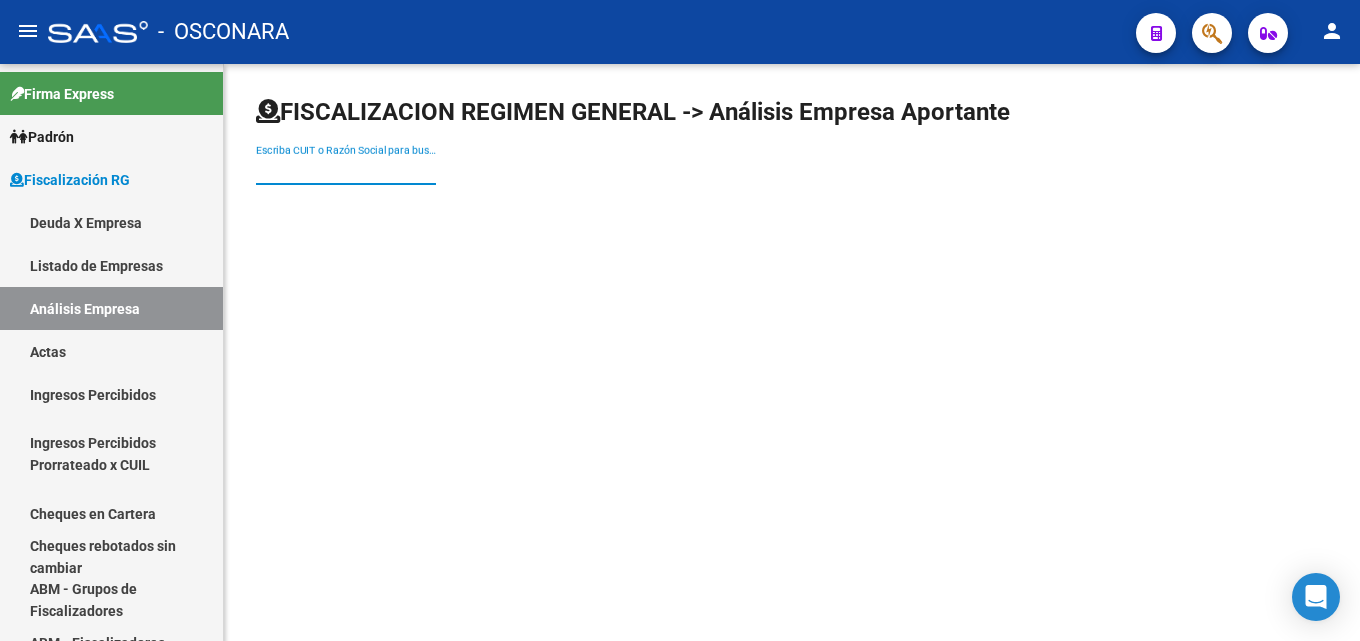 paste on "[IDENTIFIER]" 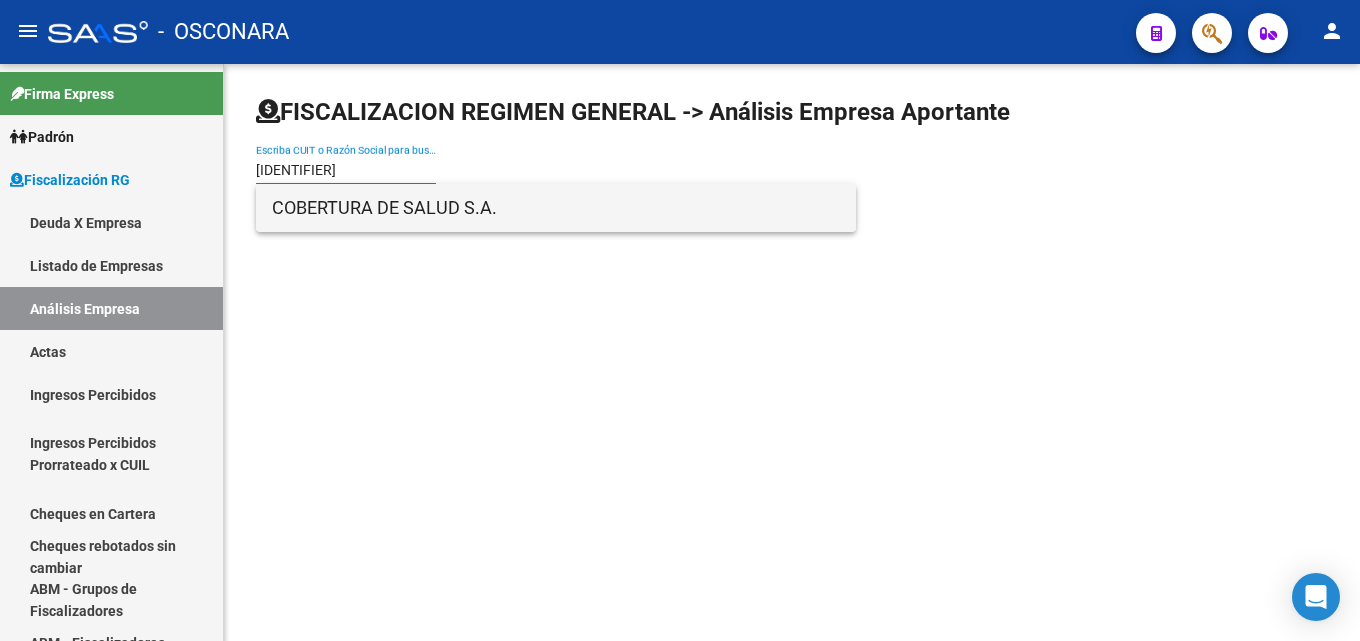 type on "[IDENTIFIER]" 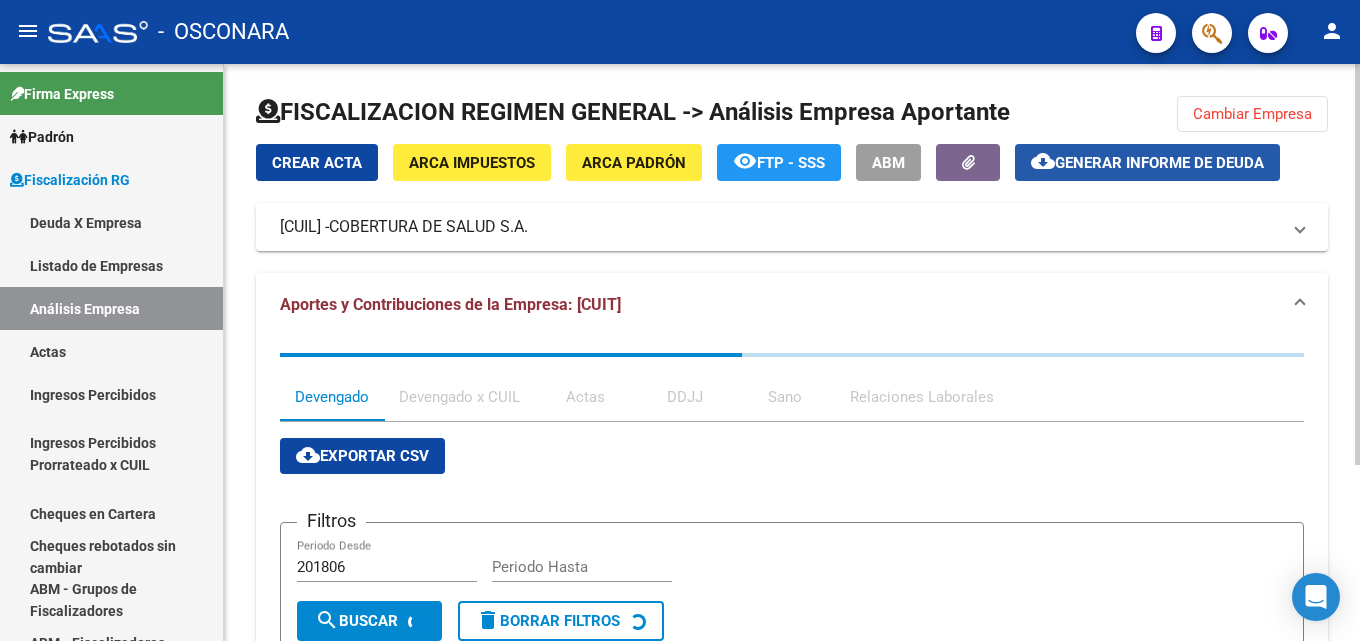 click on "cloud_download  Generar informe de deuda" 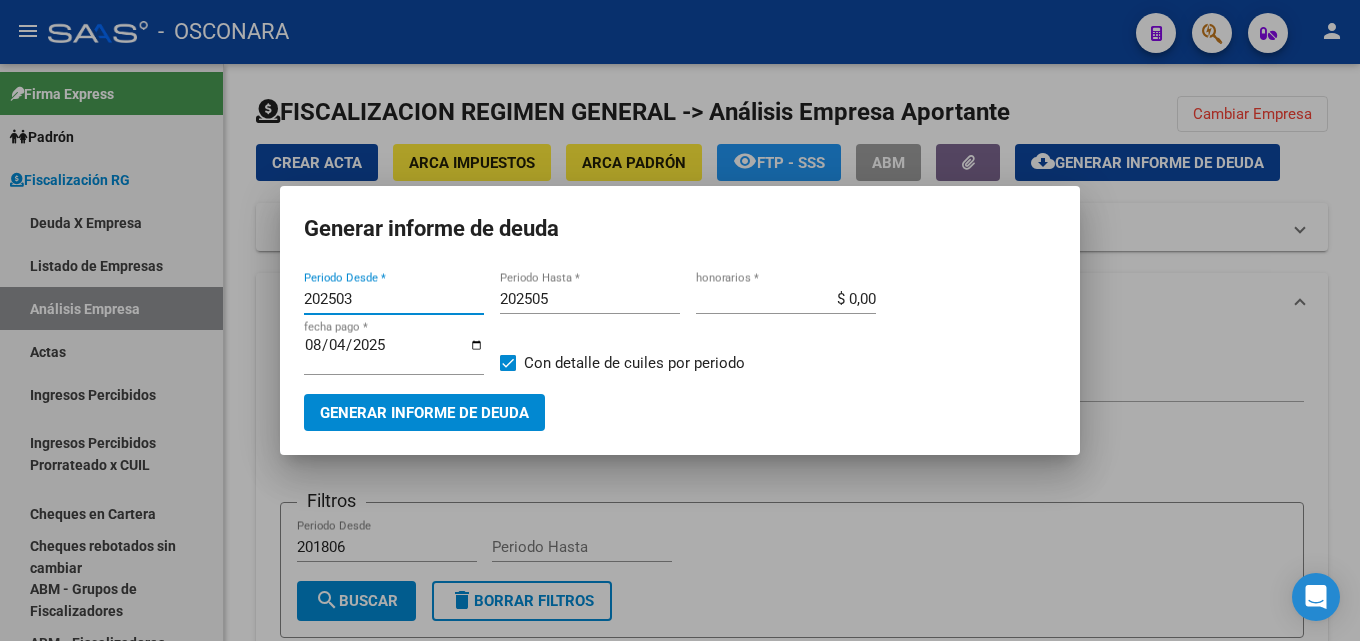 drag, startPoint x: 349, startPoint y: 295, endPoint x: 0, endPoint y: 258, distance: 350.95584 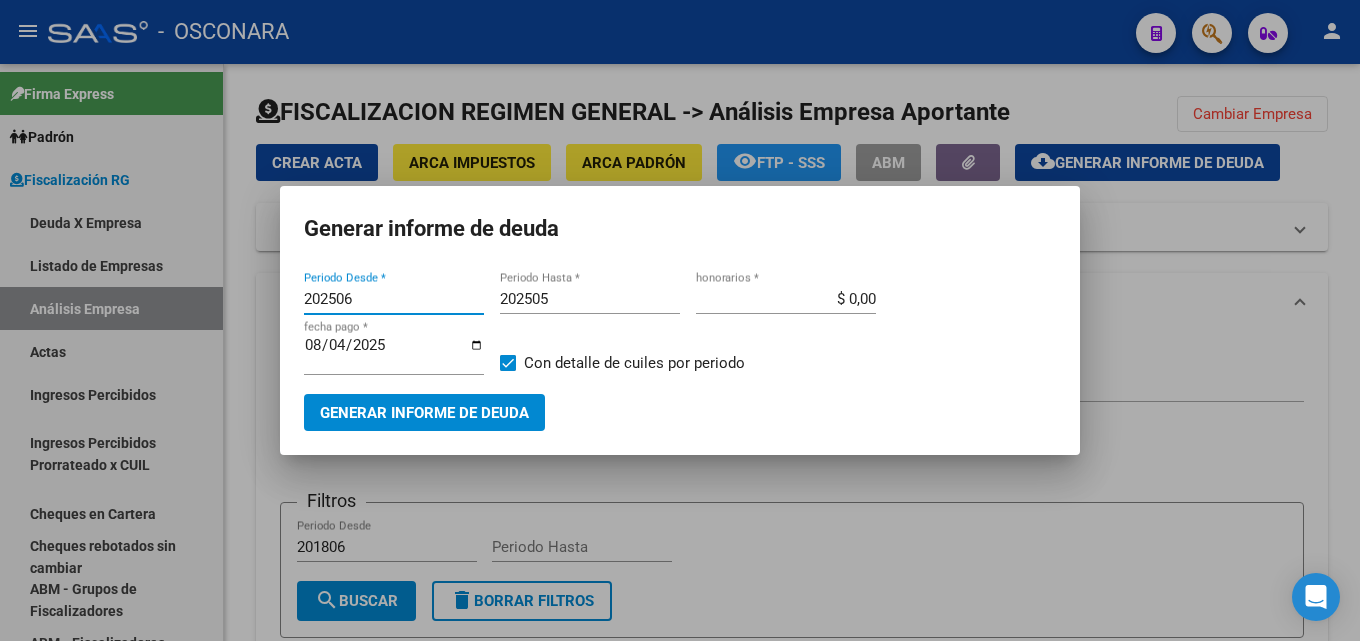 type on "202506" 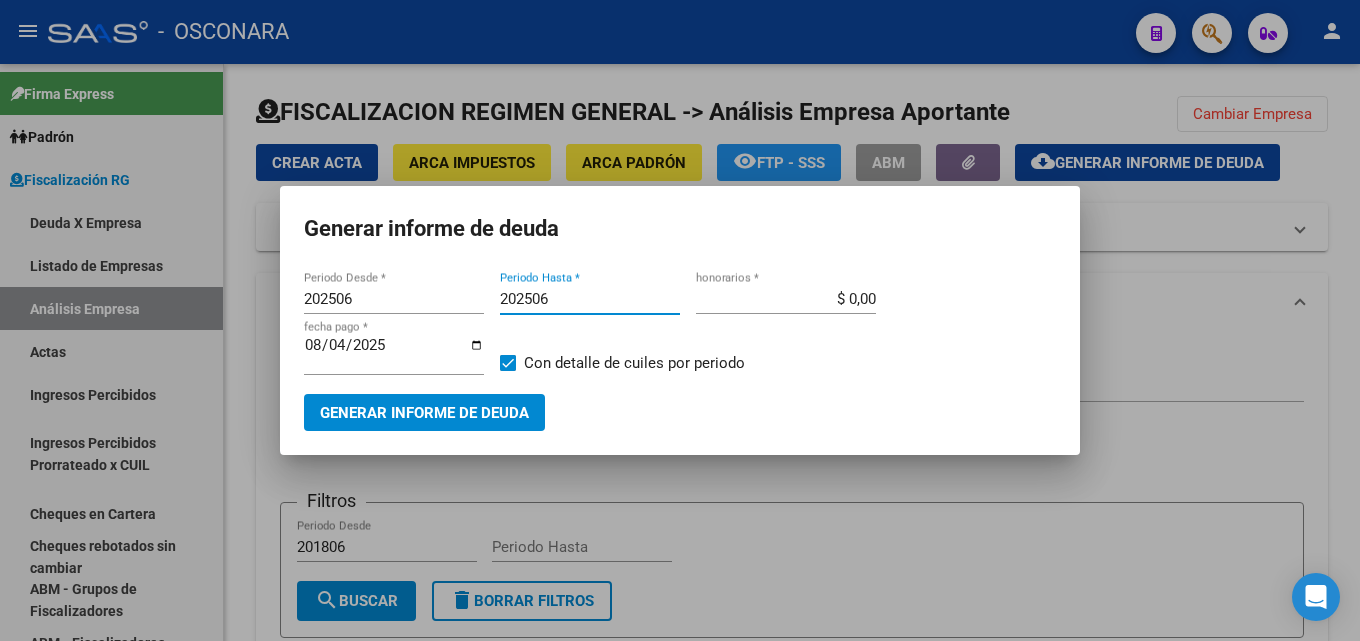 type on "202506" 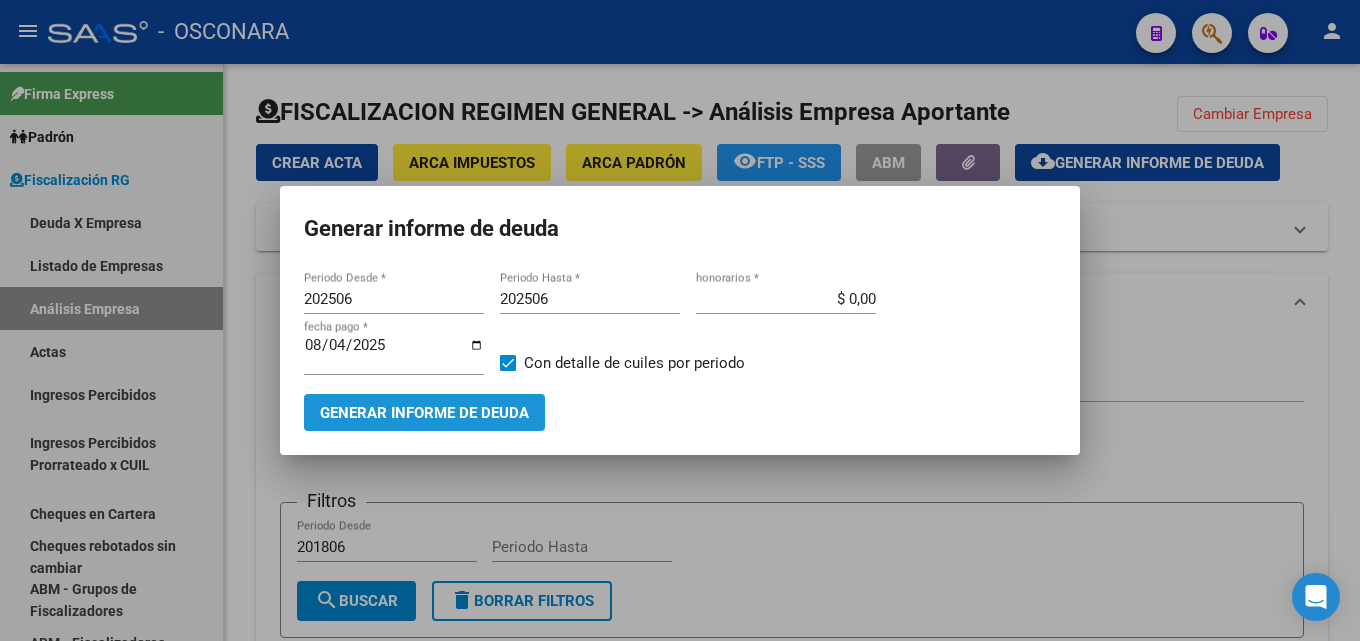 click on "Generar informe de deuda" at bounding box center [424, 413] 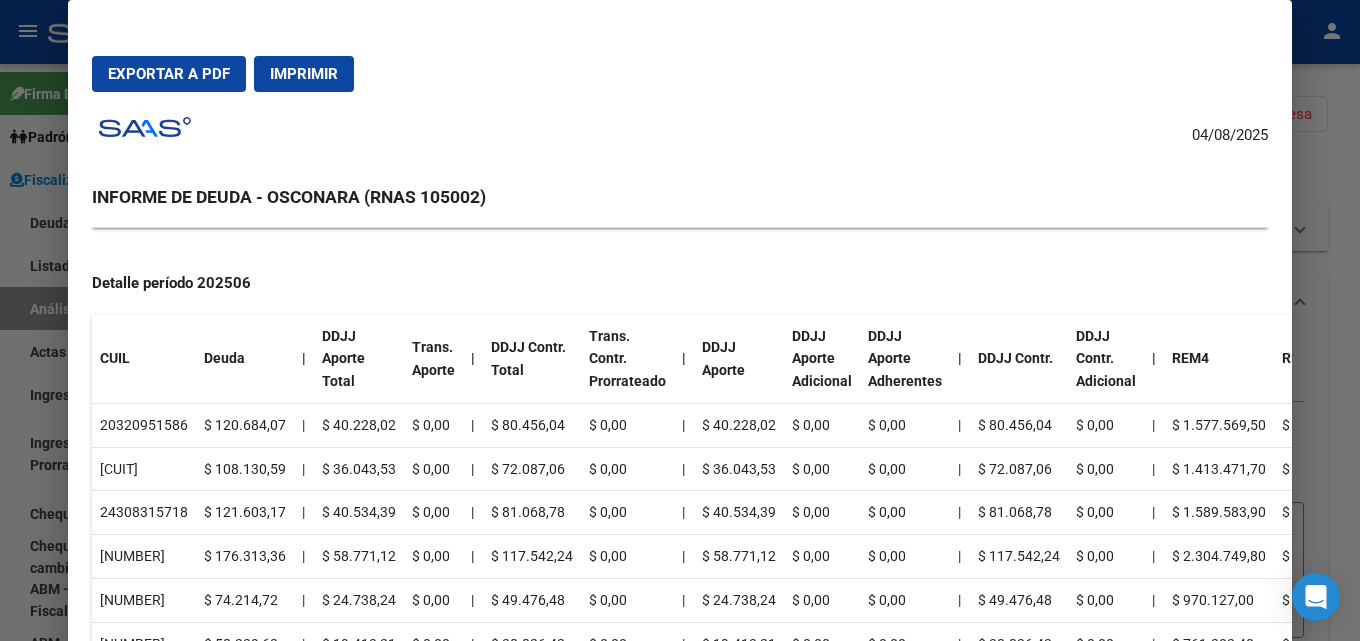 scroll, scrollTop: 389, scrollLeft: 0, axis: vertical 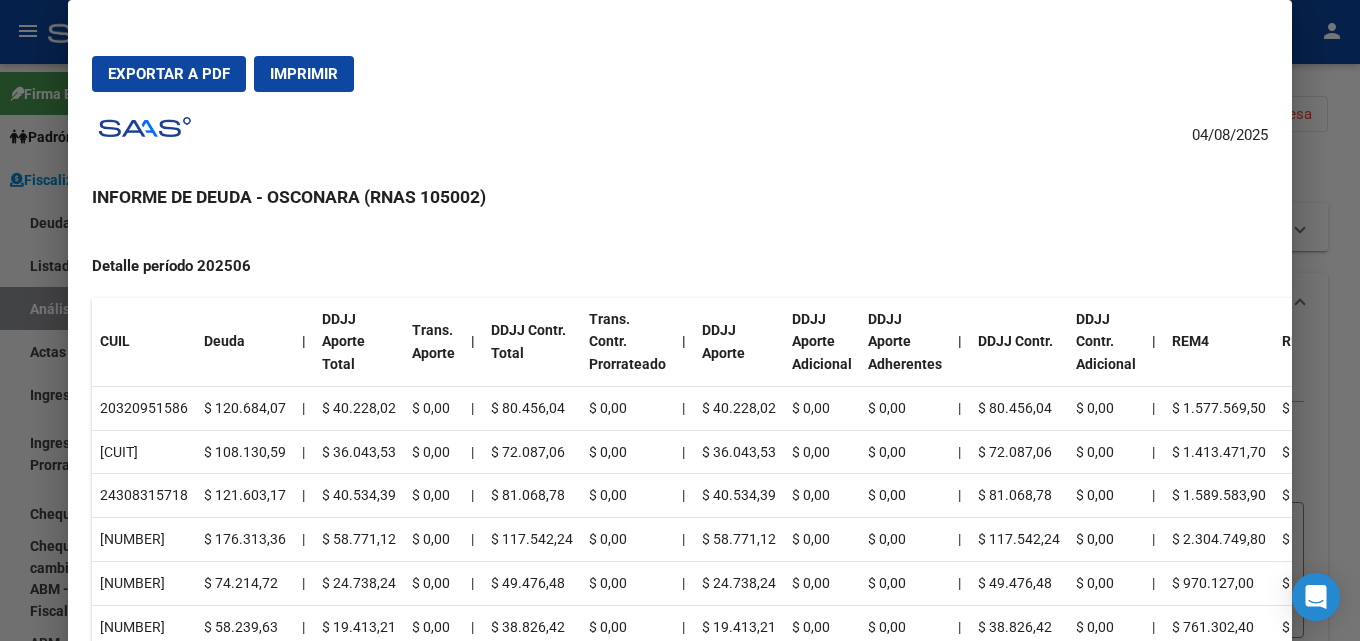 drag, startPoint x: 214, startPoint y: 394, endPoint x: 283, endPoint y: 398, distance: 69.115845 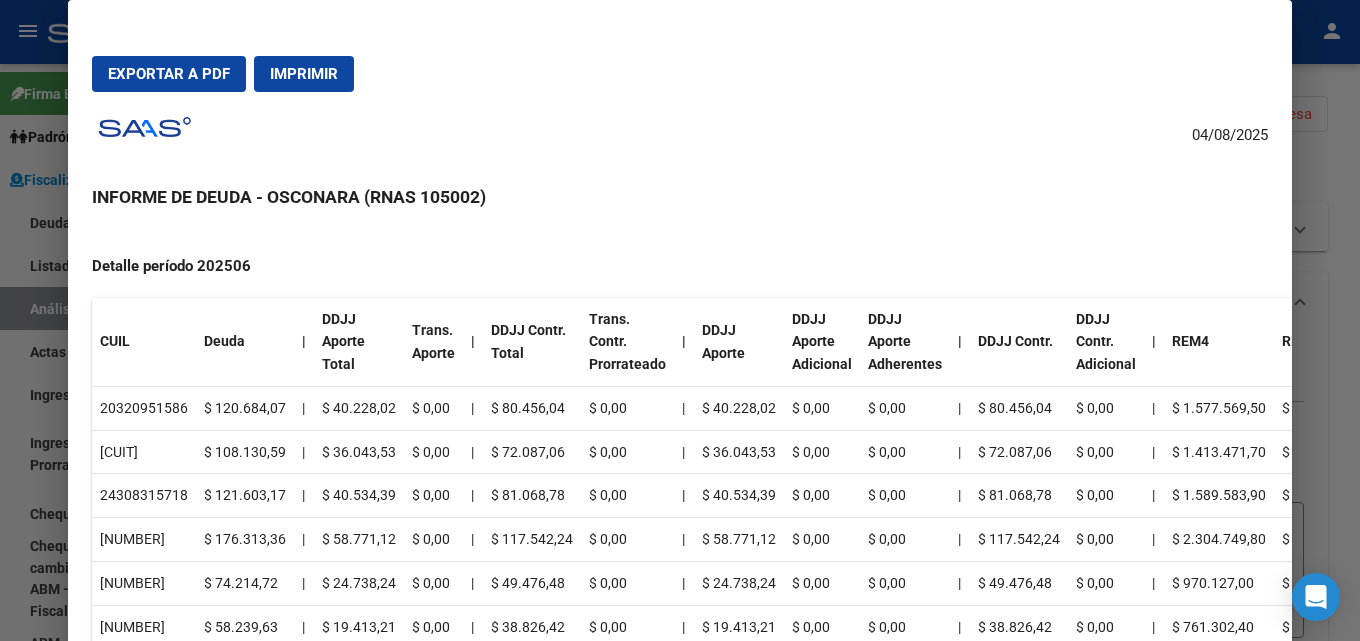 click on "[NUMBER]" at bounding box center (144, 627) 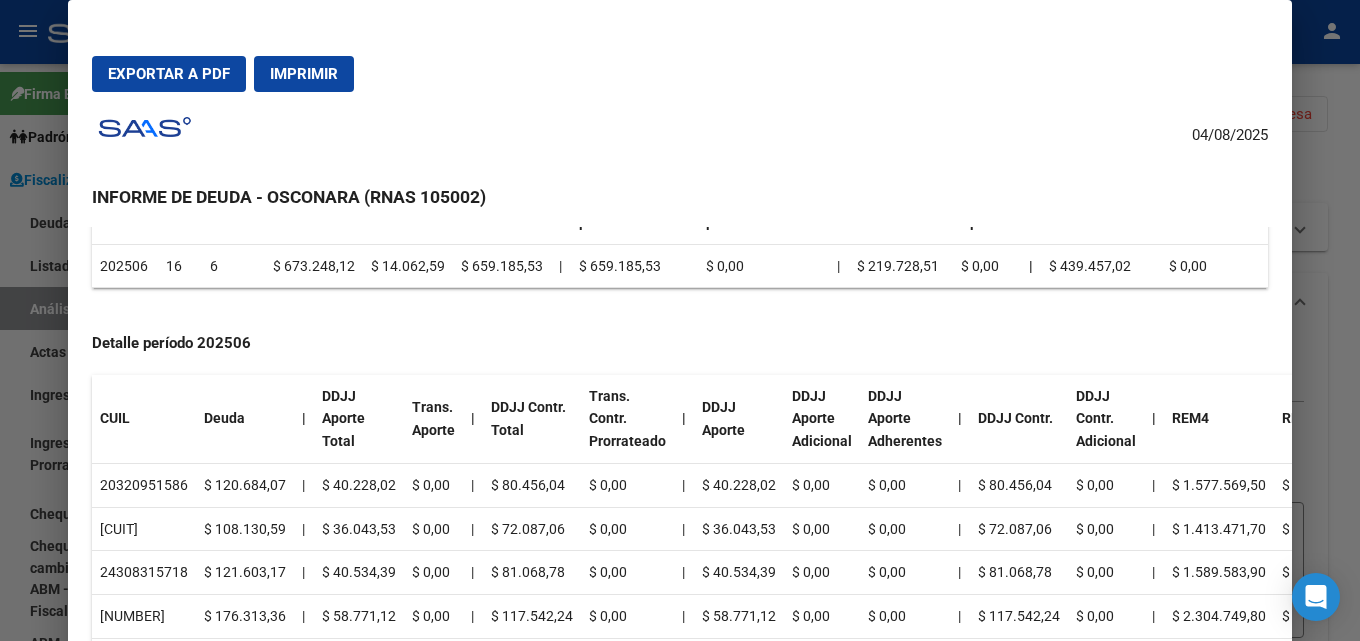 scroll, scrollTop: 0, scrollLeft: 0, axis: both 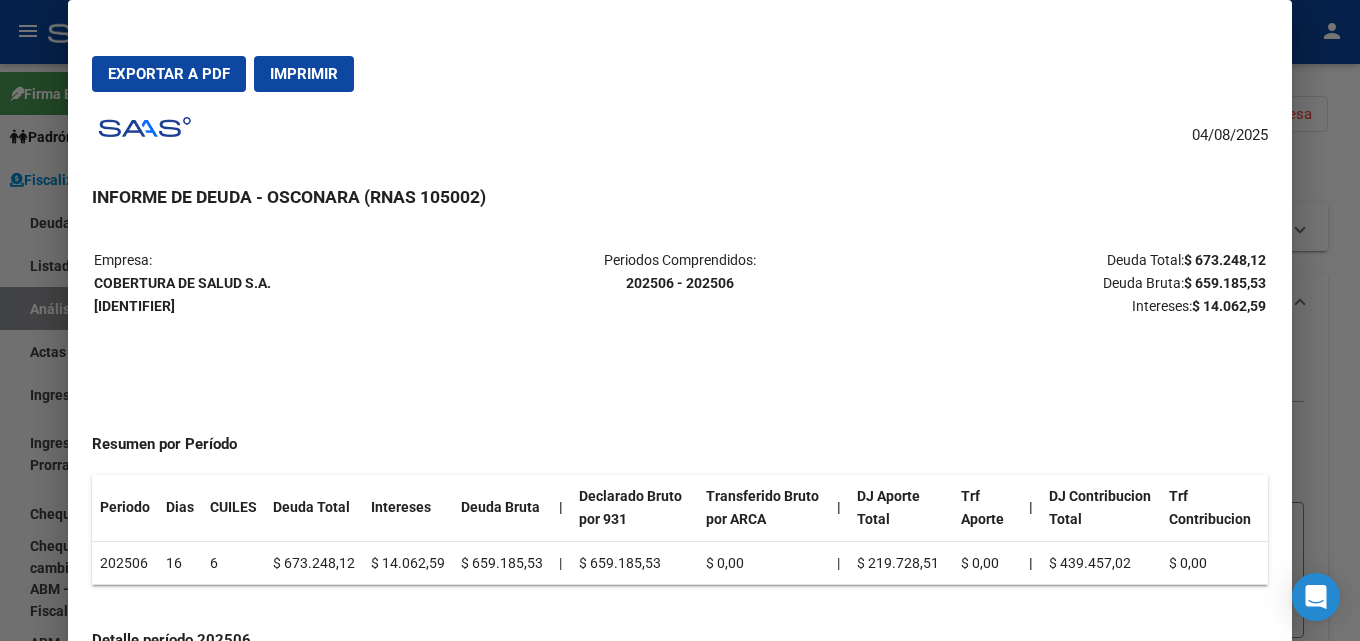 click at bounding box center (680, 320) 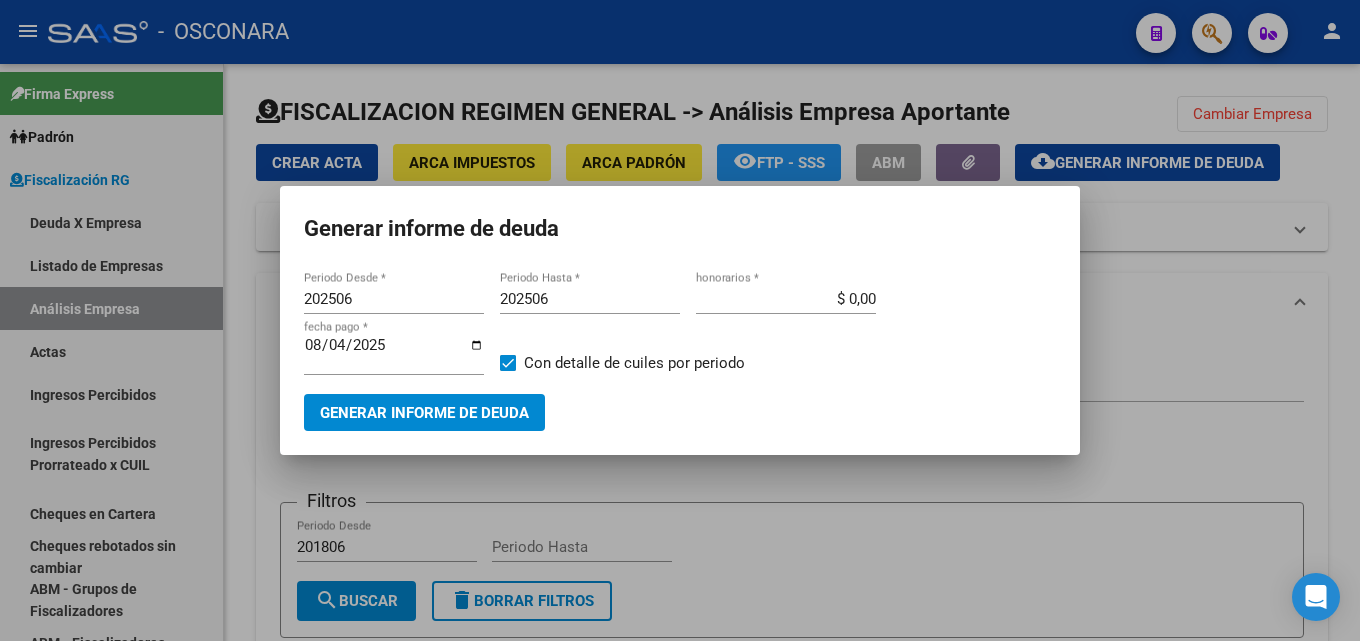 click at bounding box center [680, 320] 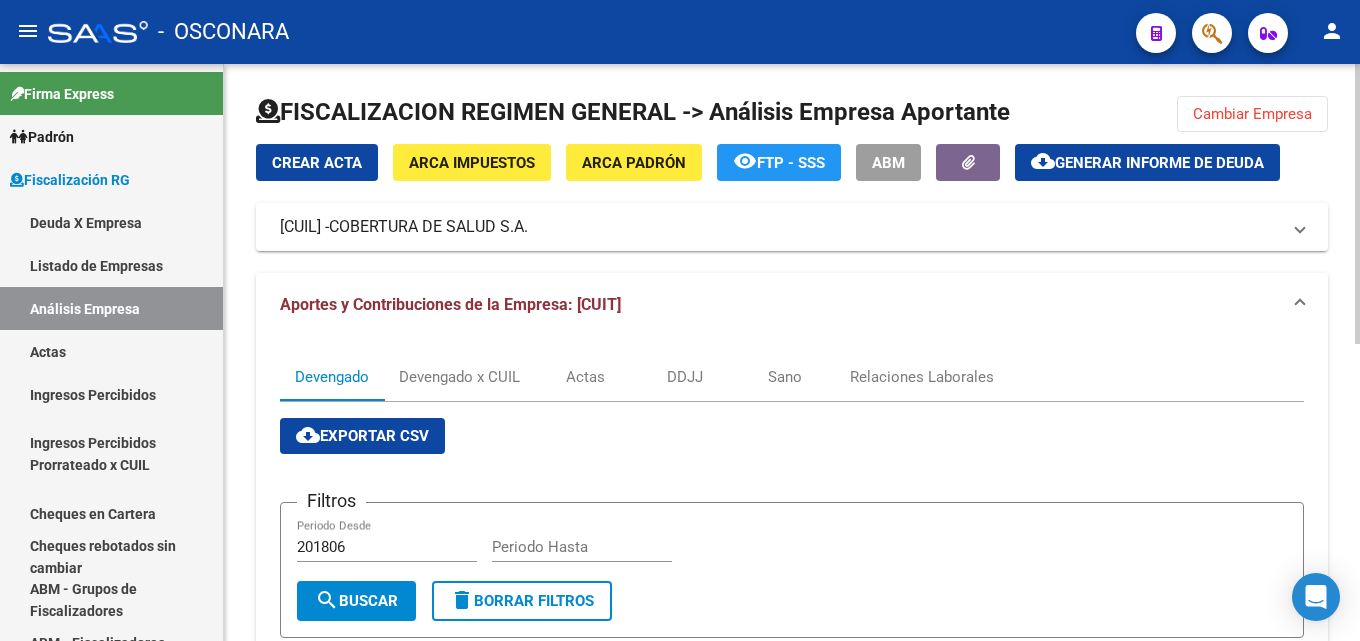 drag, startPoint x: 1240, startPoint y: 114, endPoint x: 1238, endPoint y: 103, distance: 11.18034 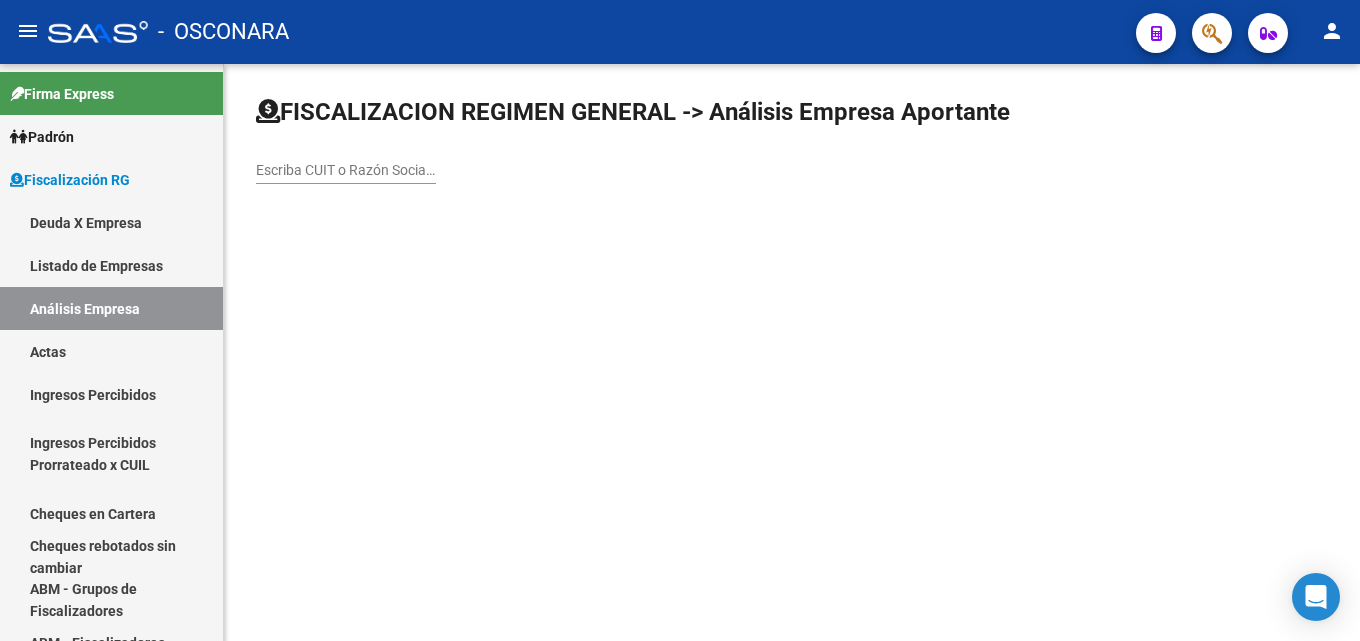 click on "Escriba CUIT o Razón Social para buscar" at bounding box center (346, 170) 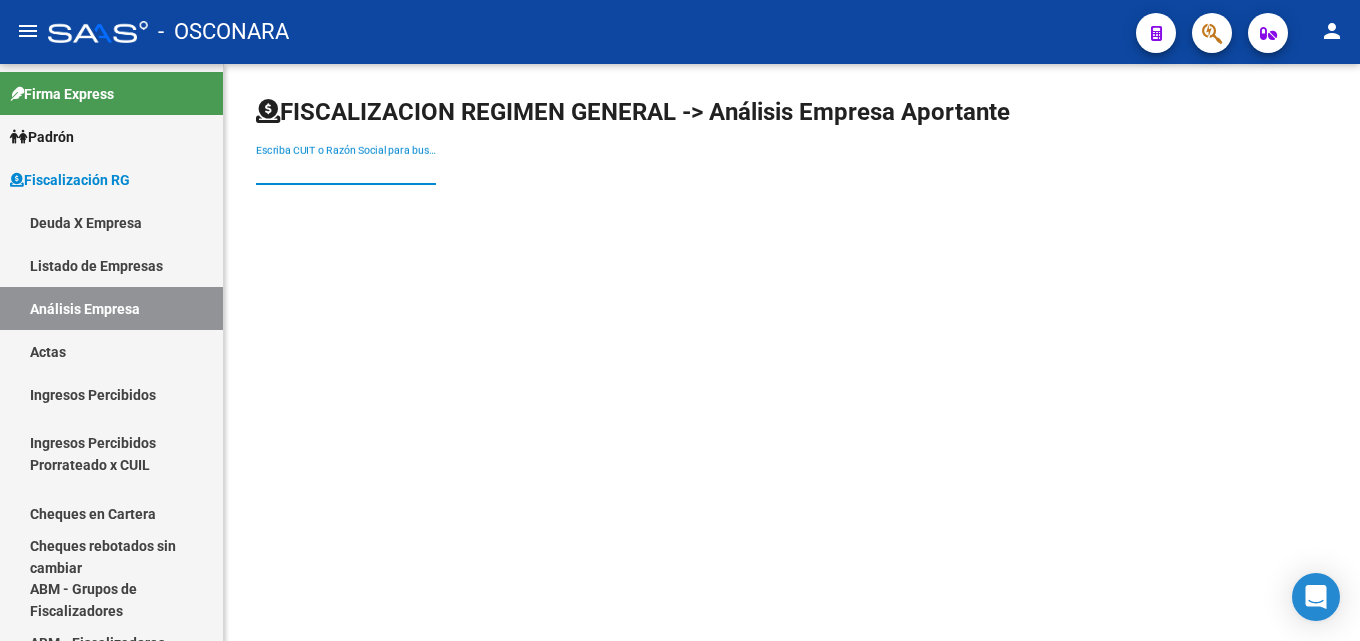paste on "[BRAND NAME]" 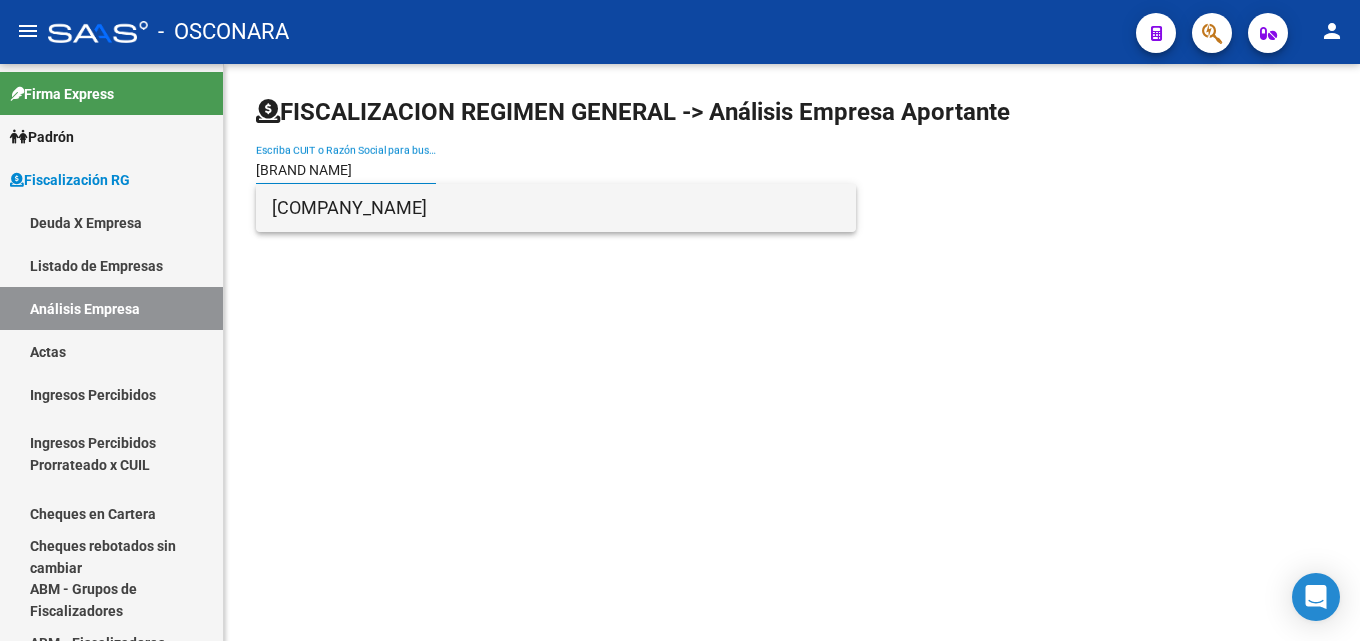type on "[BRAND NAME]" 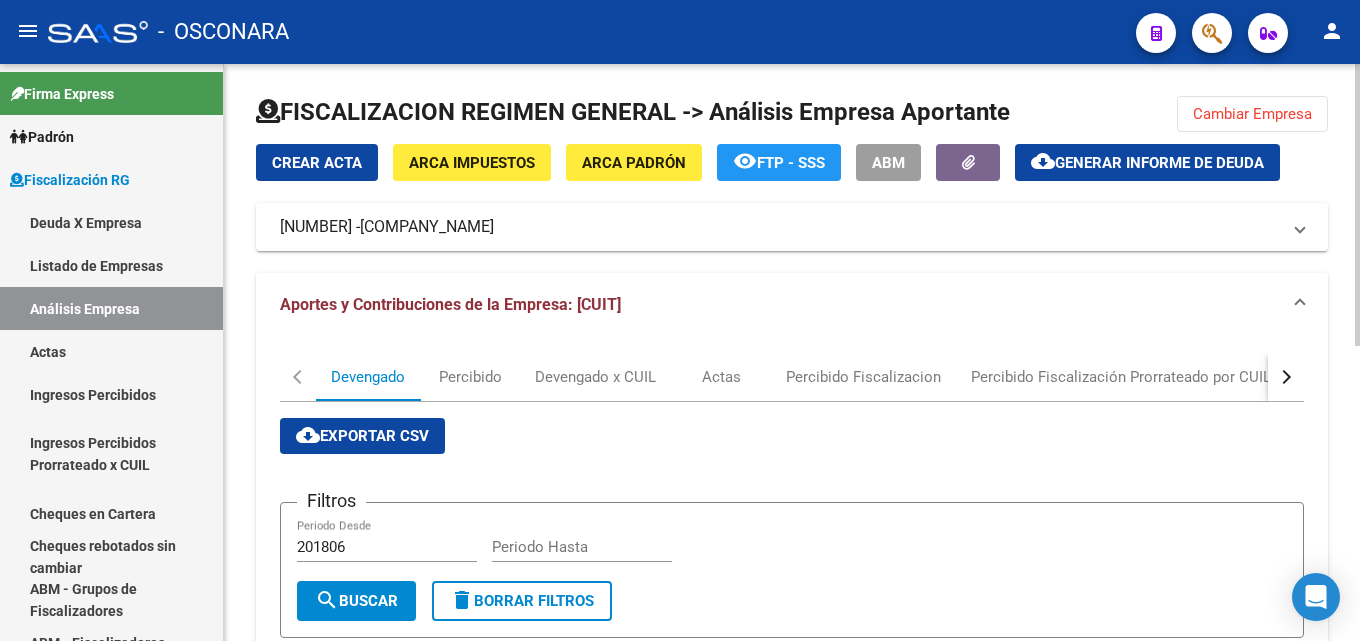 click on "cloud_download  Generar informe de deuda" 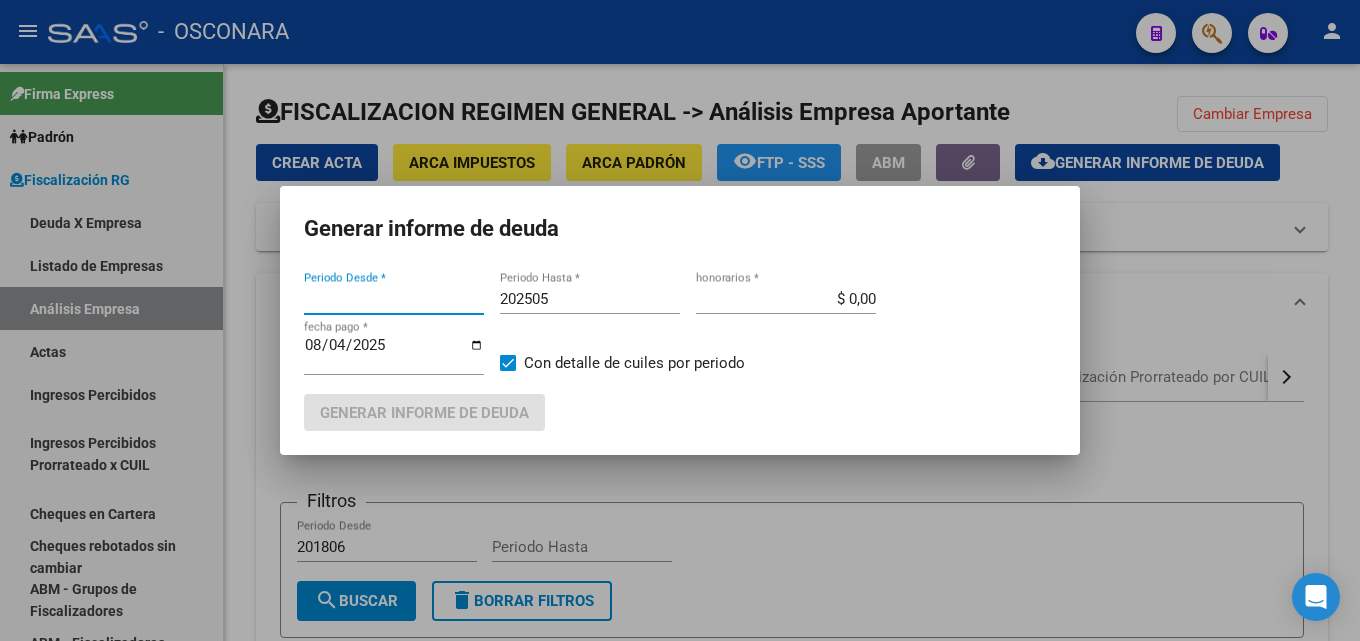 type on "202501" 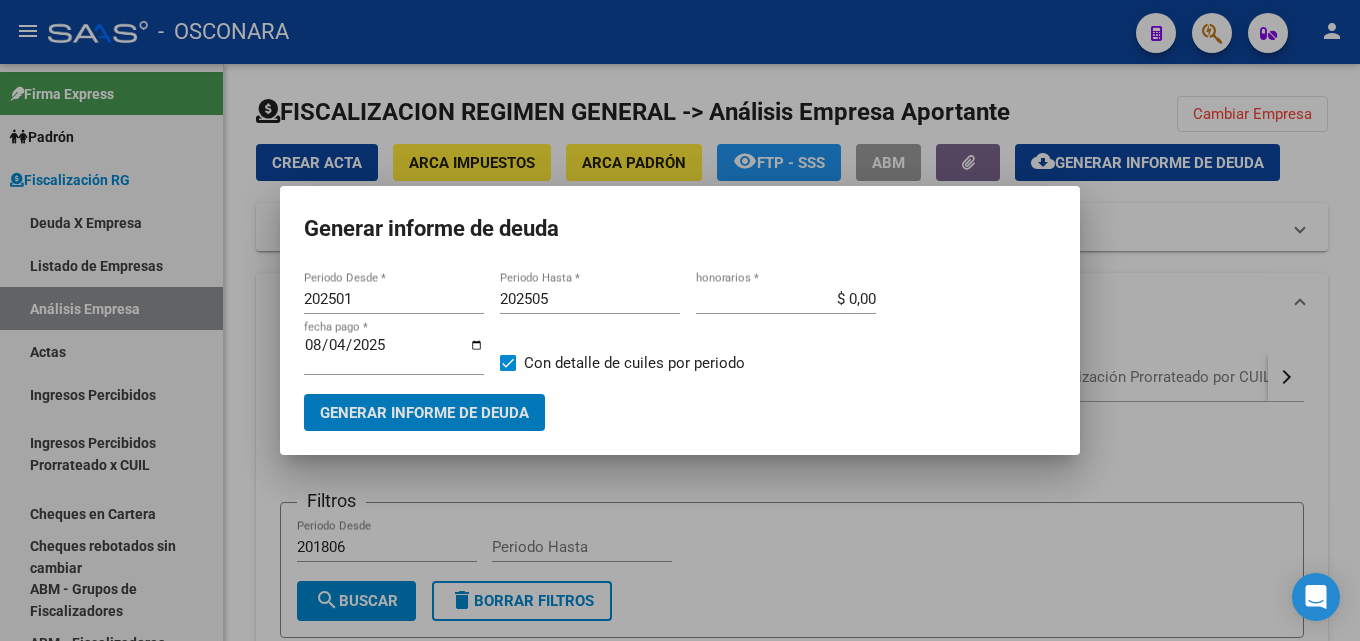 click on "202505" at bounding box center [590, 299] 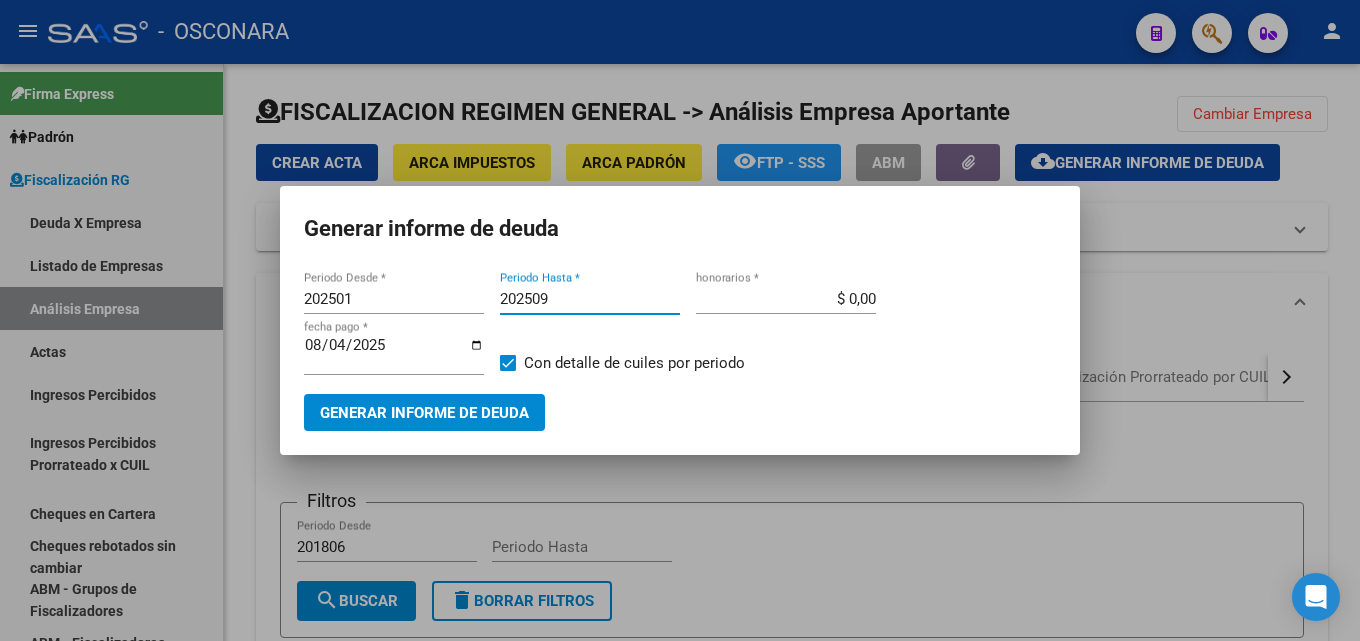 click on "202509" at bounding box center (590, 299) 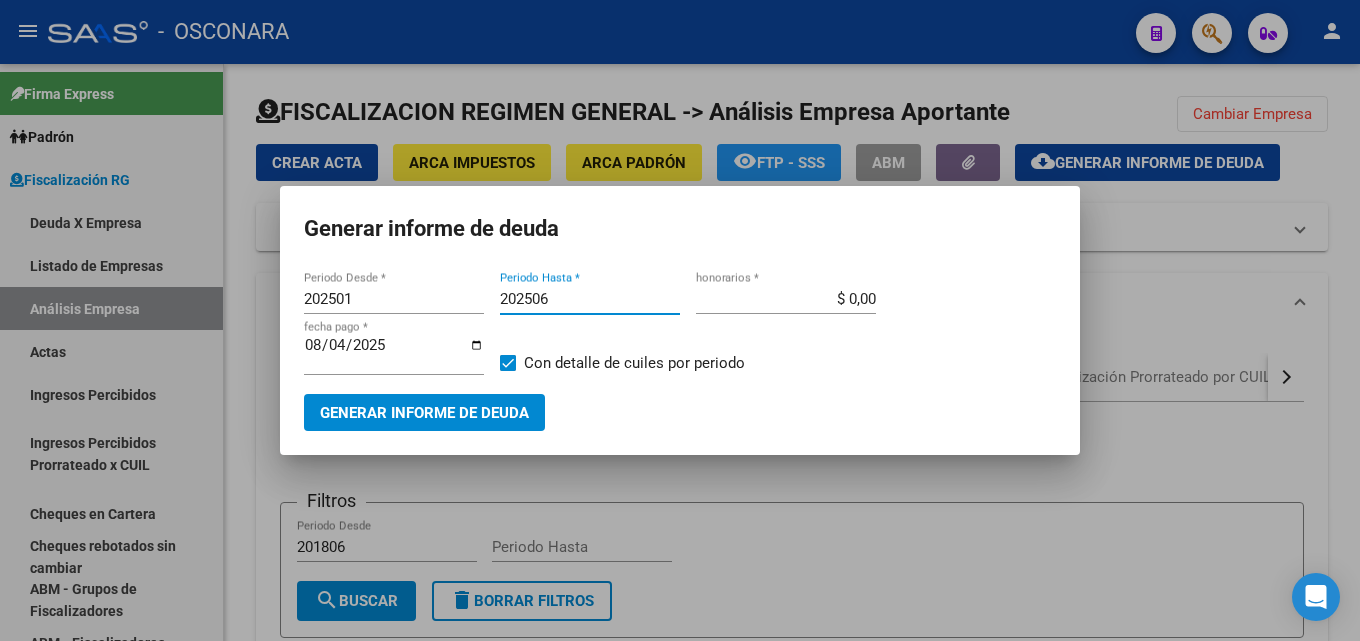 type on "202506" 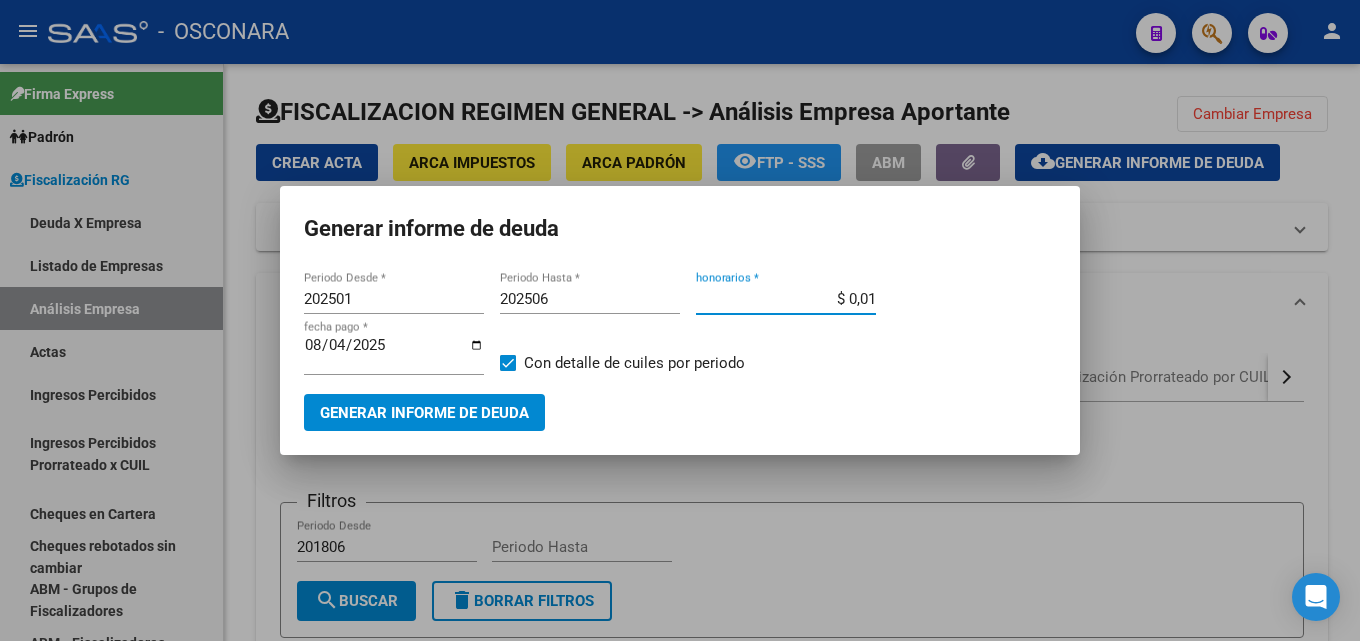 type on "$ 0,00" 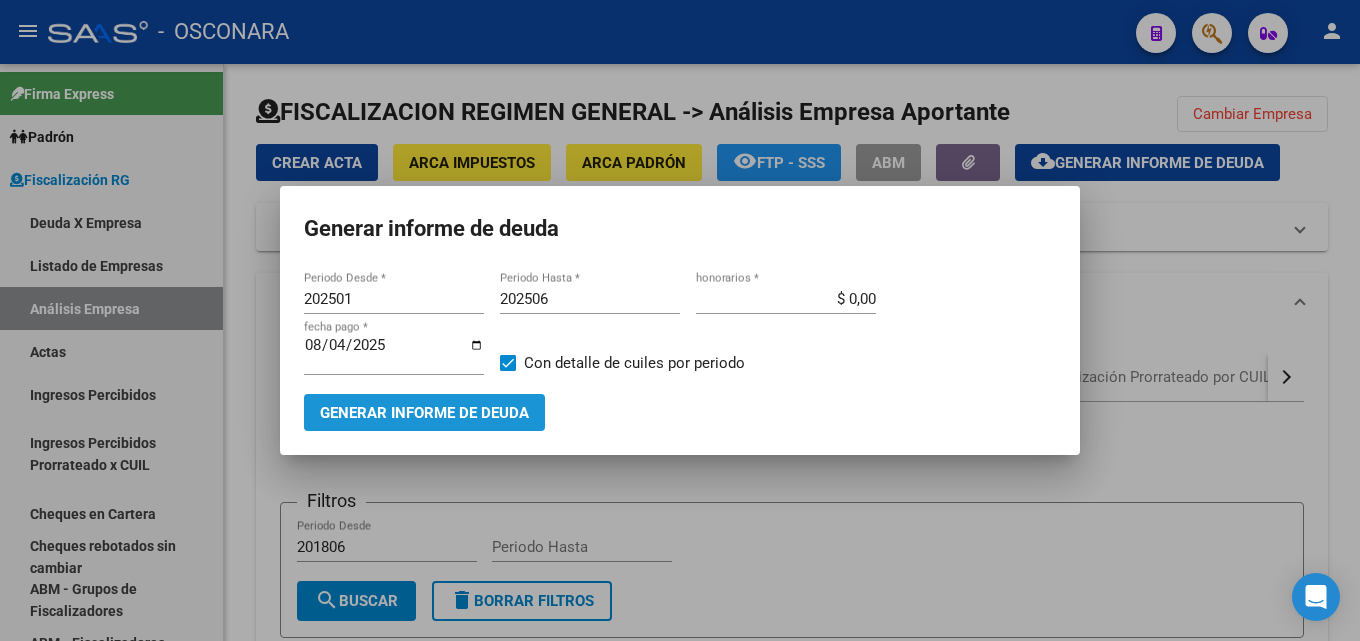 click on "Generar informe de deuda" at bounding box center (424, 413) 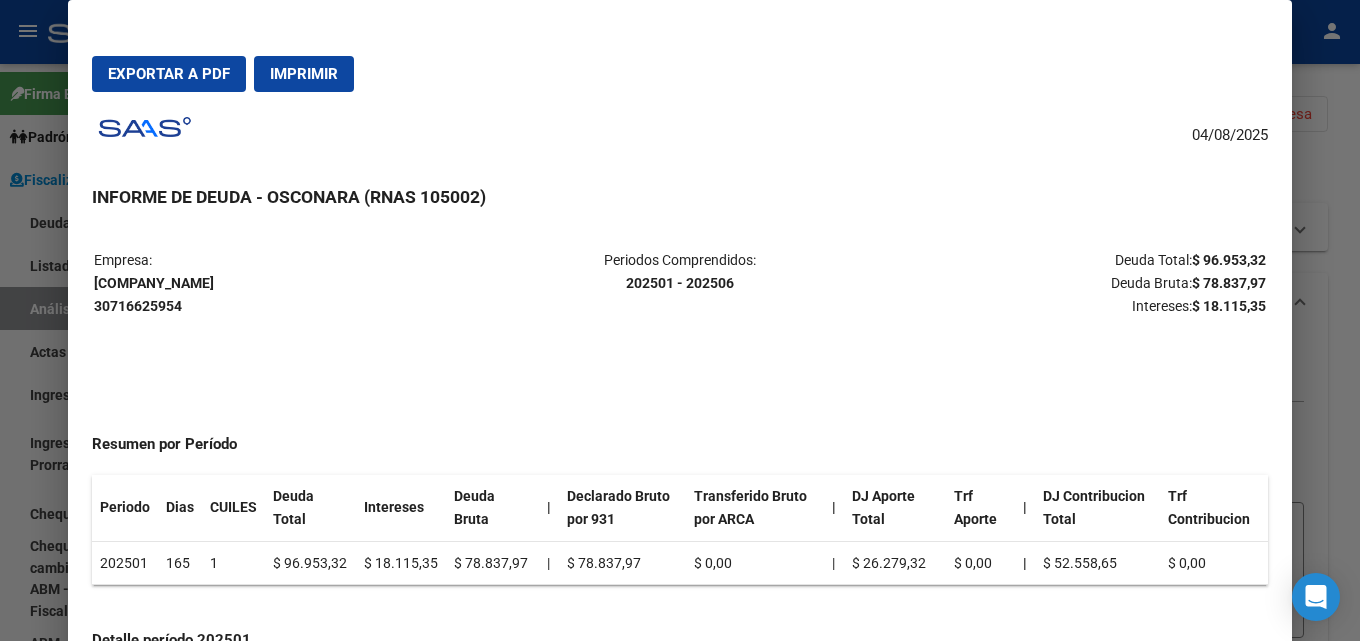 drag, startPoint x: 1092, startPoint y: 267, endPoint x: 1184, endPoint y: 389, distance: 152.80052 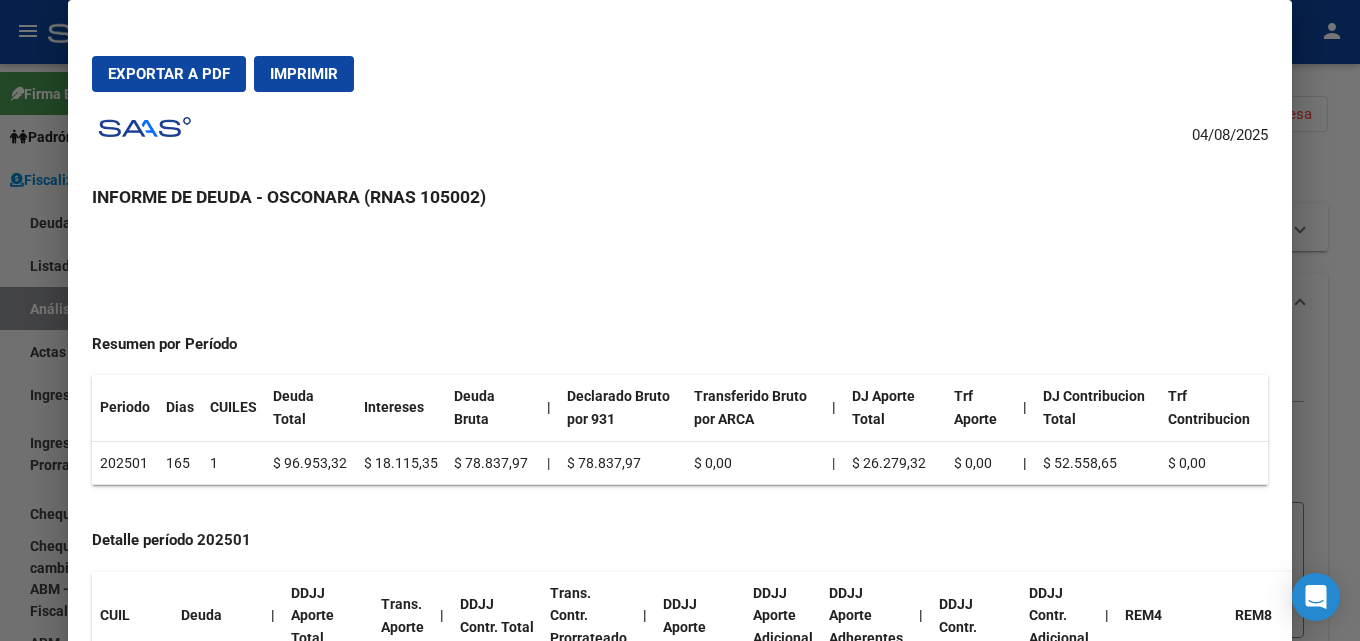 scroll, scrollTop: 0, scrollLeft: 0, axis: both 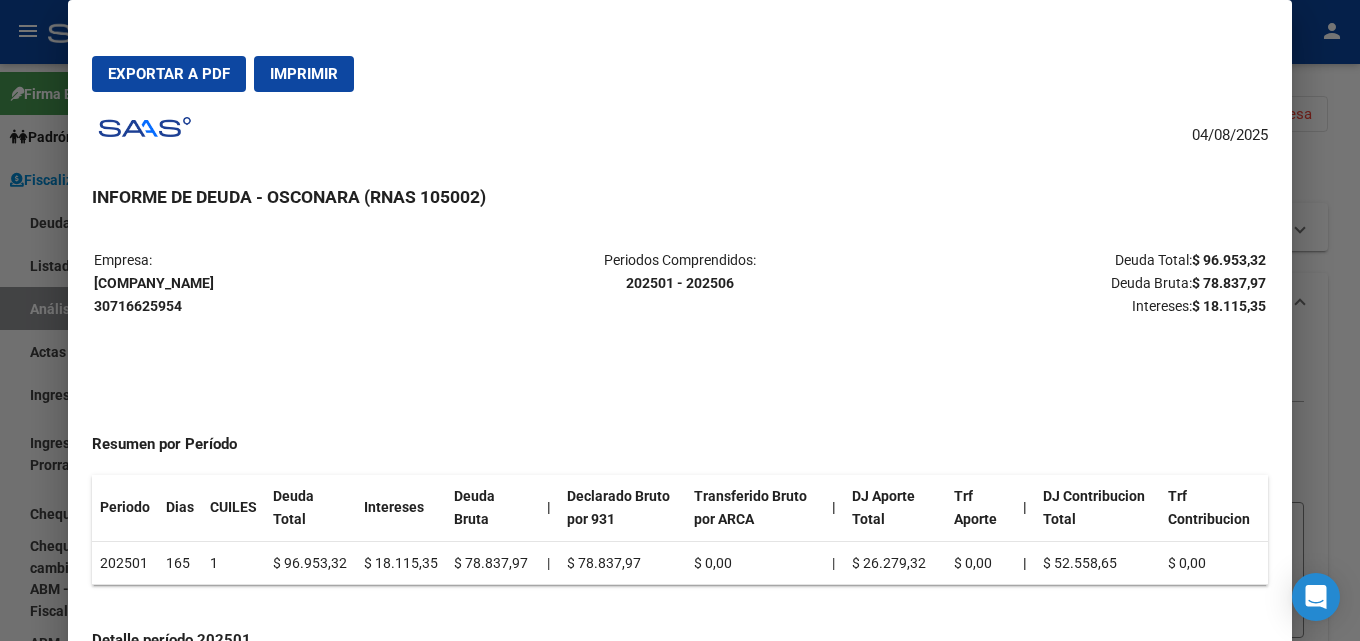 click at bounding box center [680, 320] 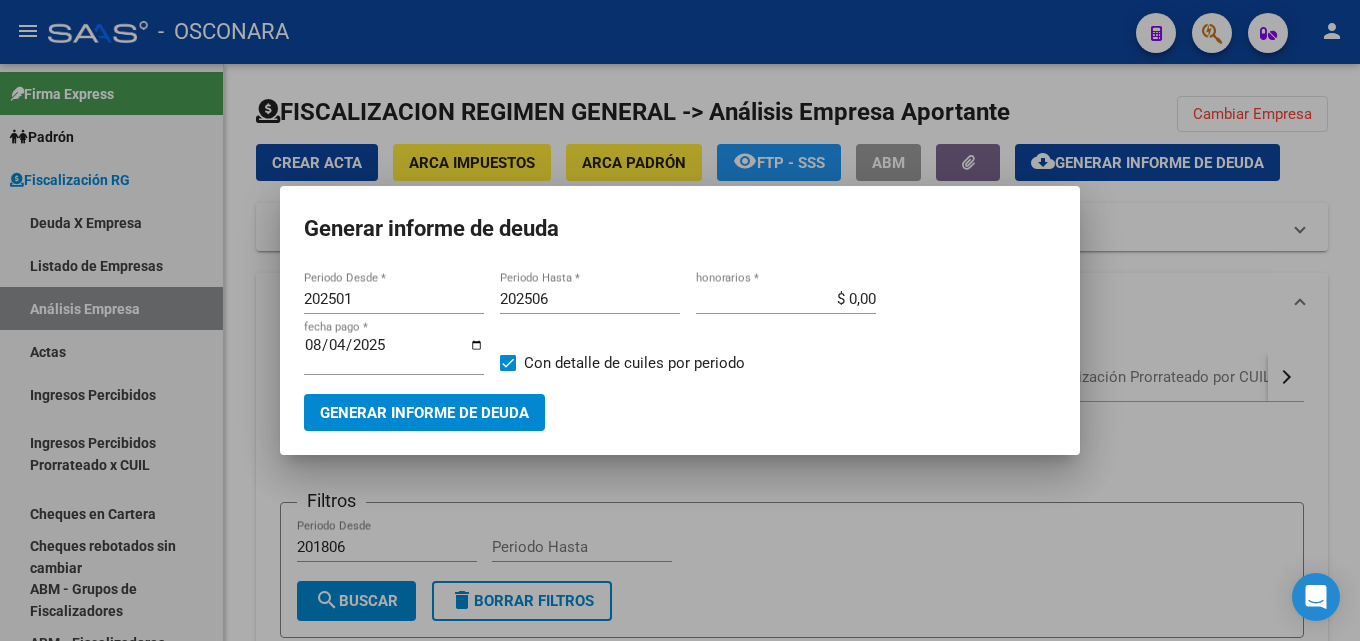 click at bounding box center (680, 320) 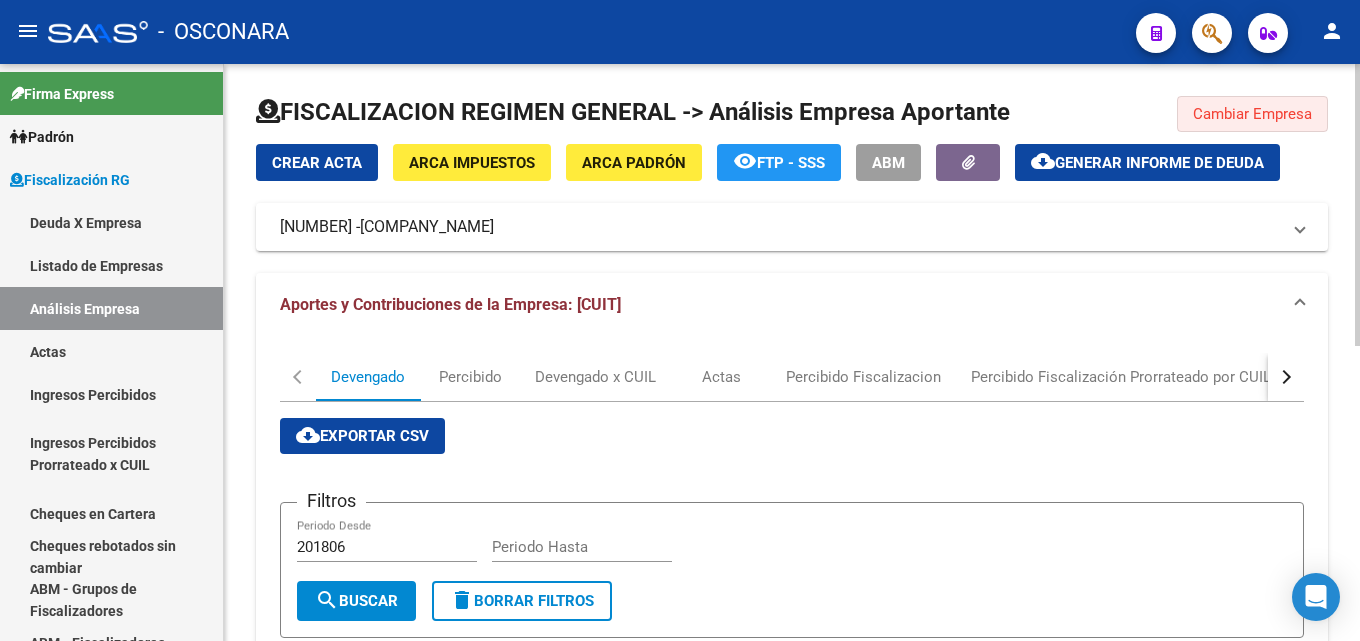 click on "Cambiar Empresa" 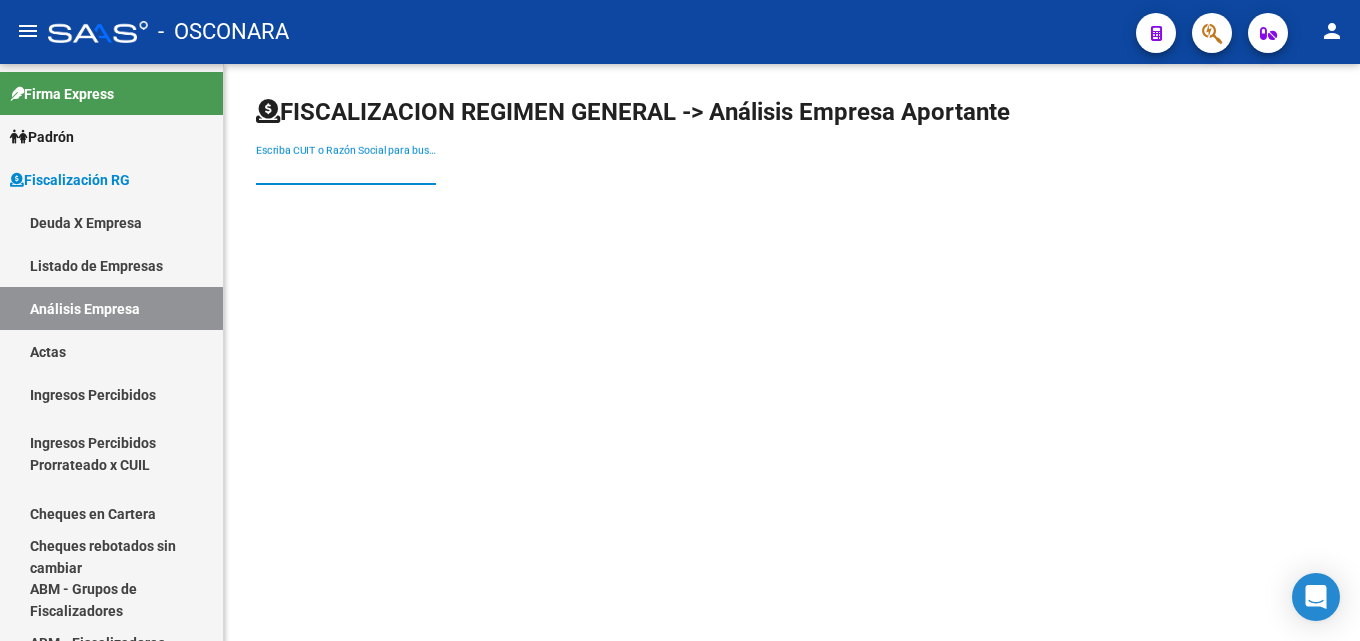 click on "Escriba CUIT o Razón Social para buscar" at bounding box center (346, 170) 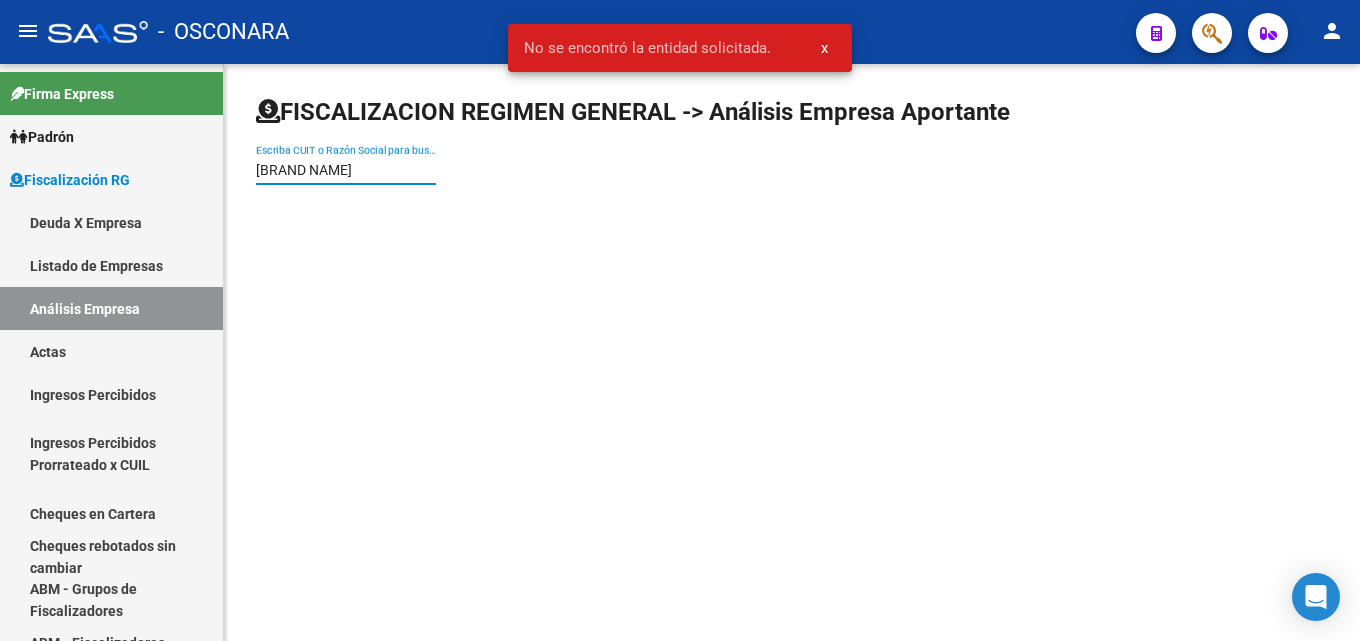 click on "[BRAND NAME]" at bounding box center [346, 170] 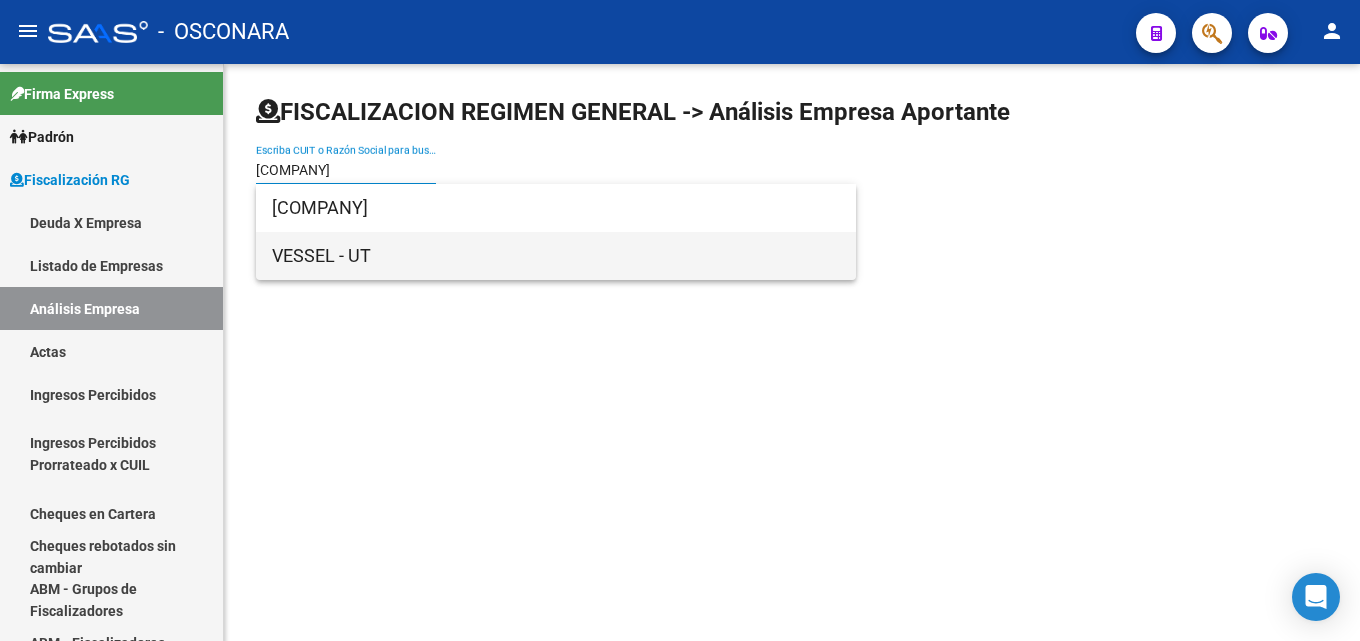 type on "[COMPANY]" 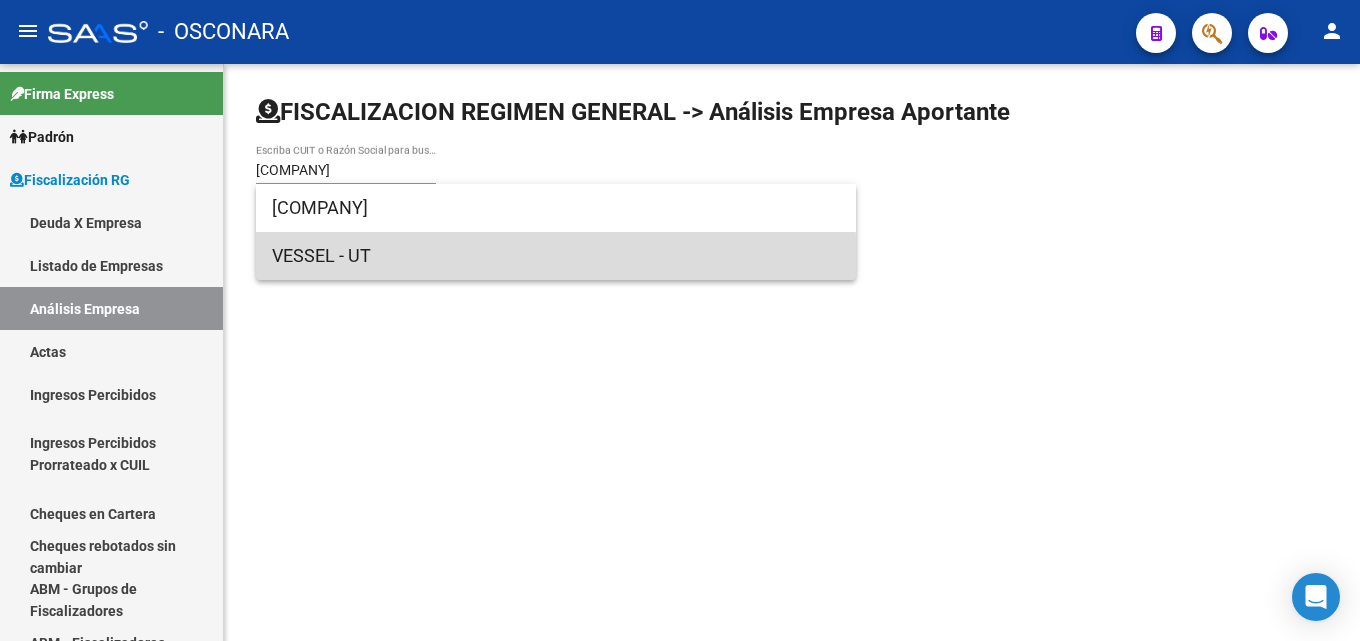 click on "VESSEL - UT" at bounding box center [556, 256] 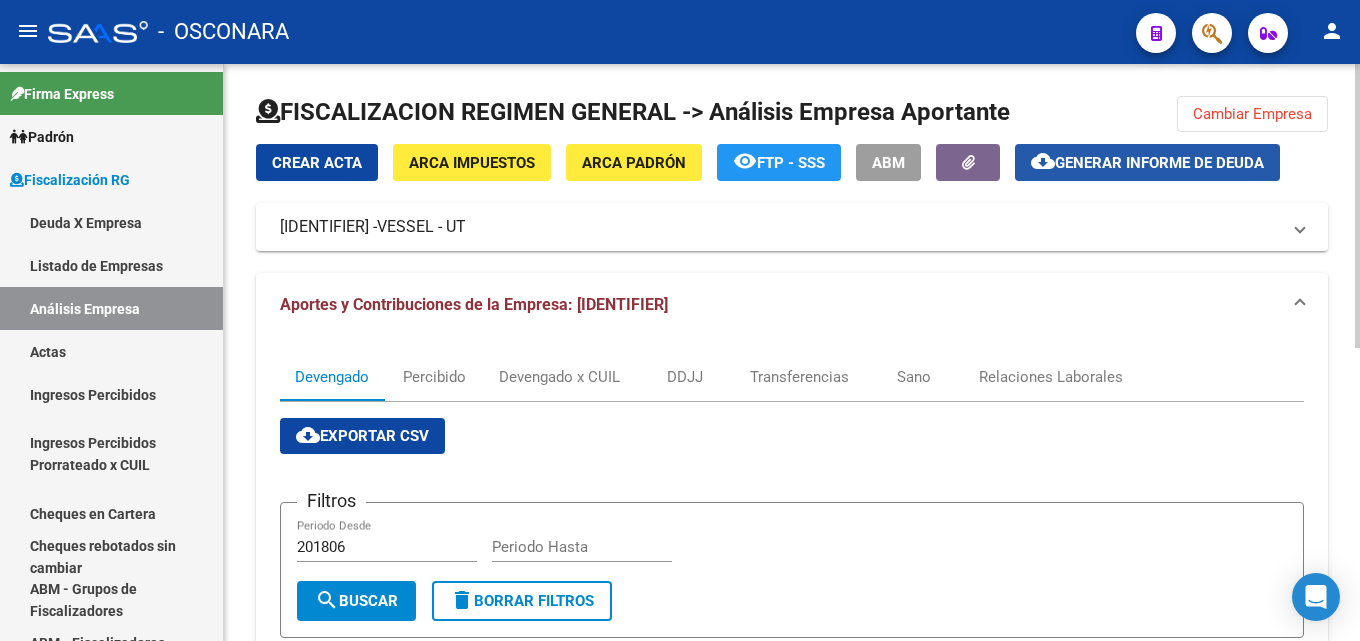 click on "Generar informe de deuda" 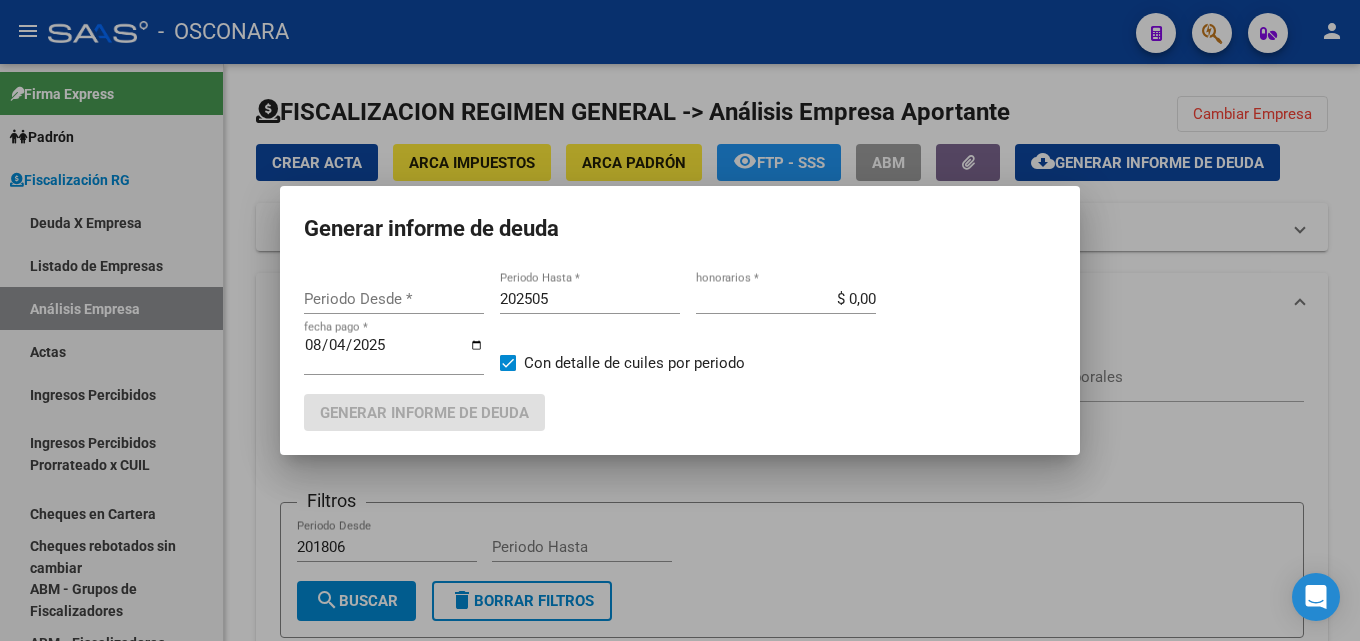 type on "201806" 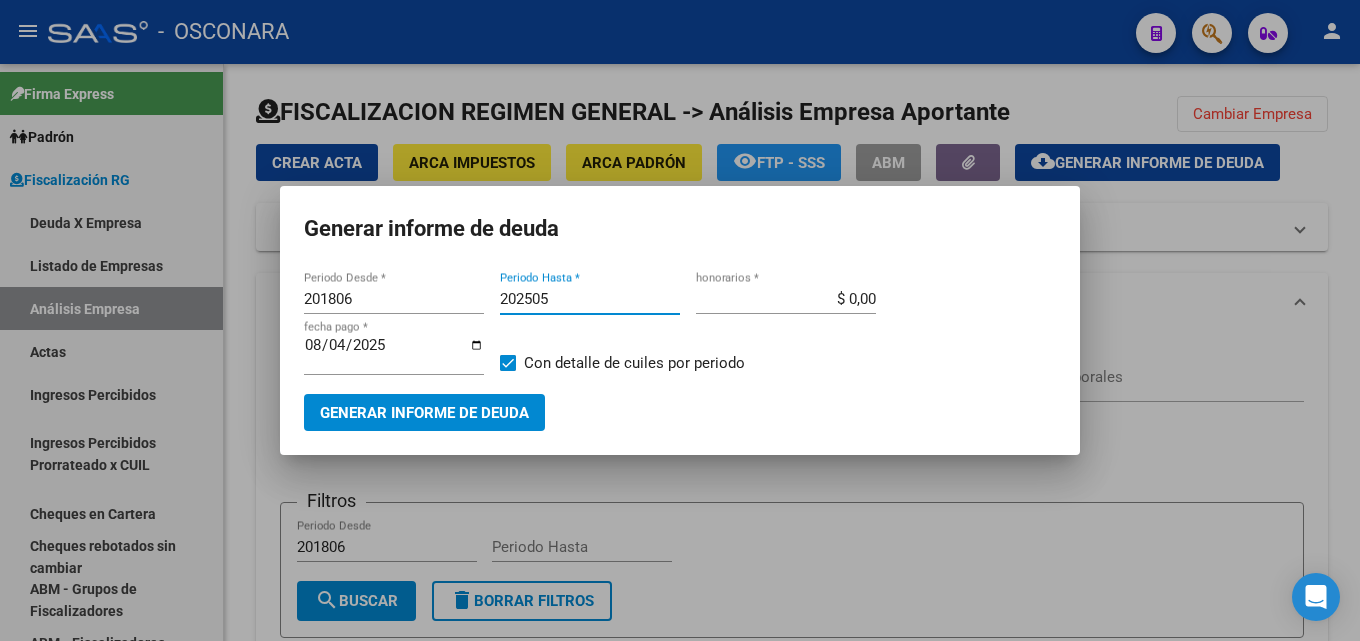 click on "202505" at bounding box center [590, 299] 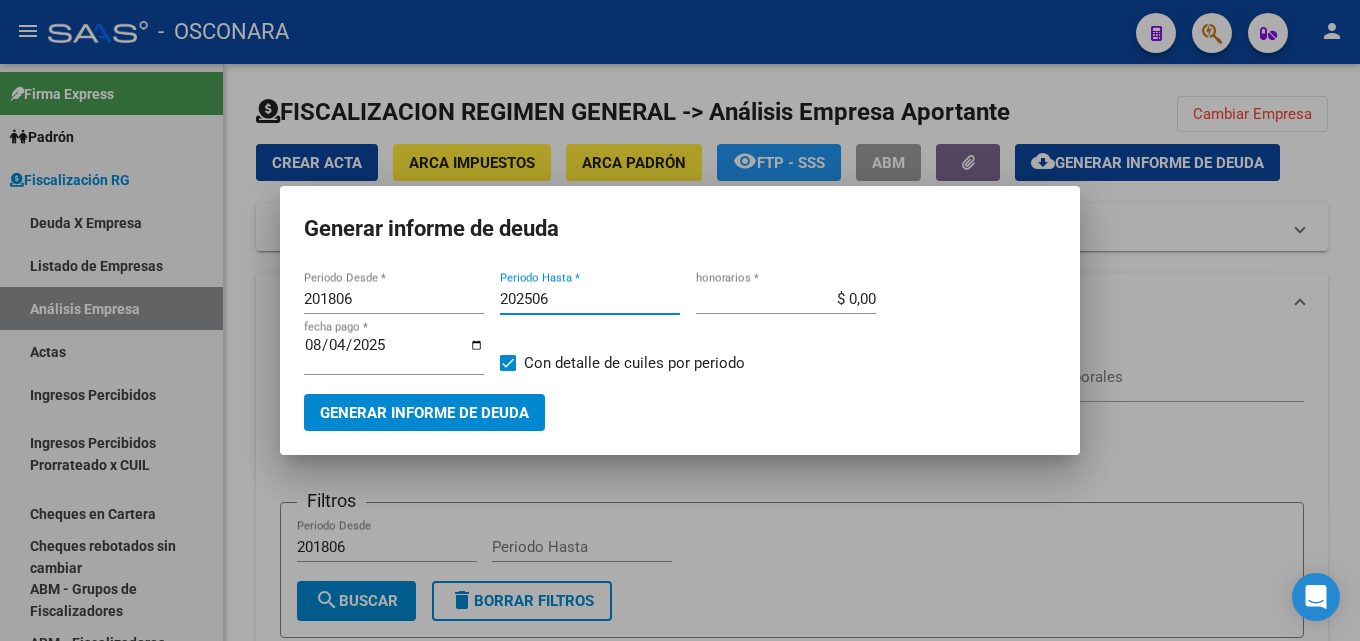type on "202506" 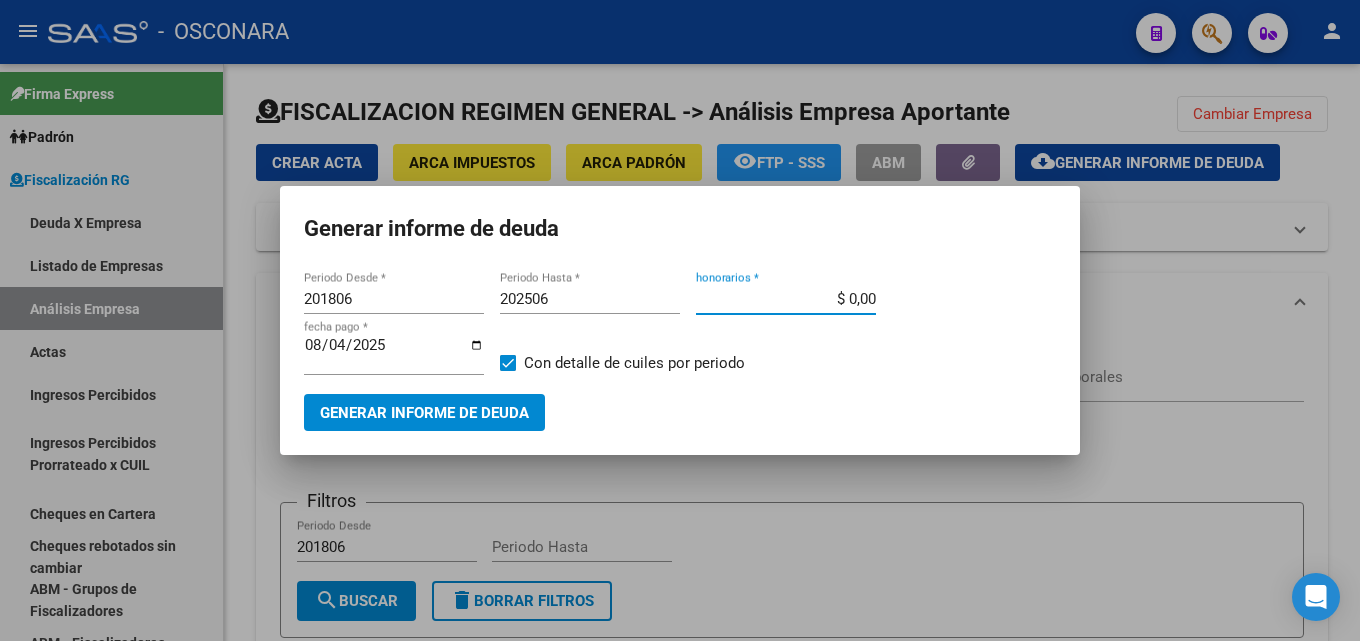 drag, startPoint x: 841, startPoint y: 293, endPoint x: 1024, endPoint y: 343, distance: 189.70767 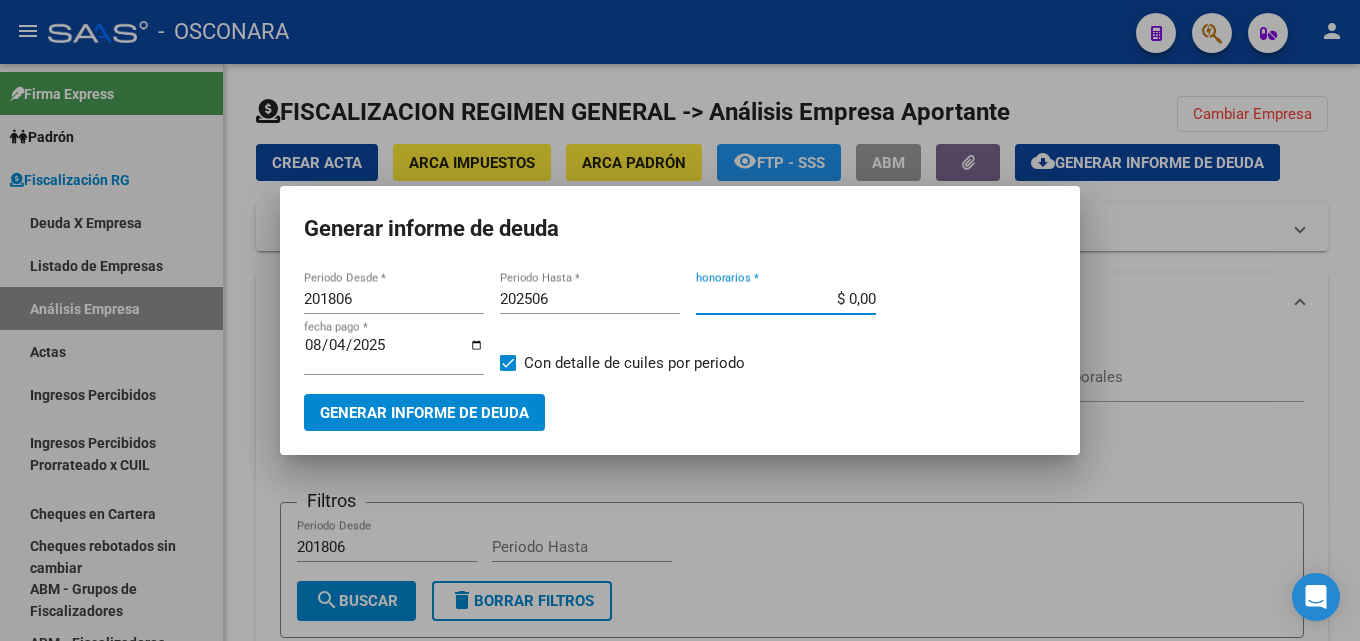 click on "201806 Periodo Desde *   202506 Periodo Hasta *   $ 0,00 honorarios *   [DATE] fecha pago *   Con detalle de cuiles por periodo" at bounding box center [680, 339] 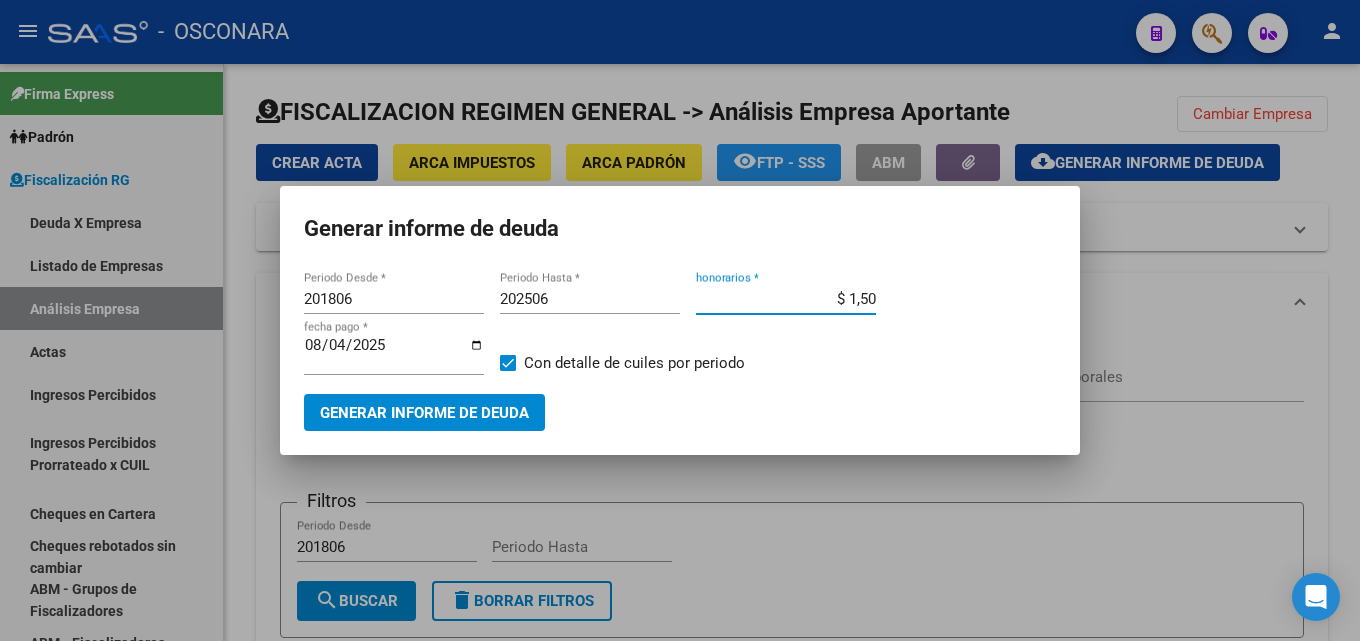 type on "$ 15,00" 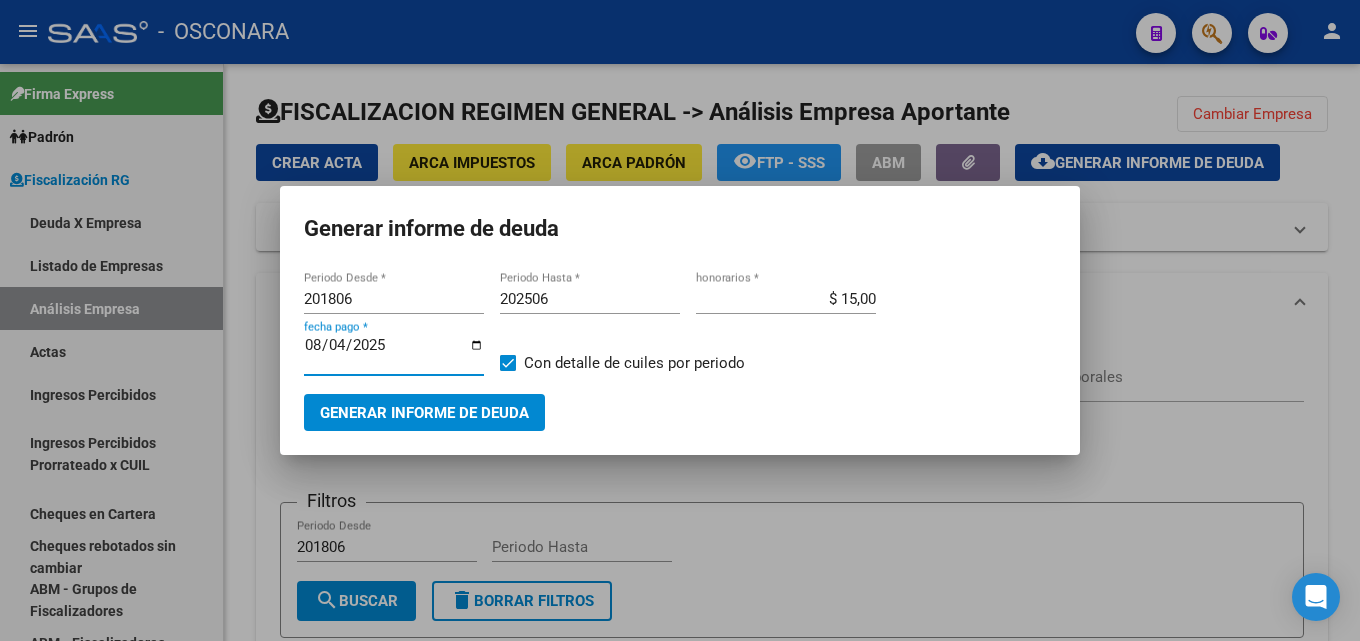 click on "2025-08-04" at bounding box center (394, 353) 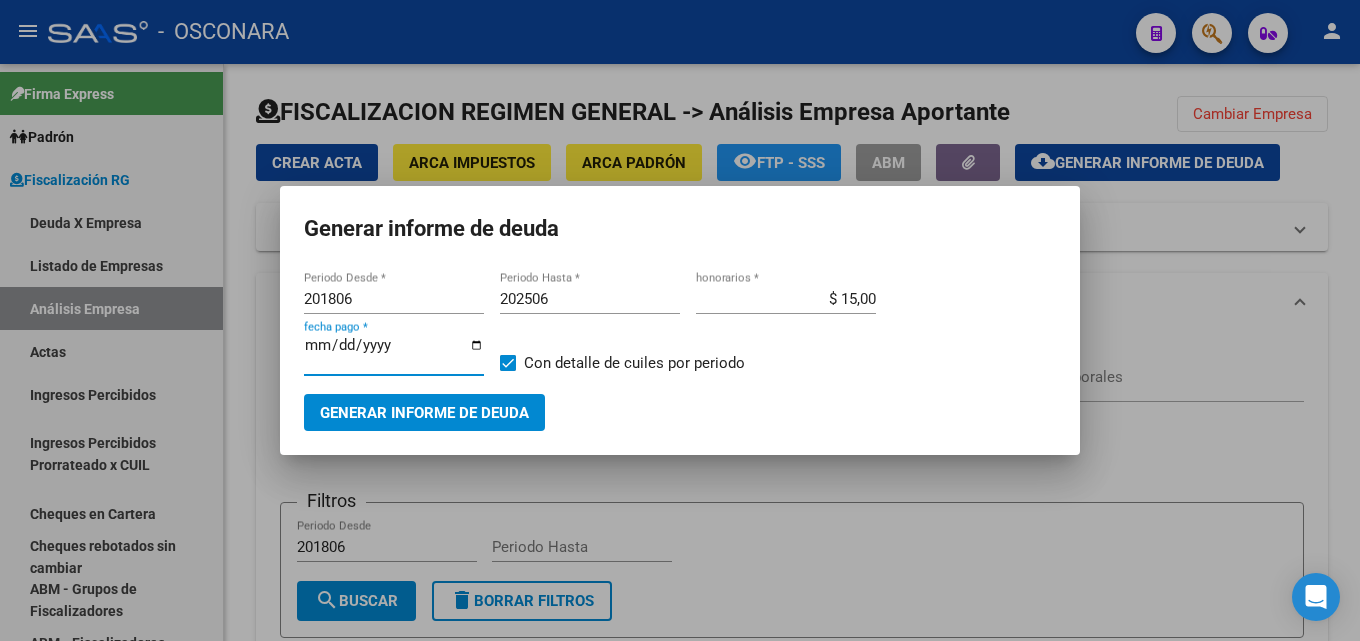 type on "[DATE]" 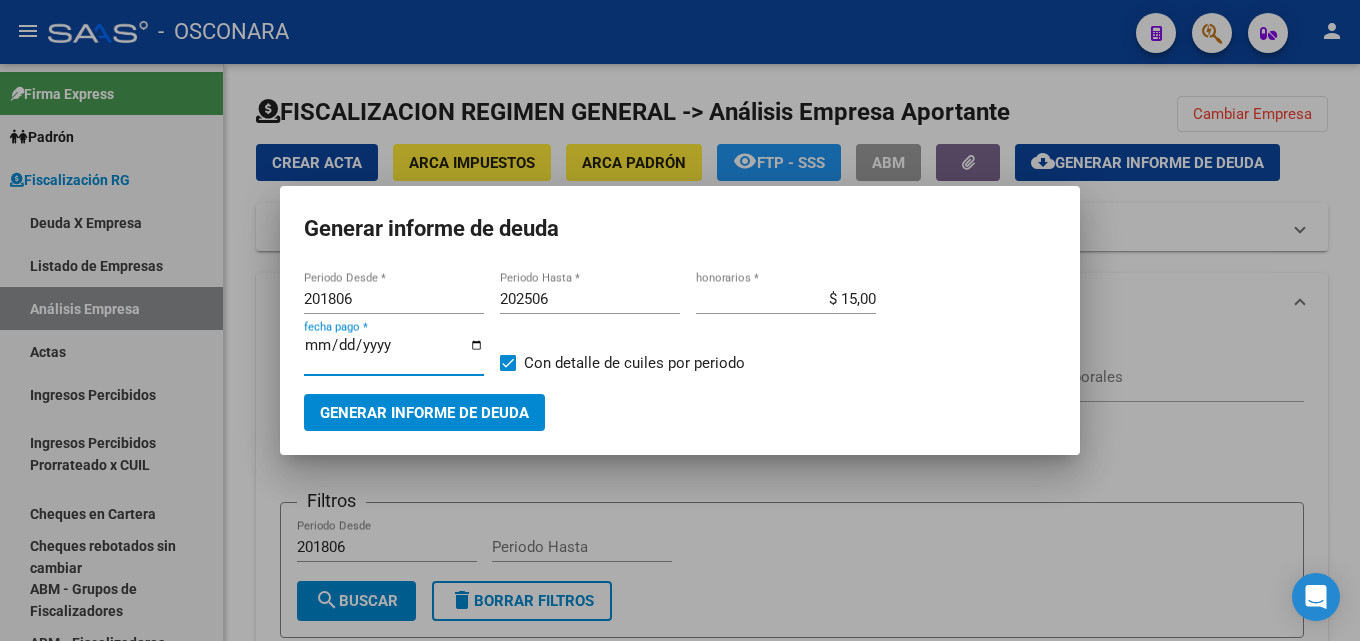click on "Generar informe de deuda" at bounding box center (424, 412) 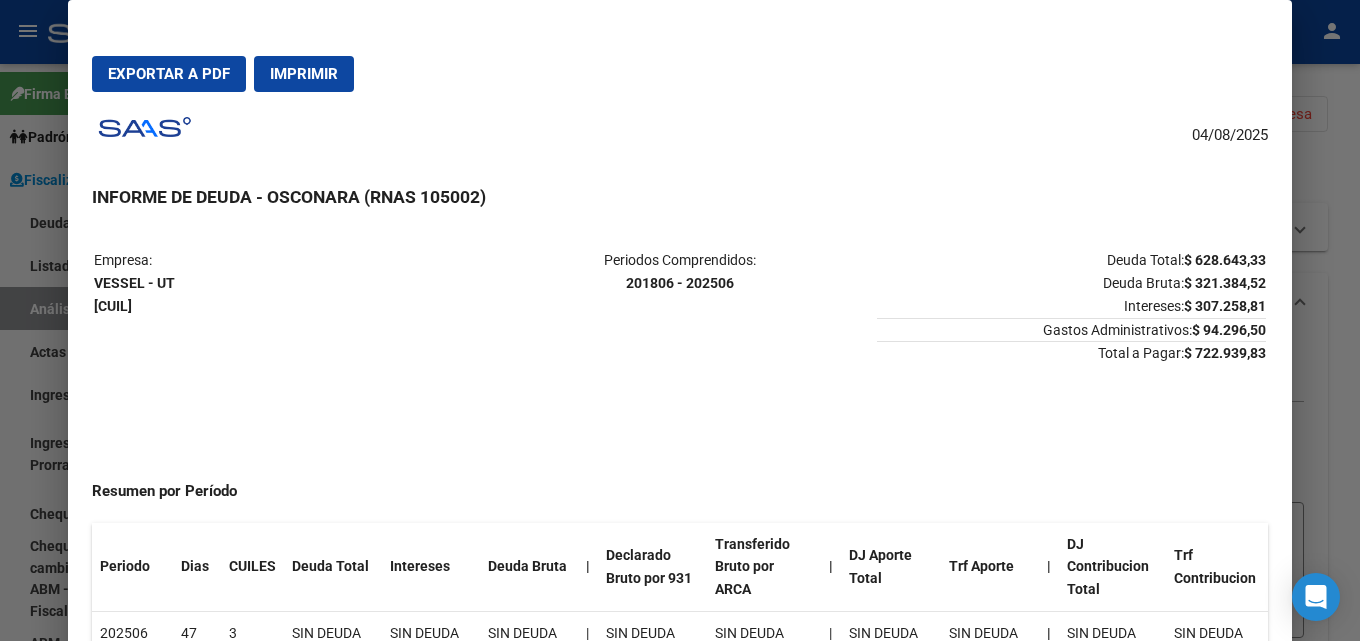 drag, startPoint x: 1256, startPoint y: 352, endPoint x: 1039, endPoint y: 375, distance: 218.21548 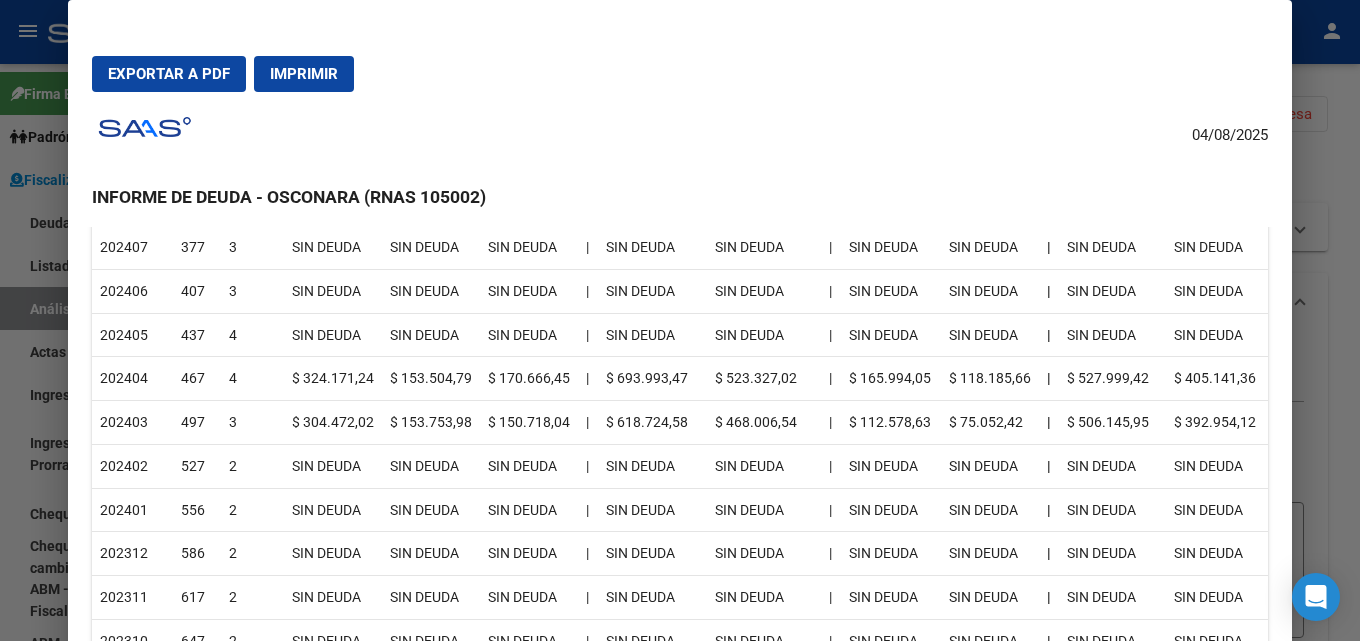 scroll, scrollTop: 900, scrollLeft: 0, axis: vertical 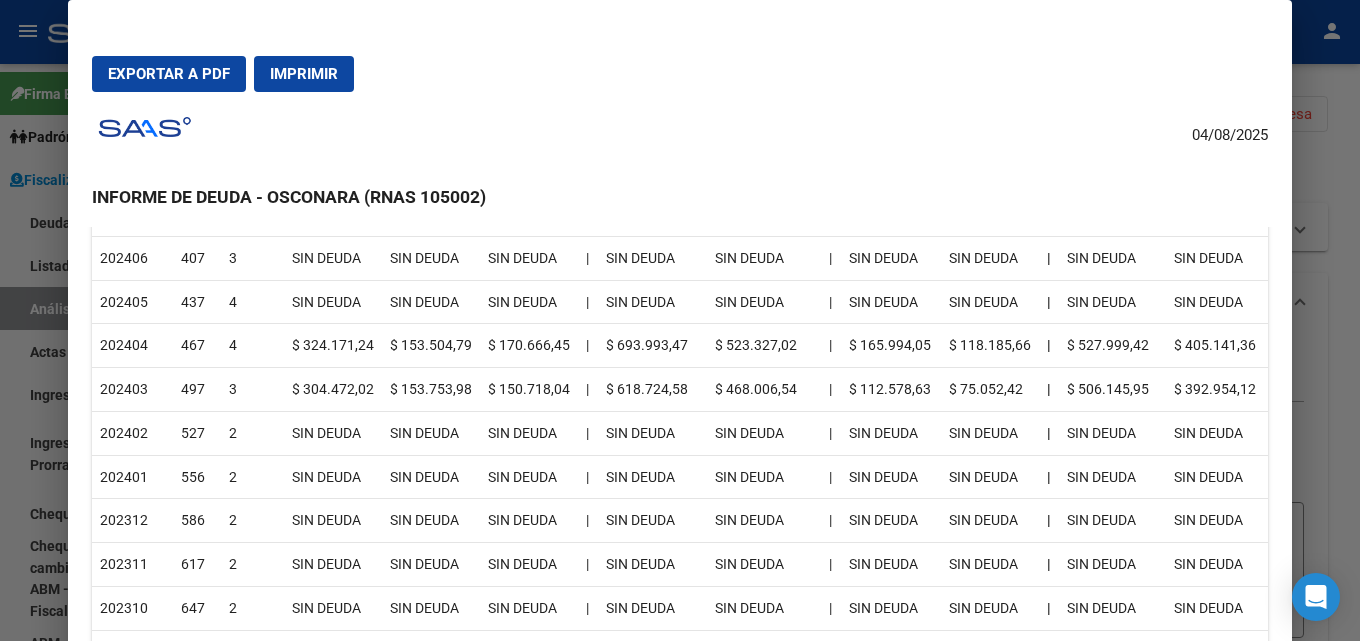 click at bounding box center [680, 320] 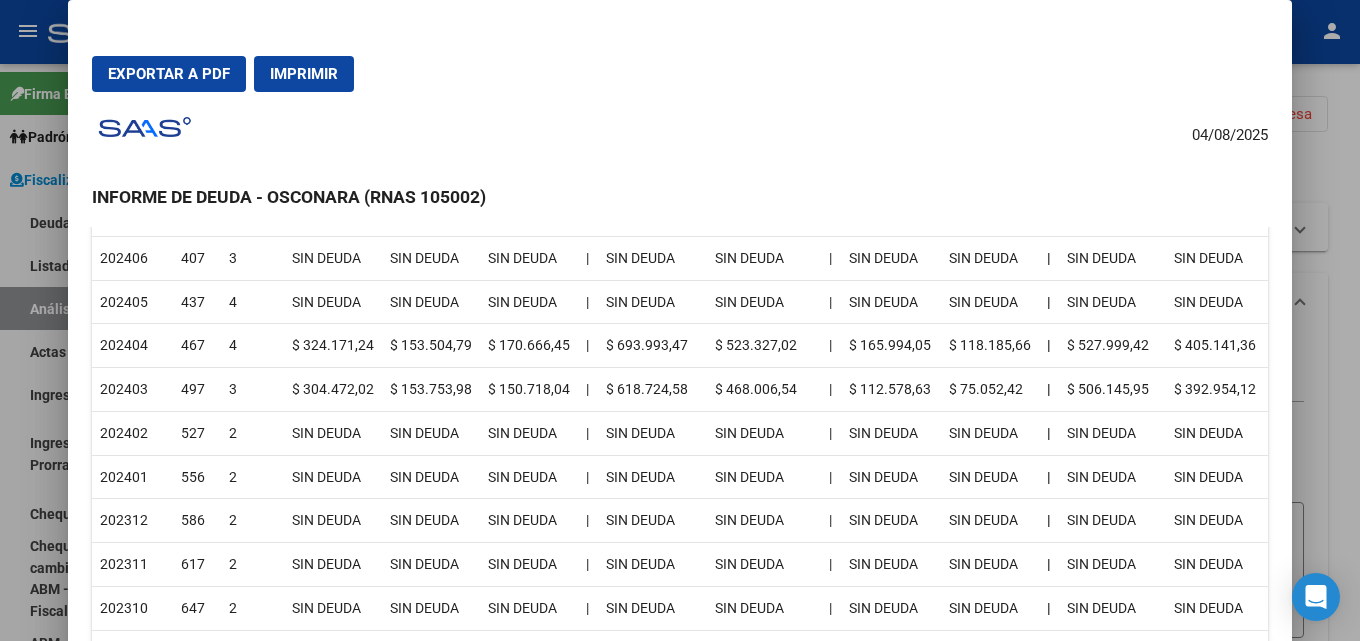 click at bounding box center (680, 320) 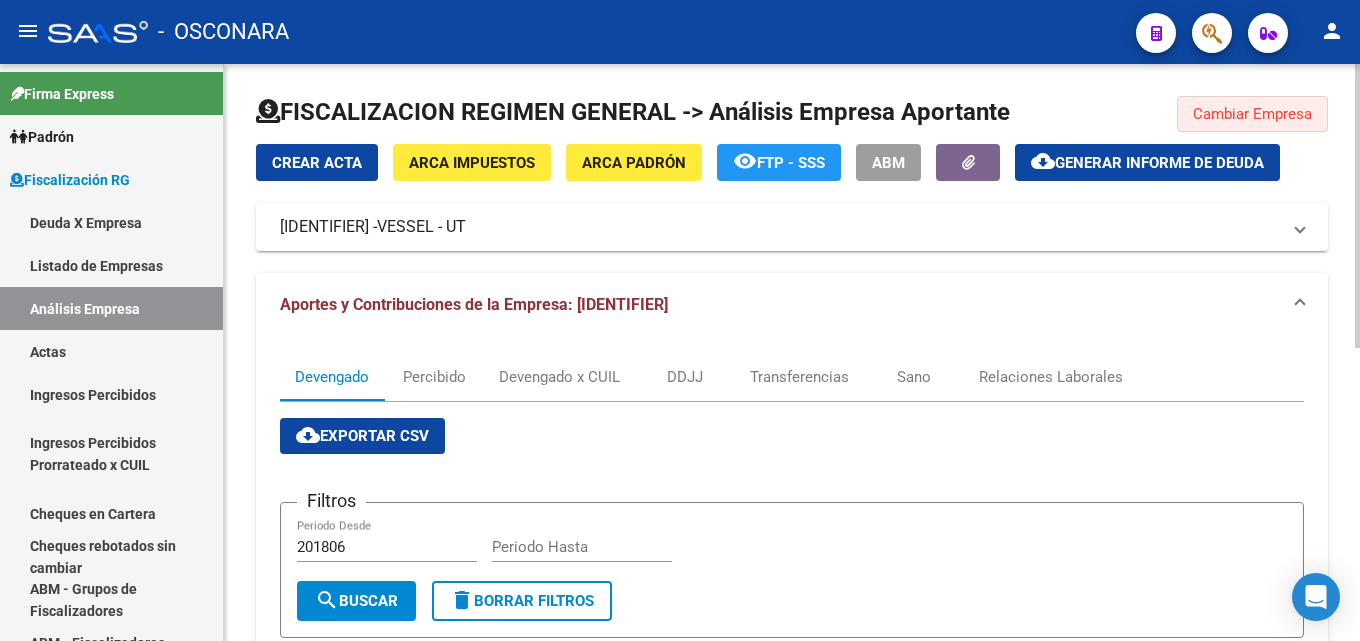 click on "Cambiar Empresa" 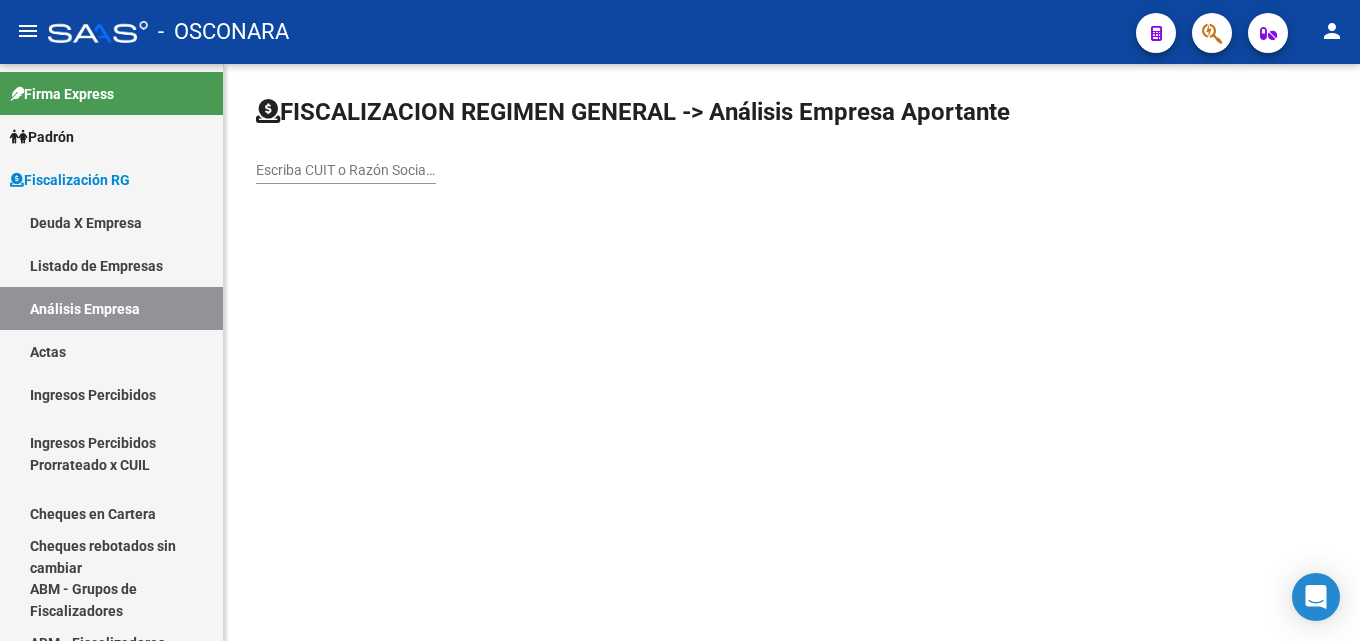 click on "Escriba CUIT o Razón Social para buscar" at bounding box center [346, 170] 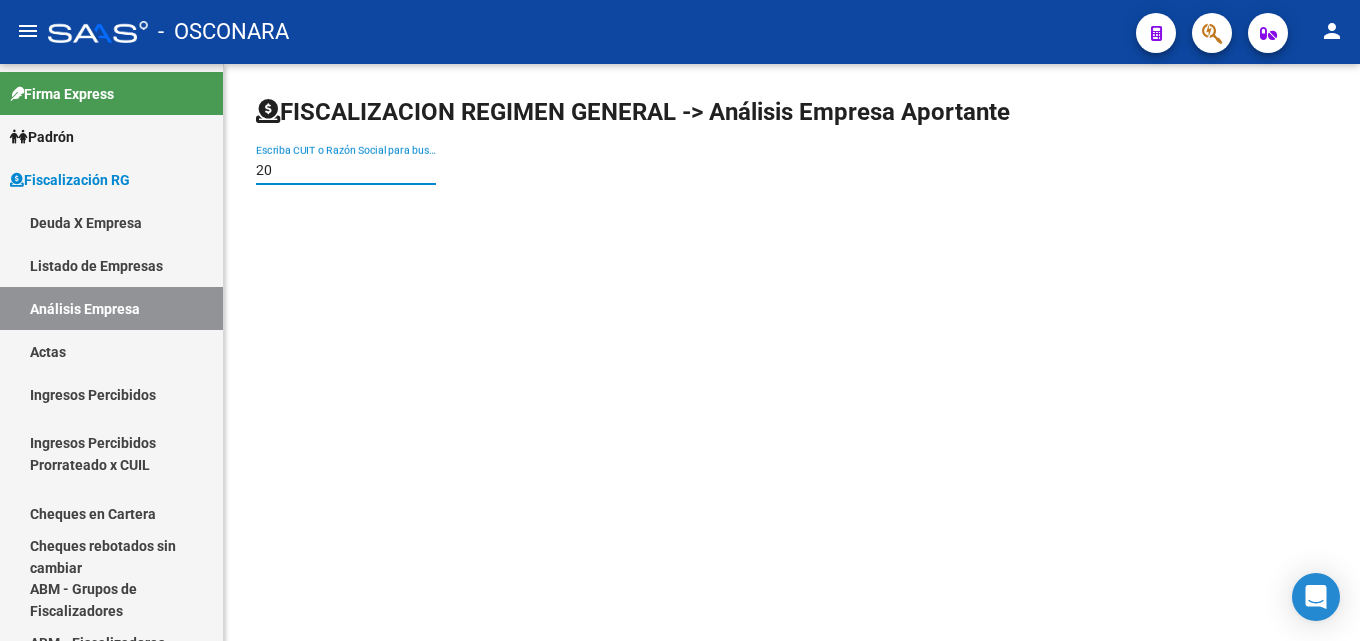 paste on "92367518" 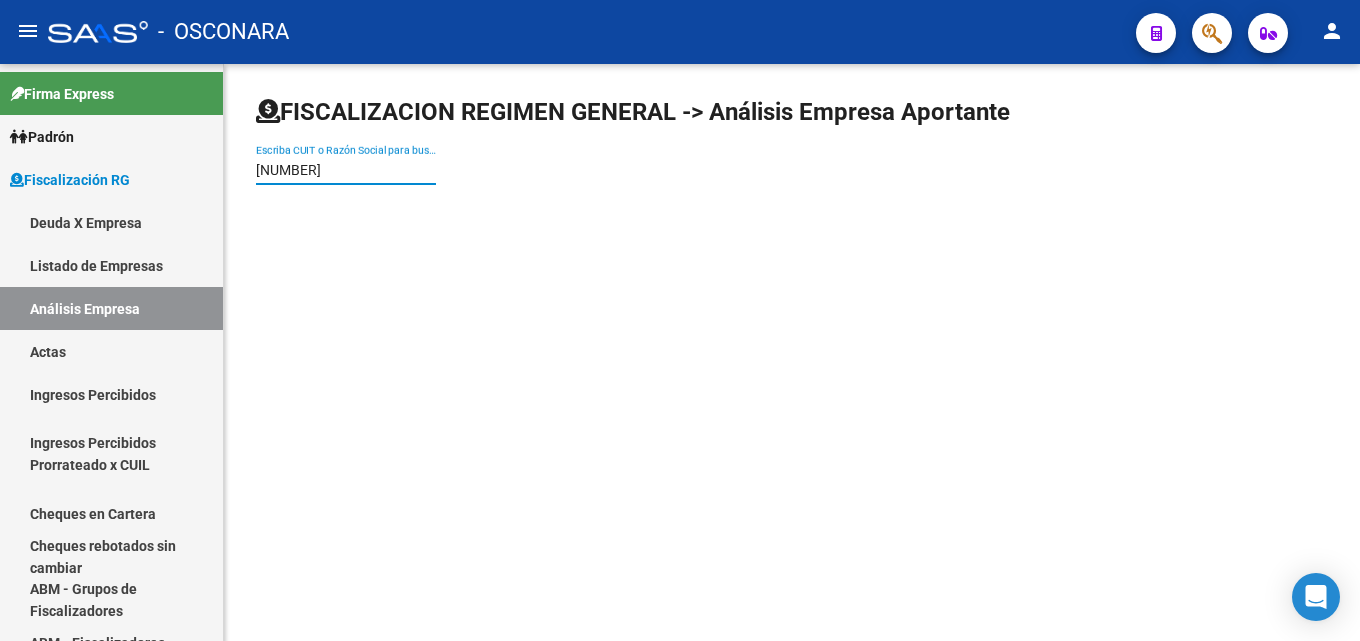 type on "[CUIL]" 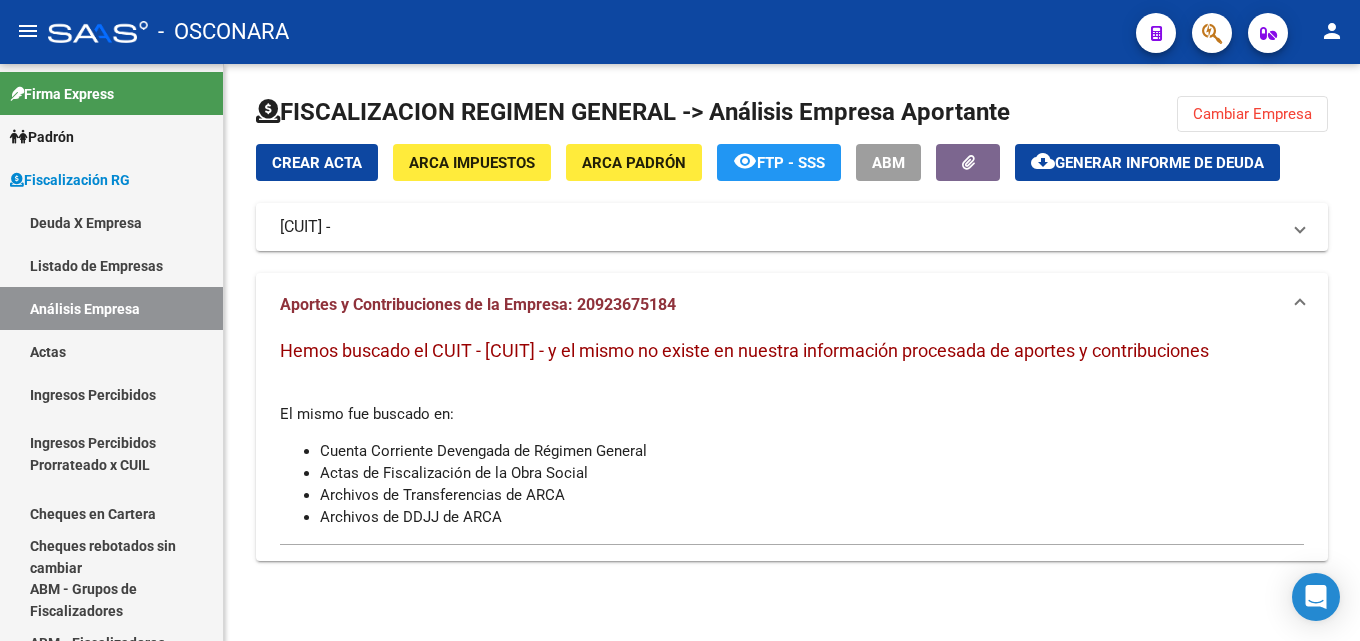 click on "Cambiar Empresa" 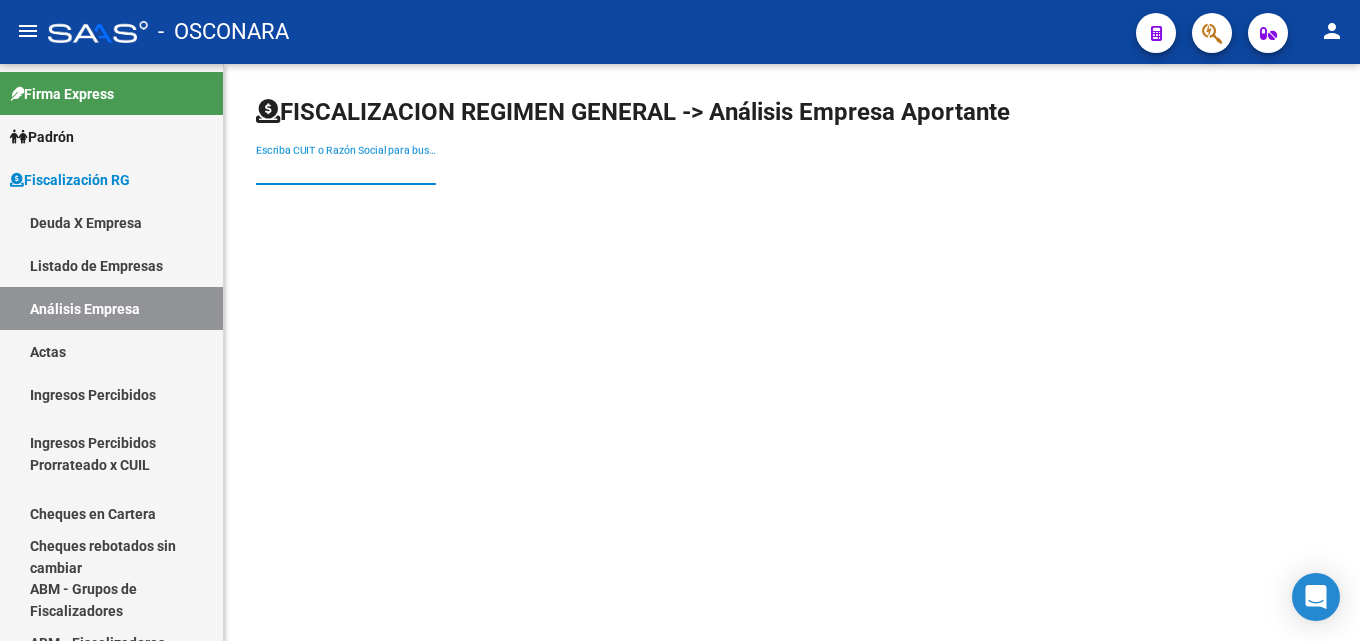 click on "Escriba CUIT o Razón Social para buscar" at bounding box center (346, 170) 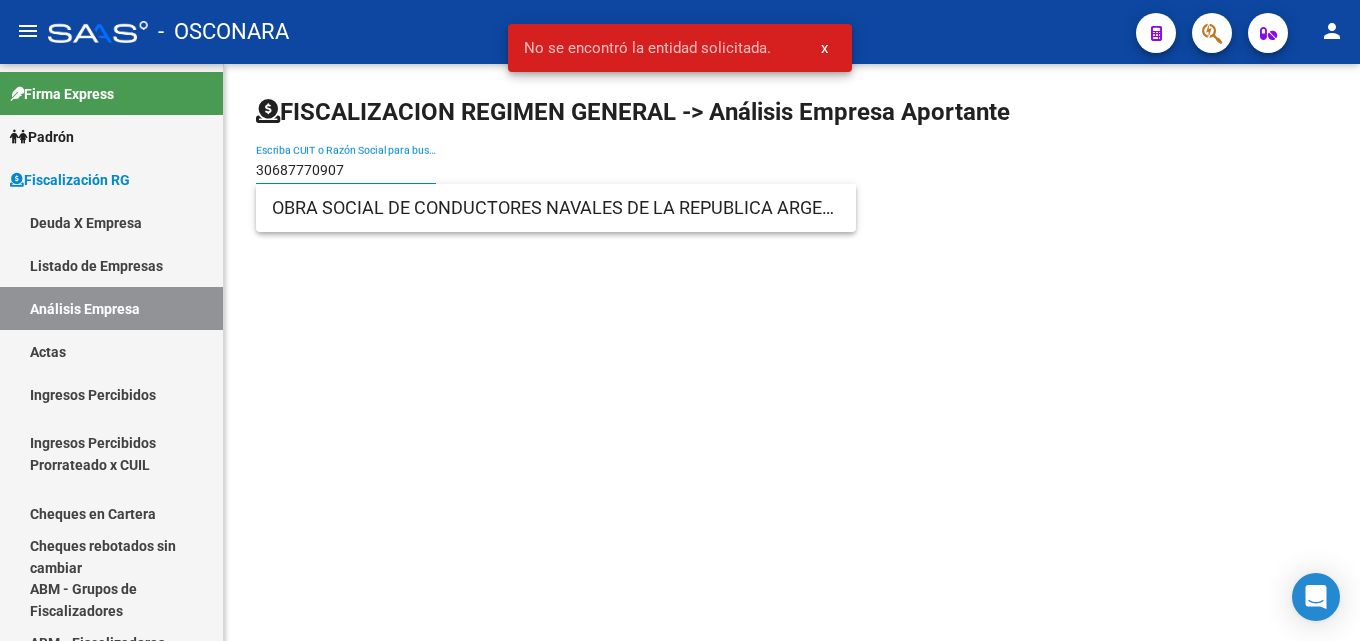 type on "30687770907" 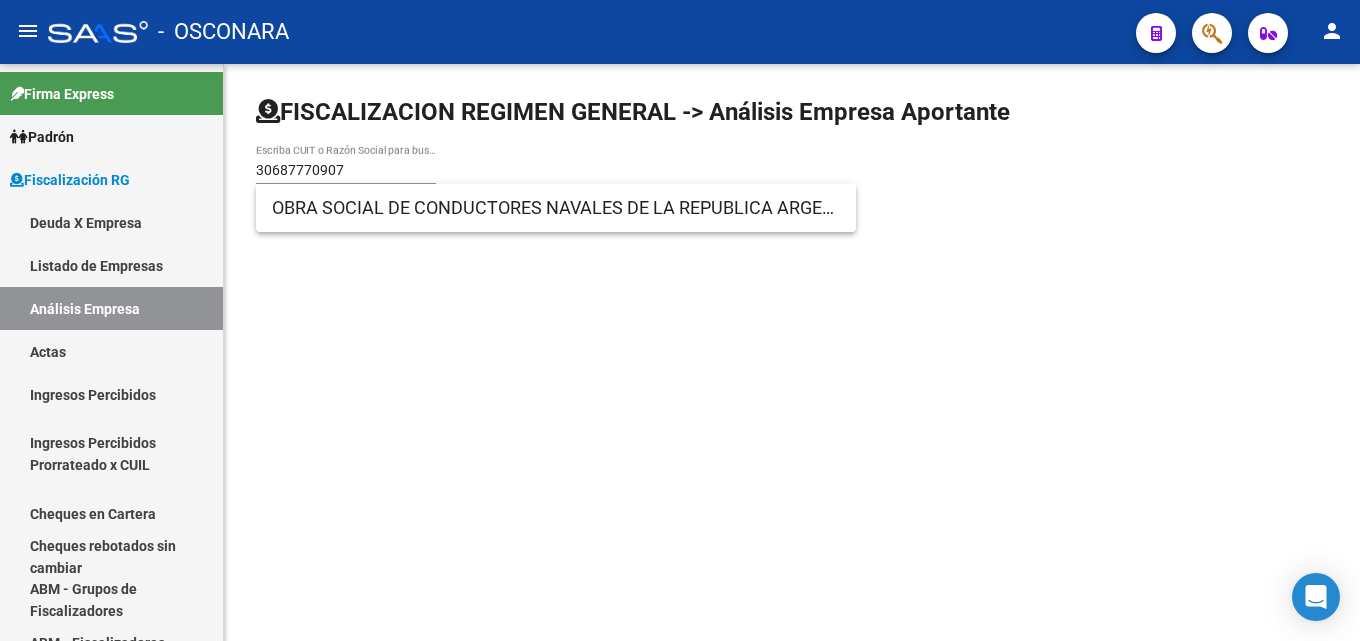 drag, startPoint x: 371, startPoint y: 158, endPoint x: 334, endPoint y: 153, distance: 37.336308 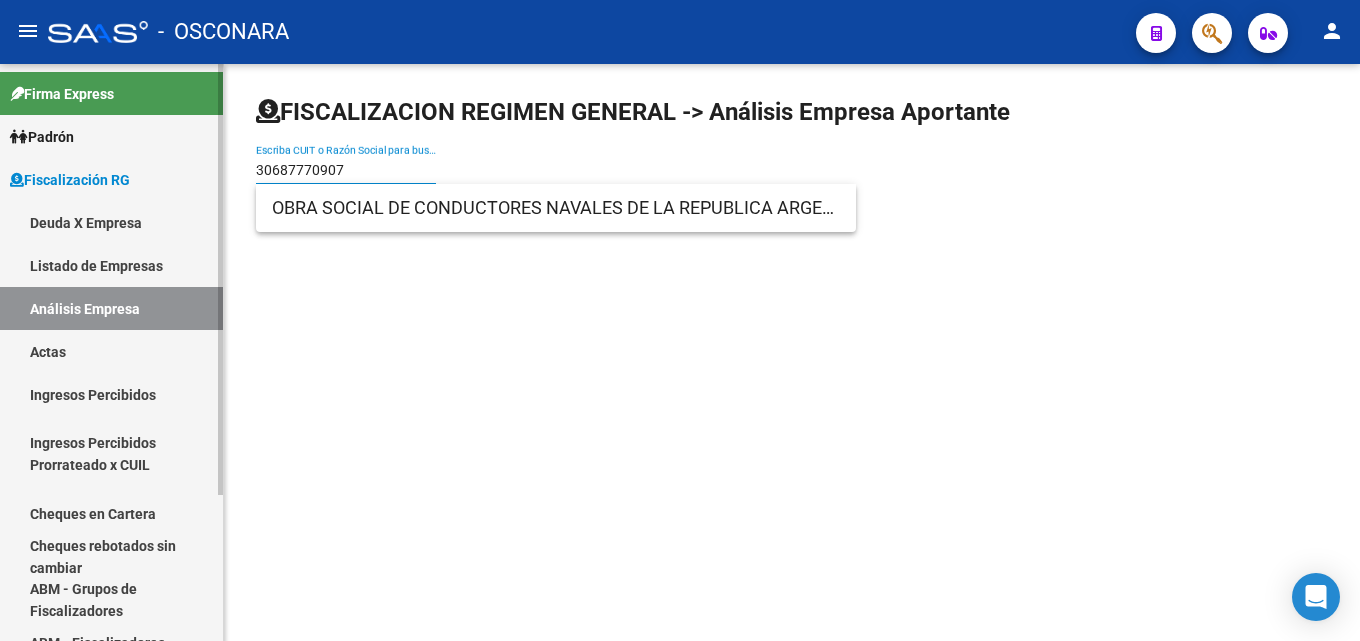 drag, startPoint x: 372, startPoint y: 168, endPoint x: 0, endPoint y: 157, distance: 372.1626 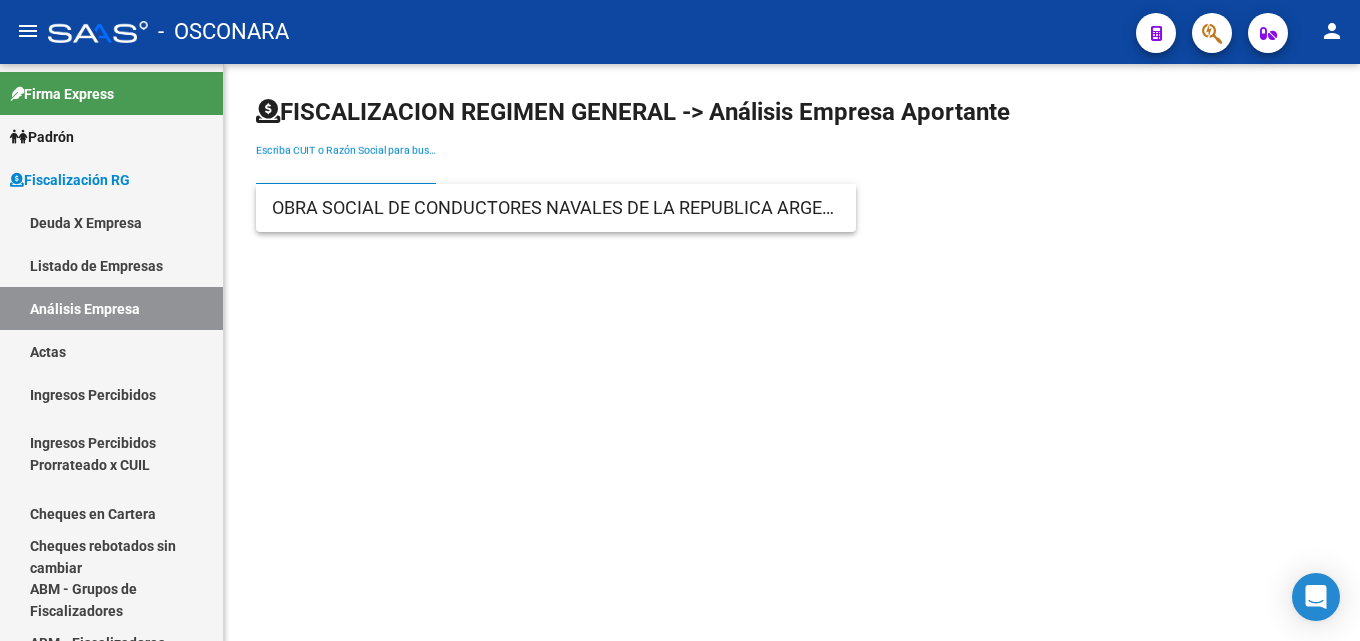 type 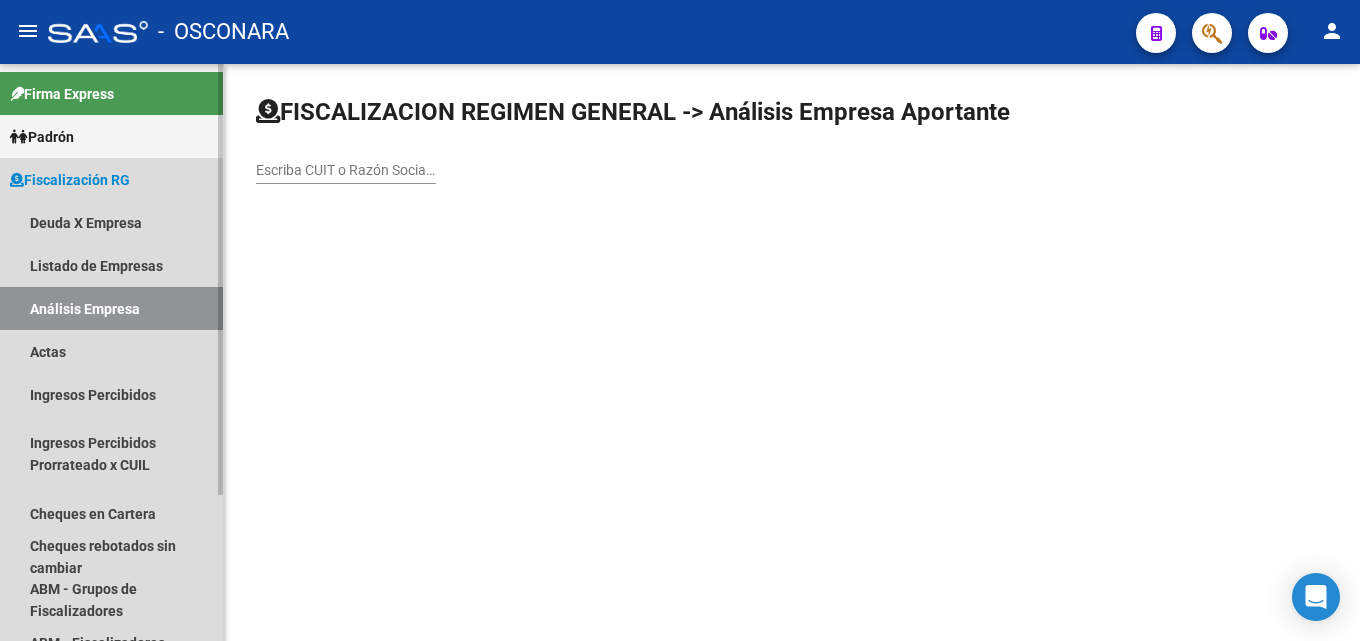 click on "Análisis Empresa" at bounding box center [111, 308] 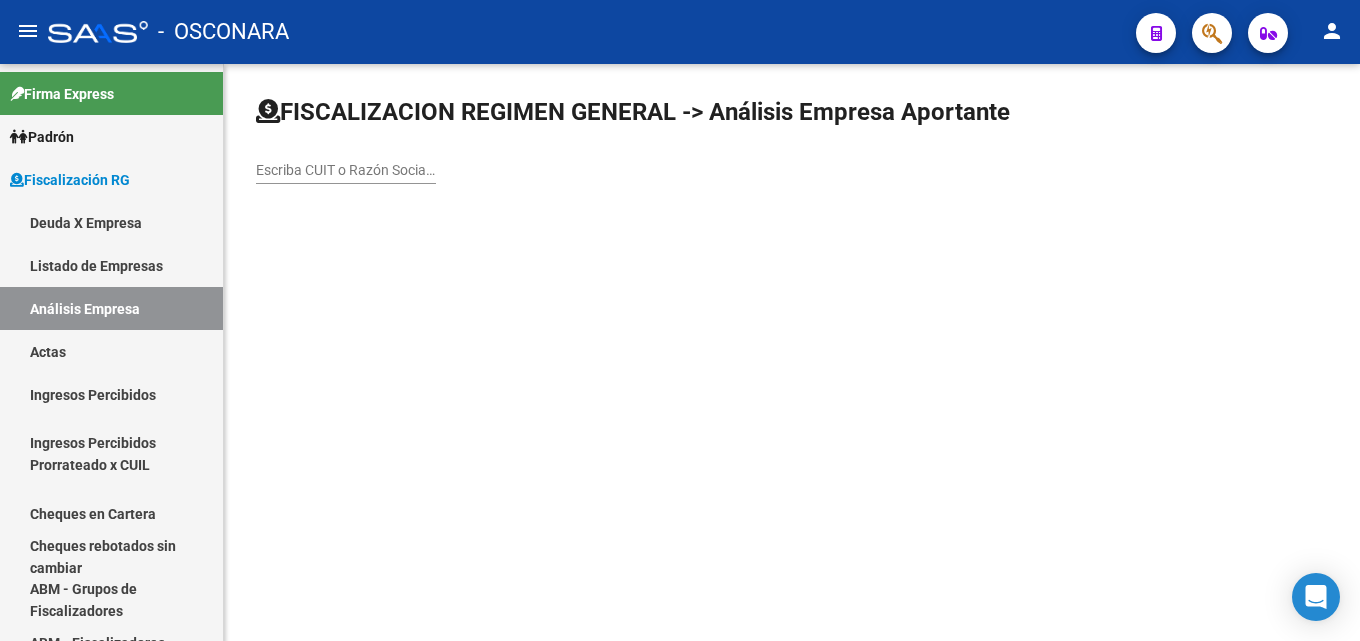 click on "Escriba CUIT o Razón Social para buscar" at bounding box center (346, 170) 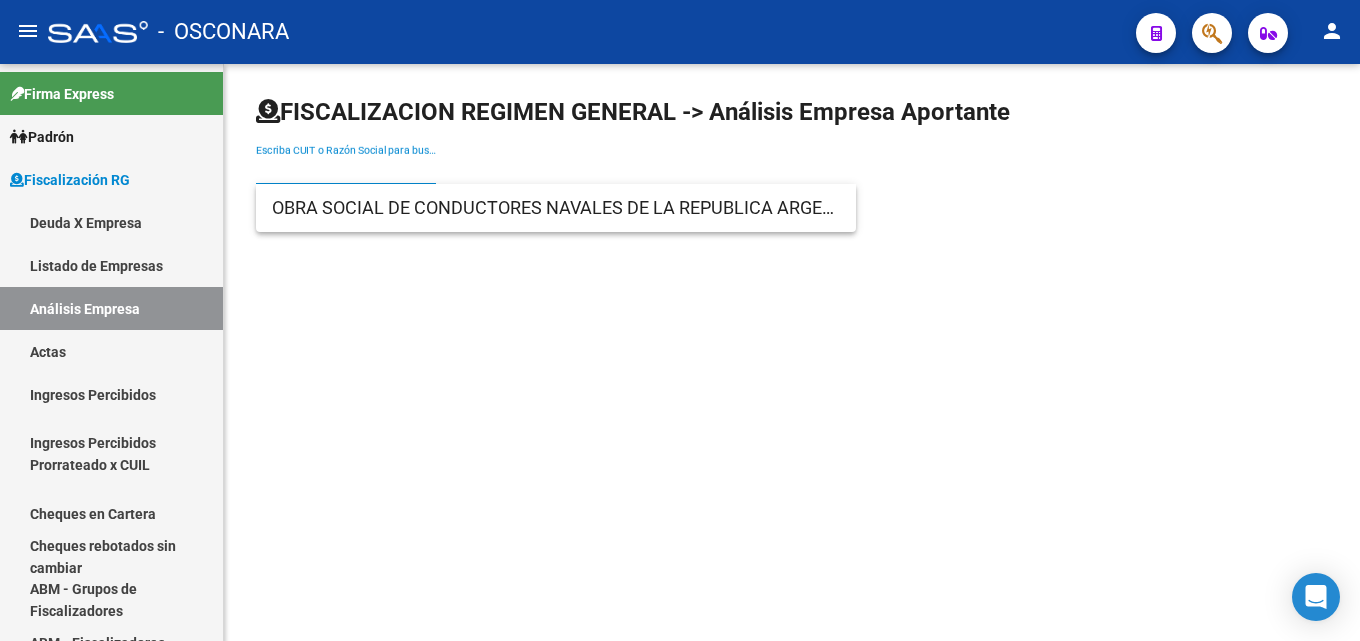 click on "FISCALIZACION REGIMEN GENERAL -> Análisis Empresa Aportante Escriba CUIT o Razón Social para buscar" 